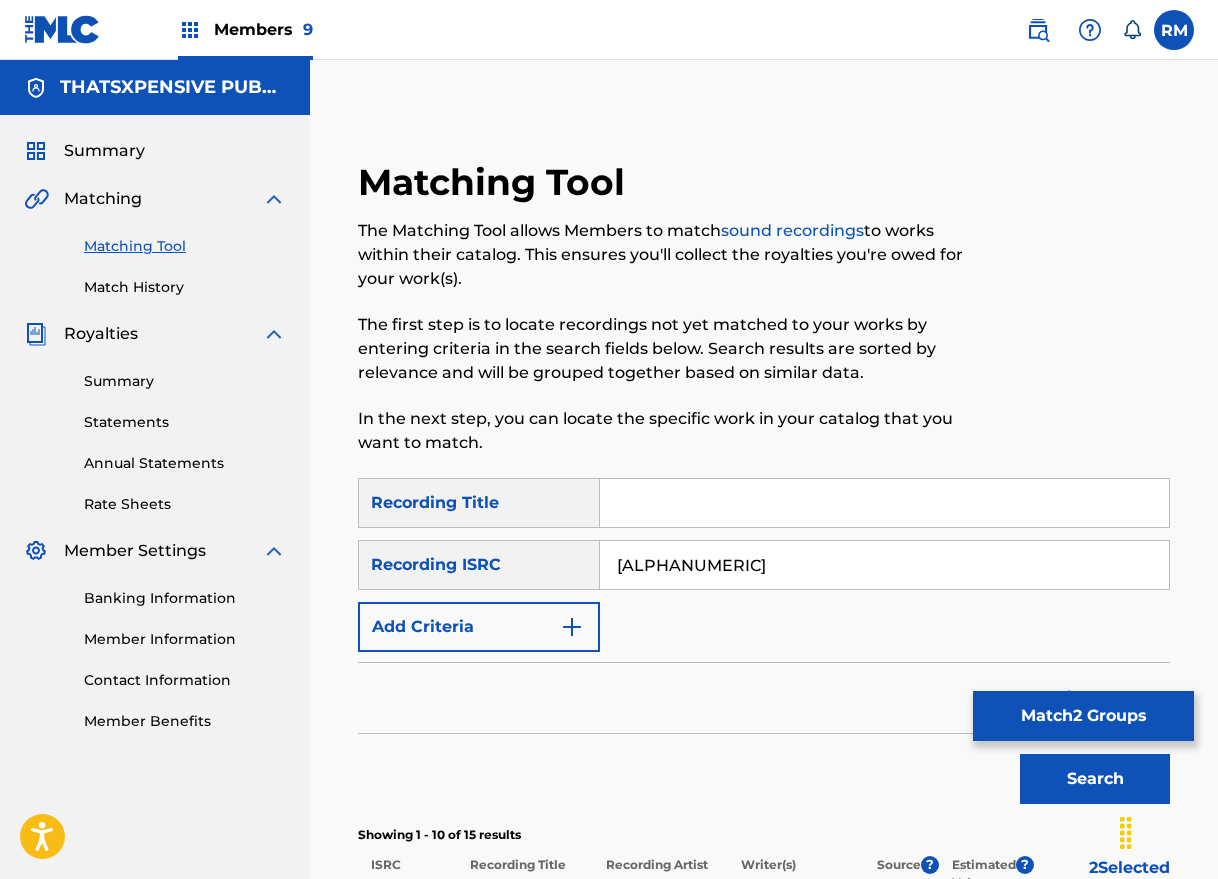 scroll, scrollTop: 959, scrollLeft: 0, axis: vertical 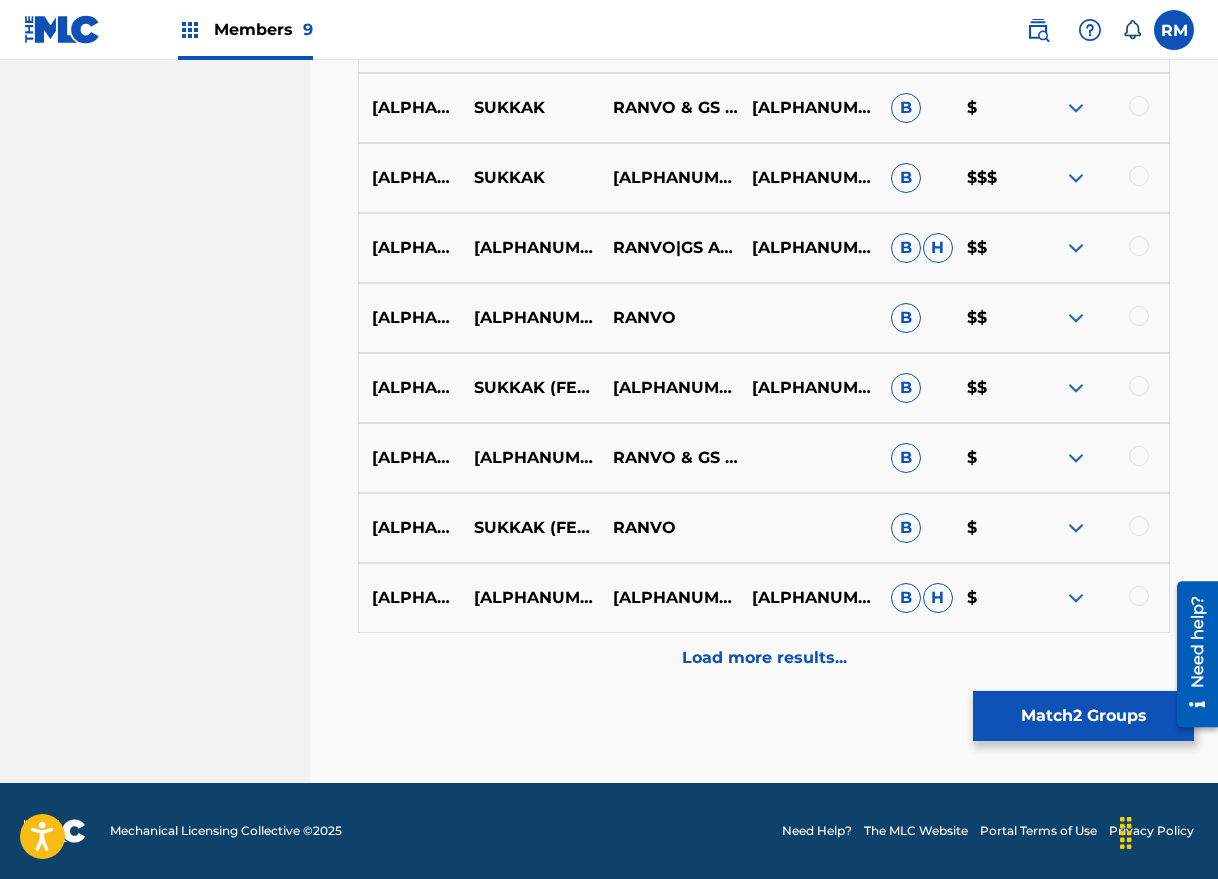 click on "QZTB22375235 SUKKAK (FEAT. EBK JAAYBO & SOUTHEASTBABII) RANVO & GS ASH B $" at bounding box center [764, 458] 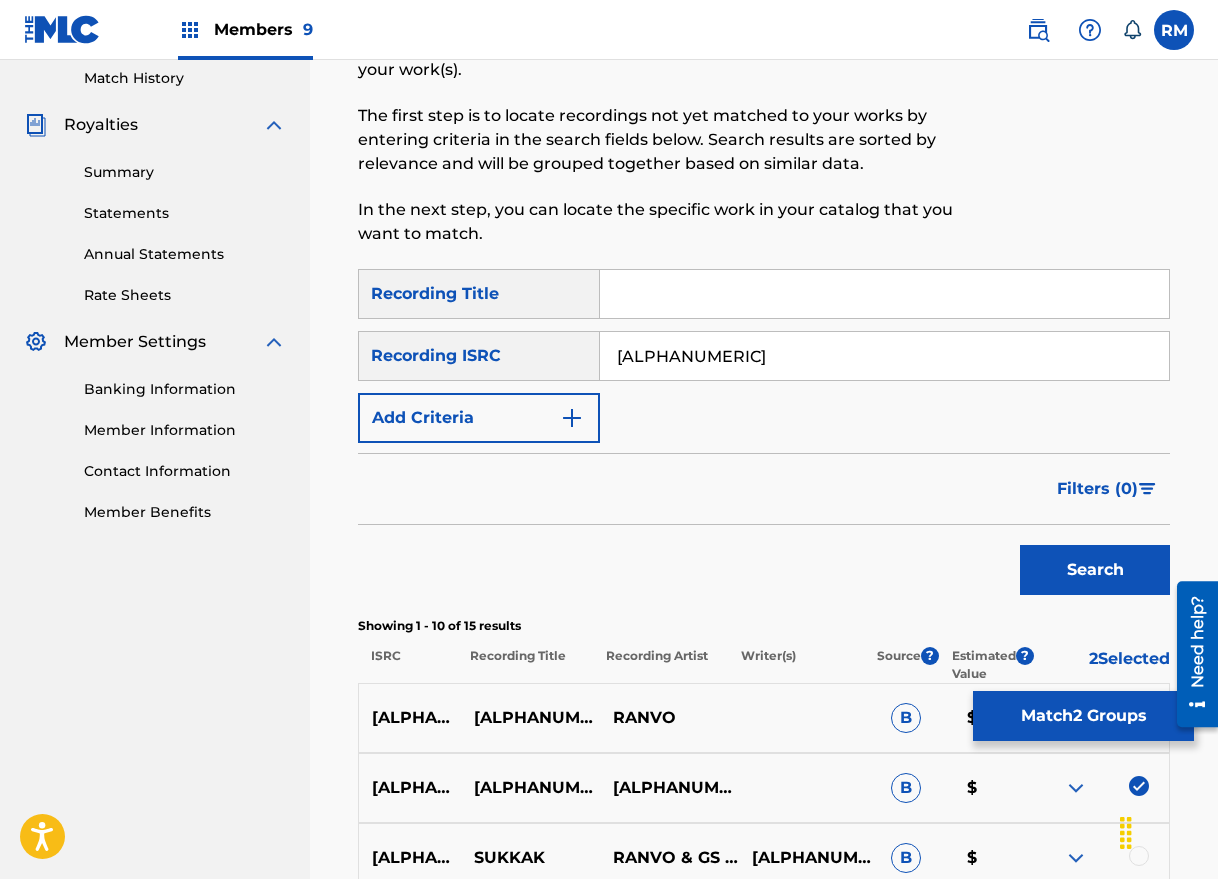 scroll, scrollTop: 0, scrollLeft: 0, axis: both 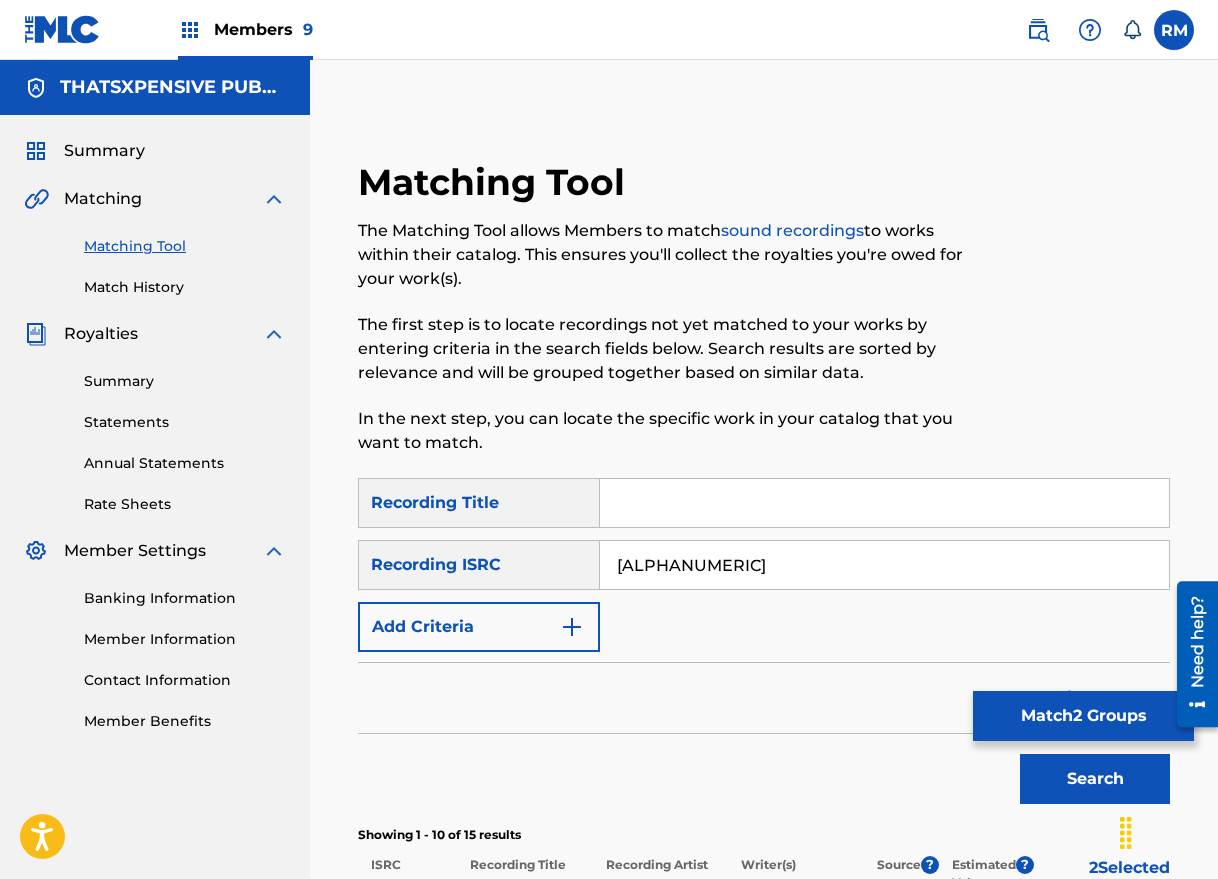 click on "Annual Statements" at bounding box center (185, 463) 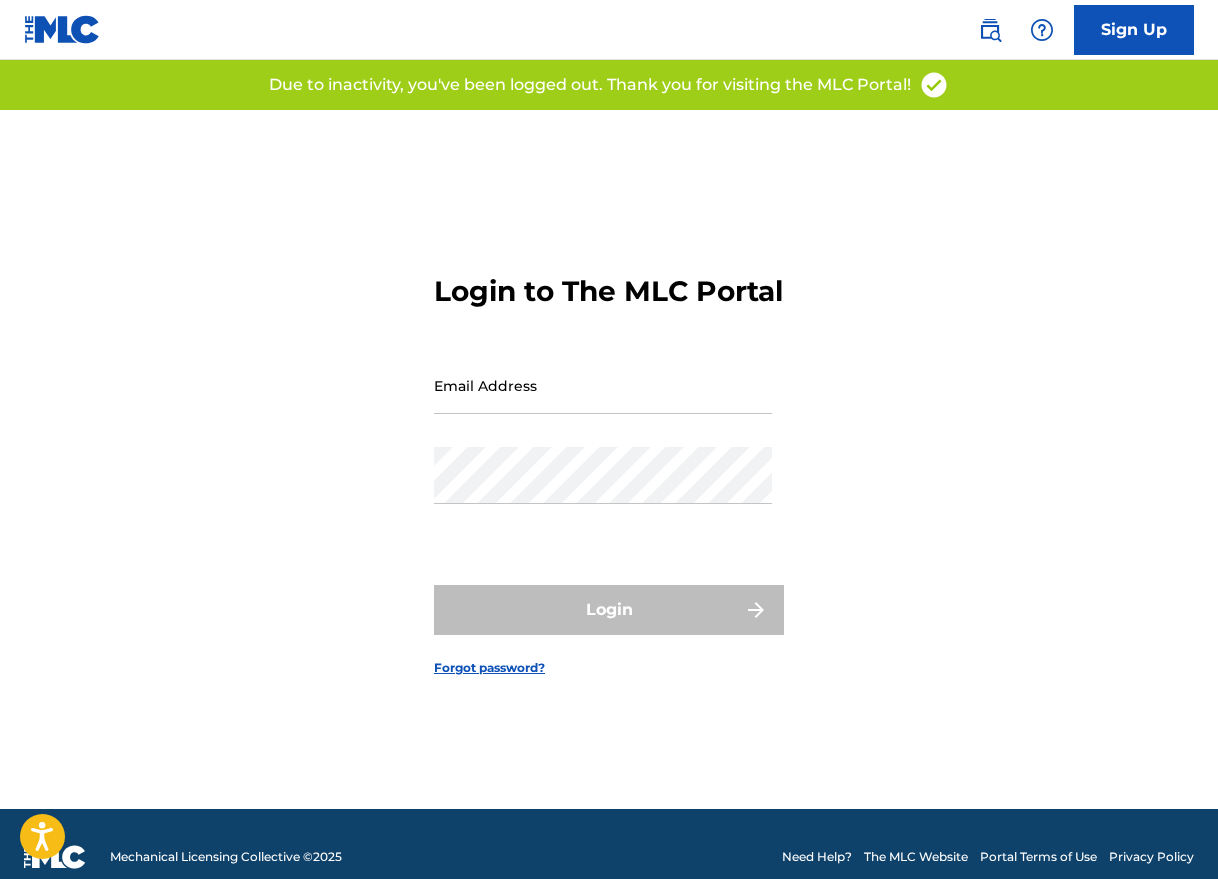 scroll, scrollTop: 0, scrollLeft: 0, axis: both 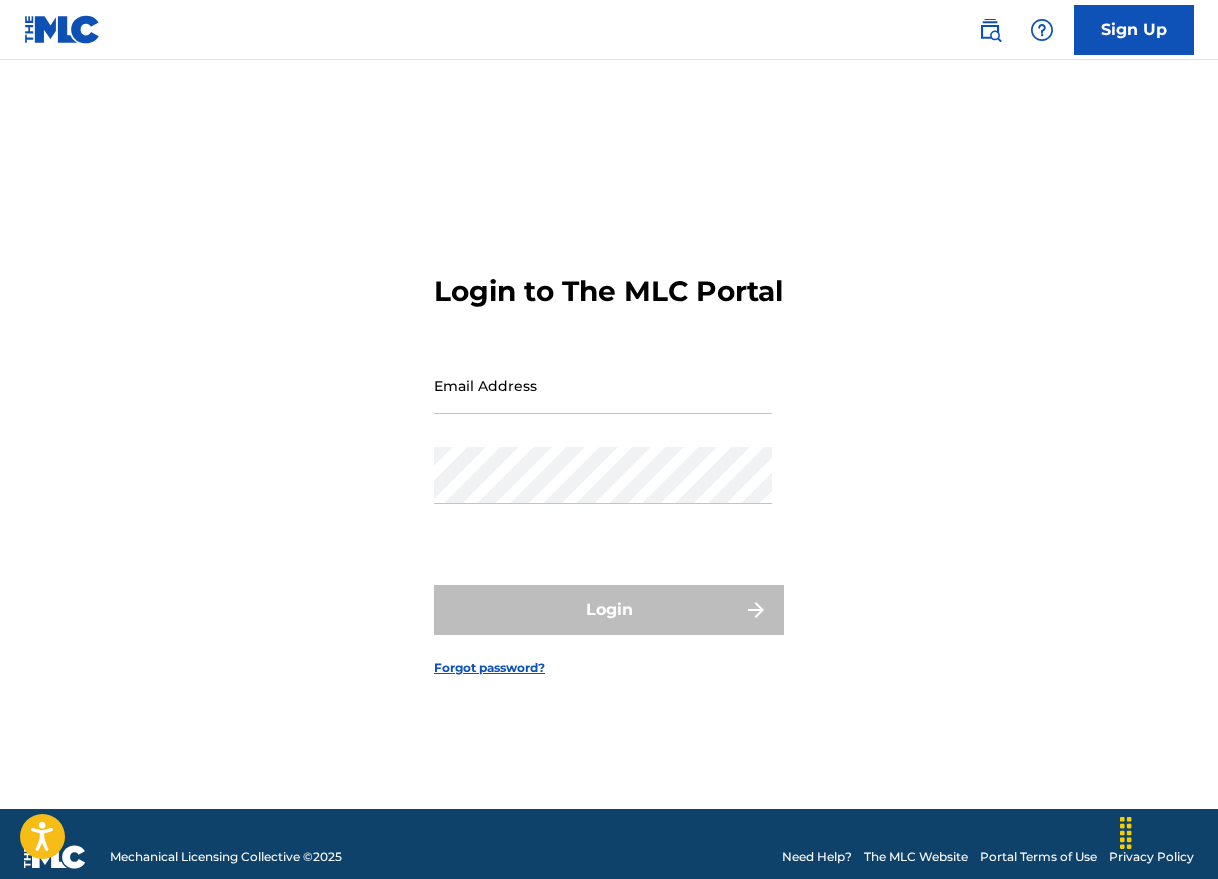 click on "Login to The MLC Portal Email Address Password Login Forgot password?" at bounding box center (609, 459) 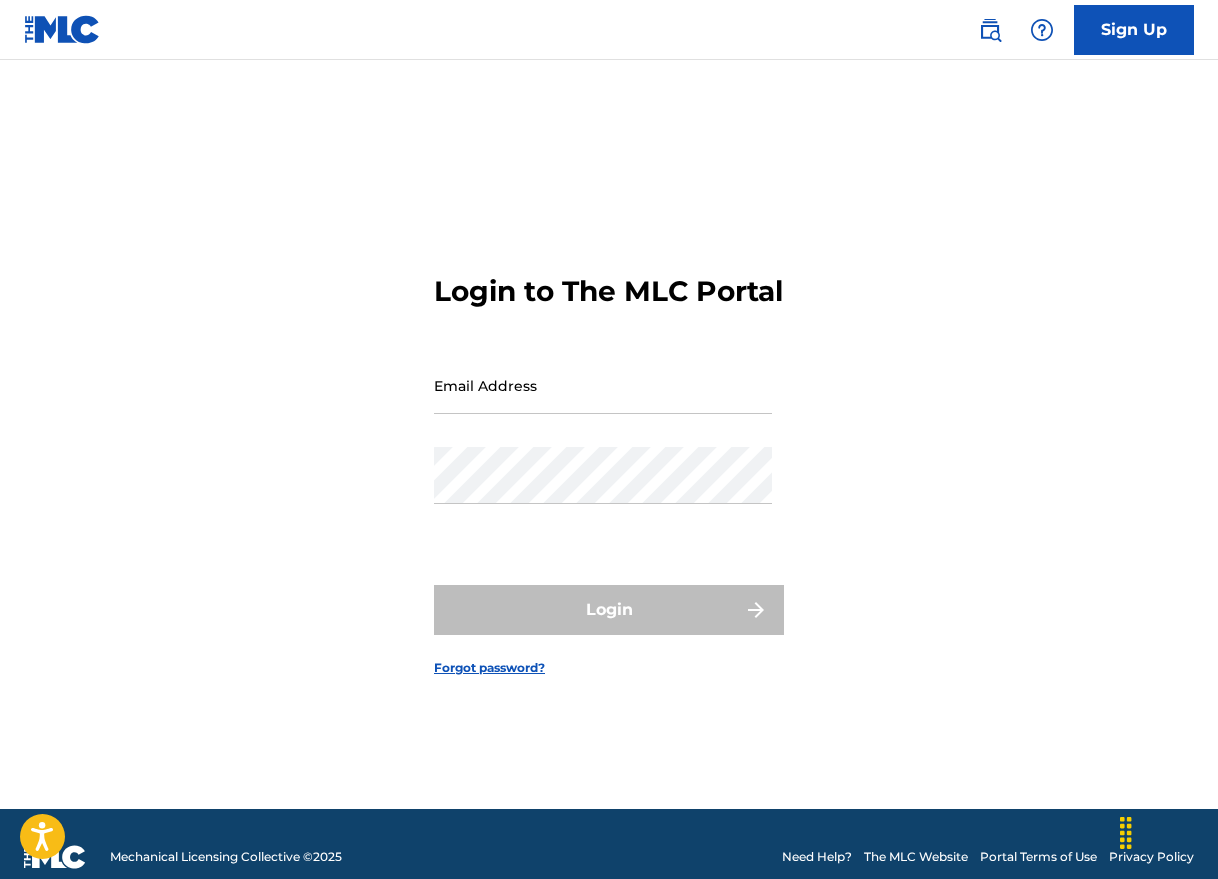 click on "Email Address" at bounding box center [603, 385] 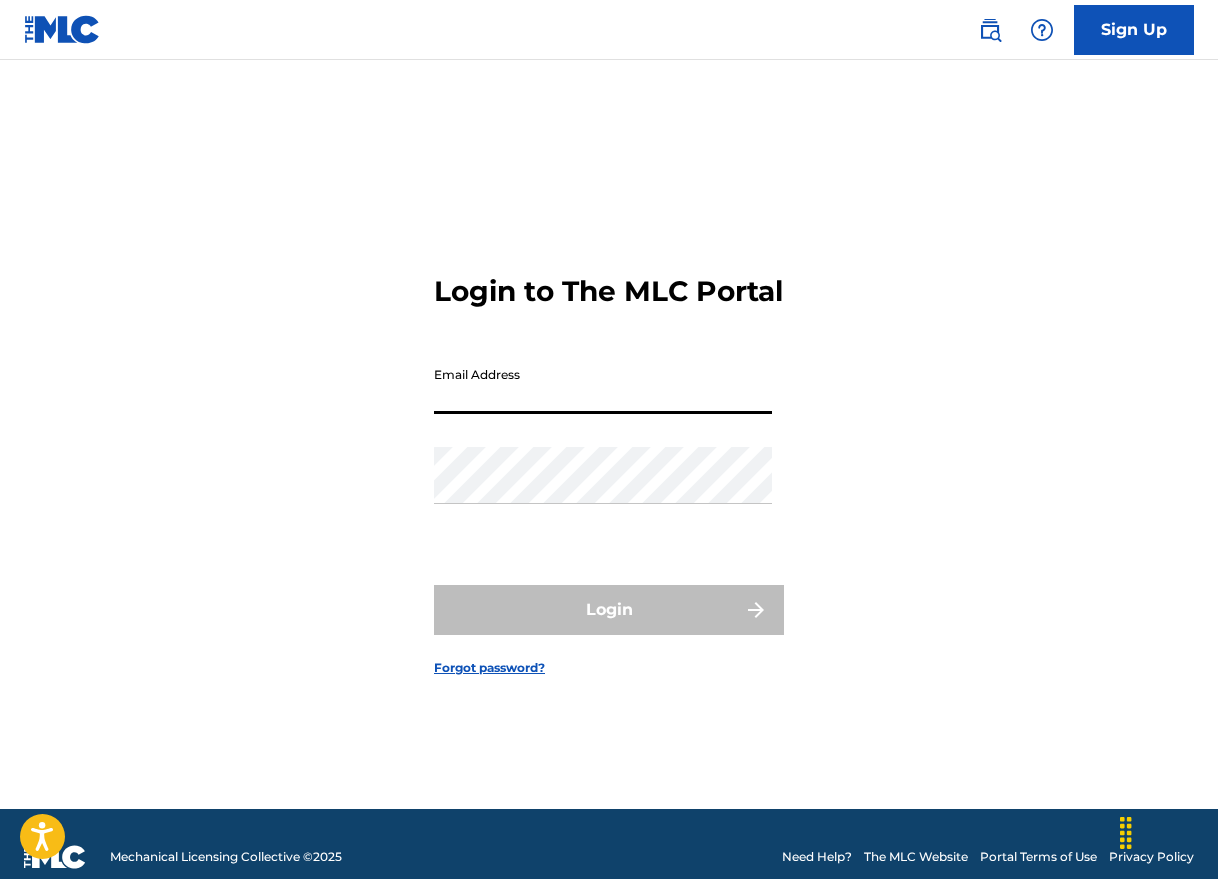 click on "Email Address" at bounding box center [603, 385] 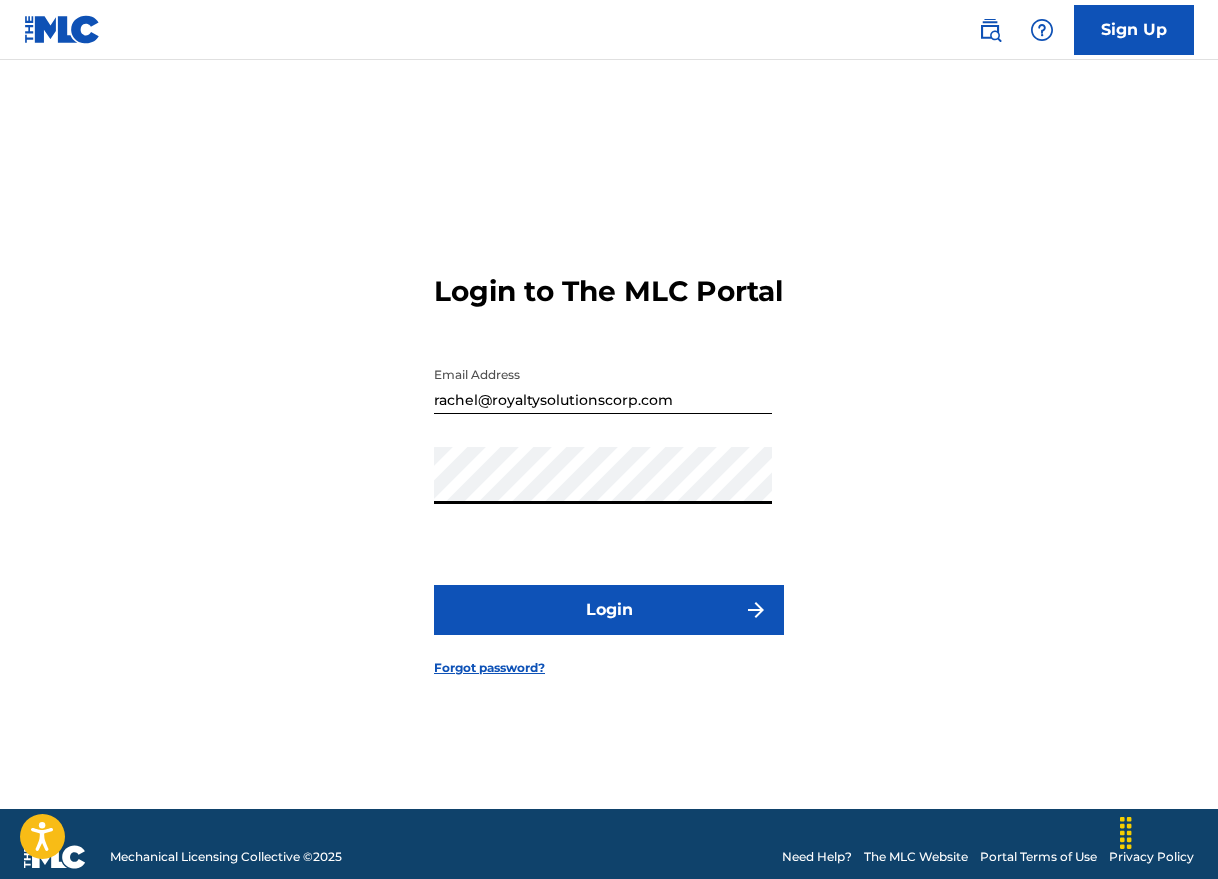 click on "Login" at bounding box center (609, 610) 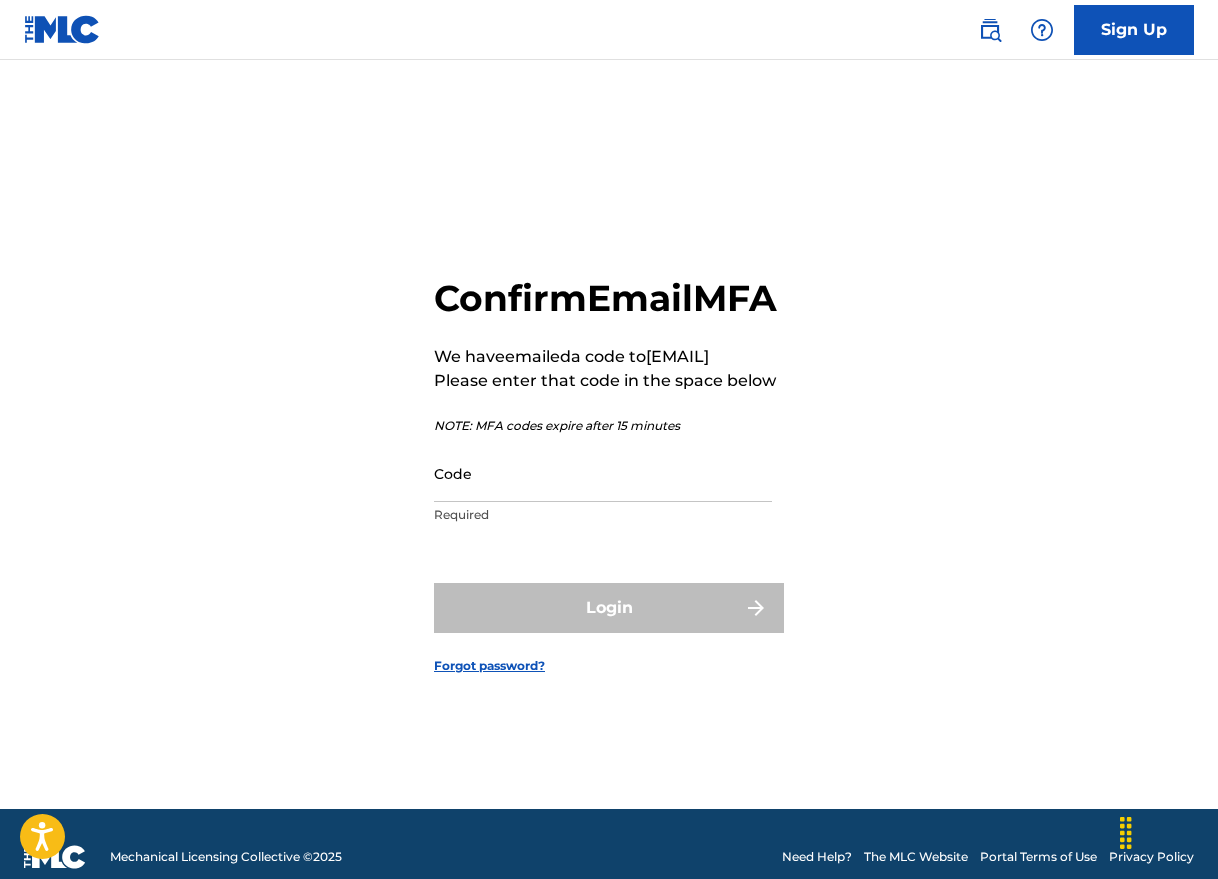 click on "Confirm Email MFA We have emailed a code to [EMAIL] Please enter that code in the space below NOTE: MFA codes expire after 15 minutes Code Required Login Forgot password?" at bounding box center (609, 459) 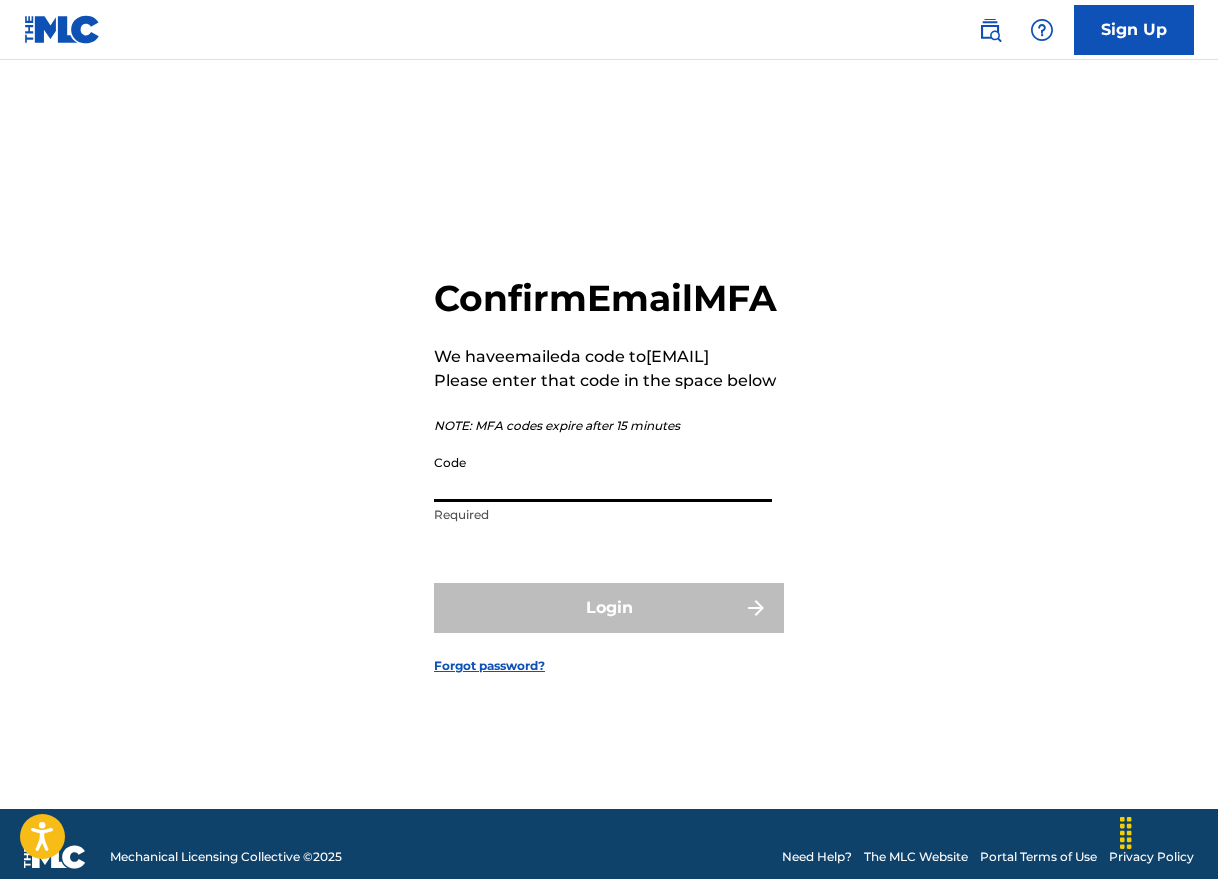 click on "Code" at bounding box center [603, 473] 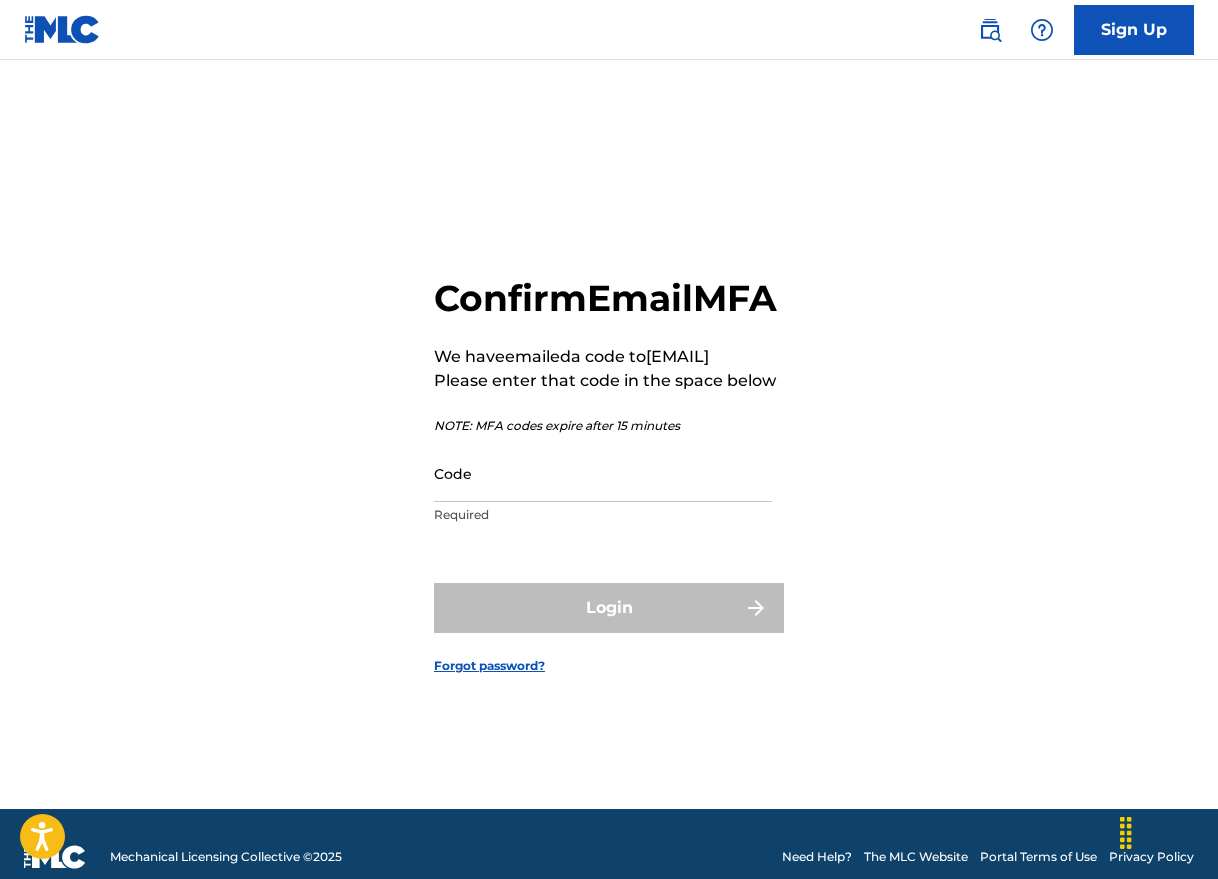 click on "Code" at bounding box center (603, 473) 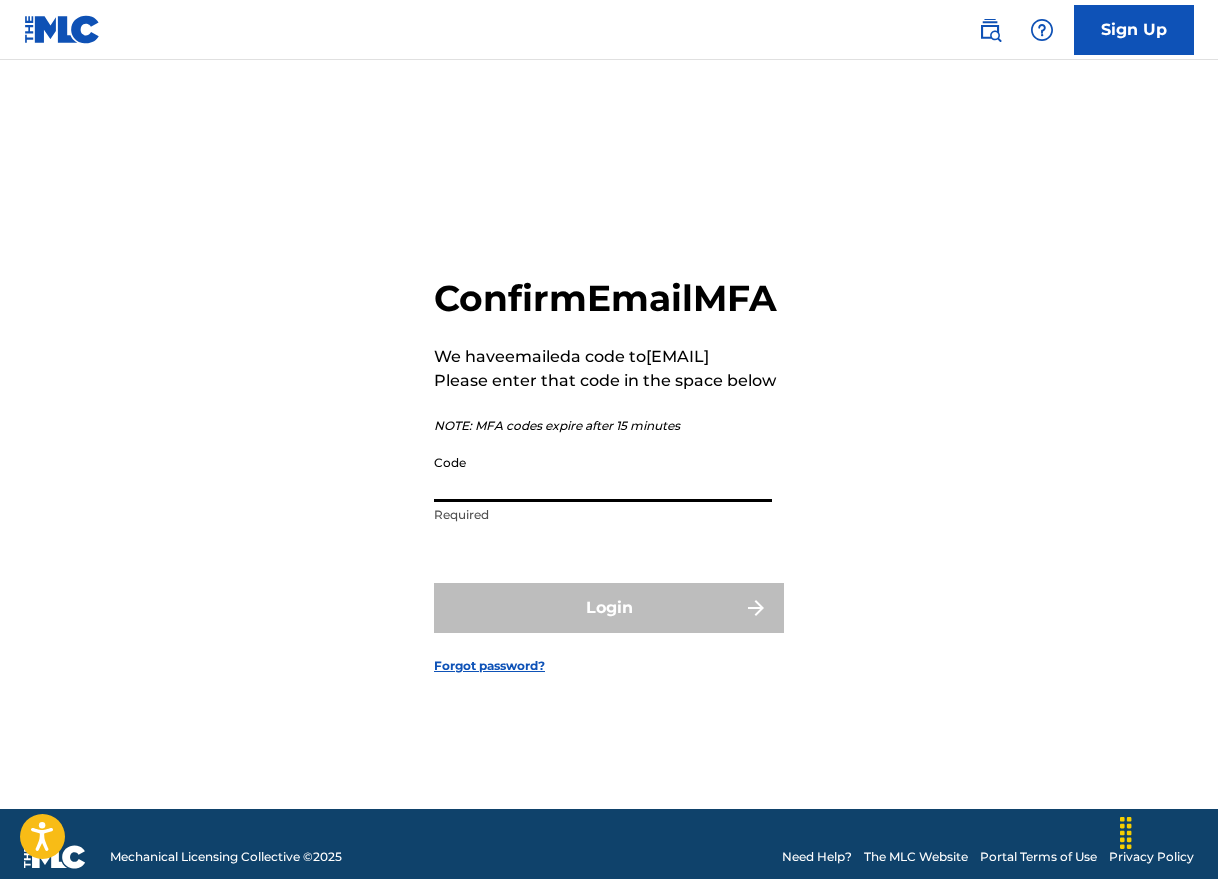 paste on "035151" 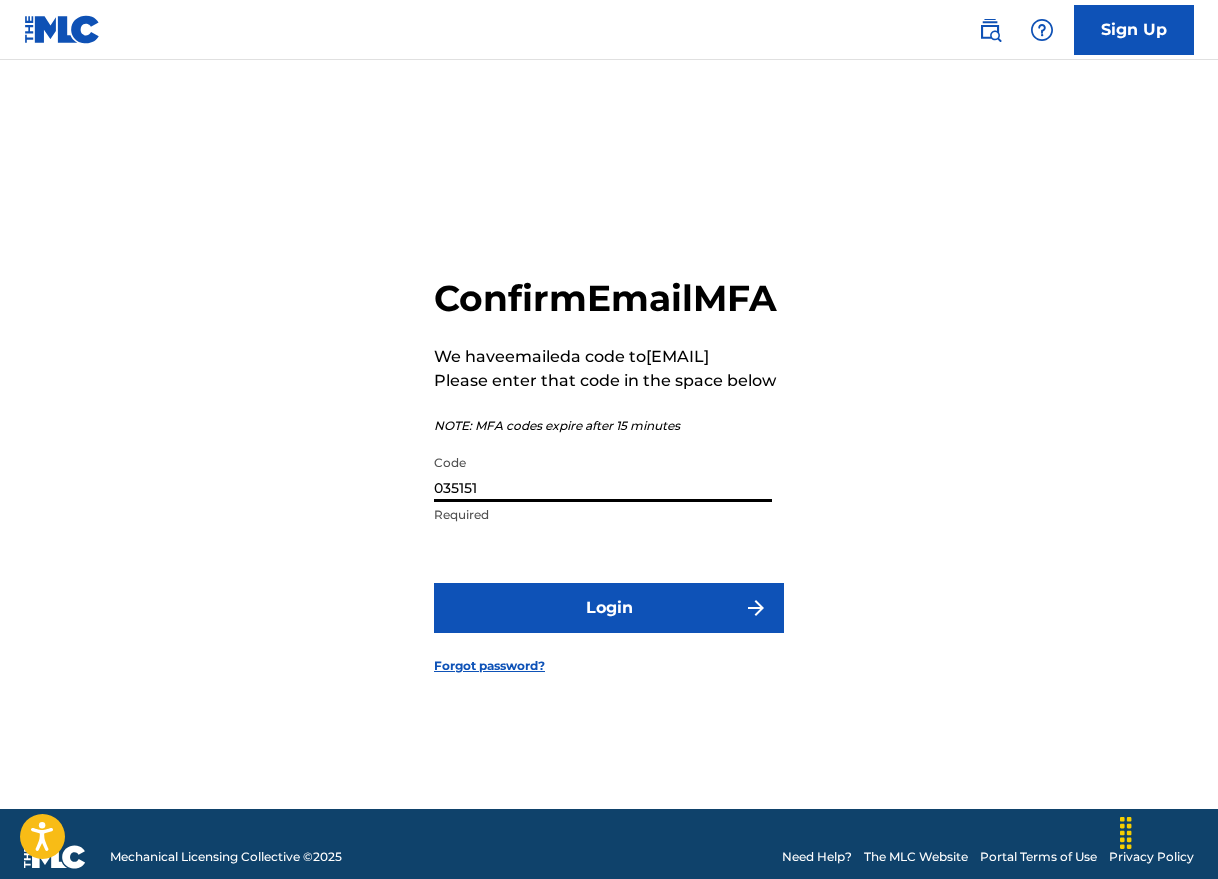 type on "035151" 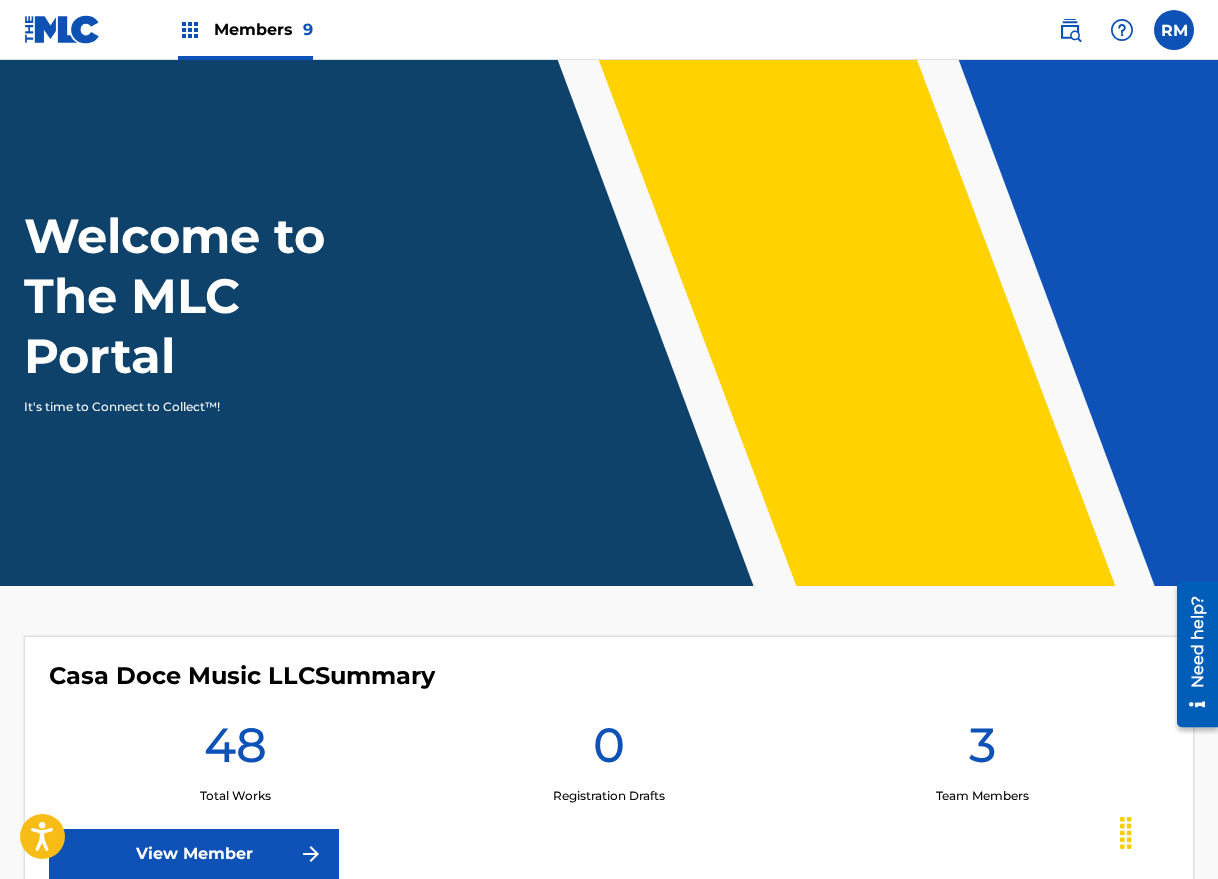 scroll, scrollTop: 0, scrollLeft: 0, axis: both 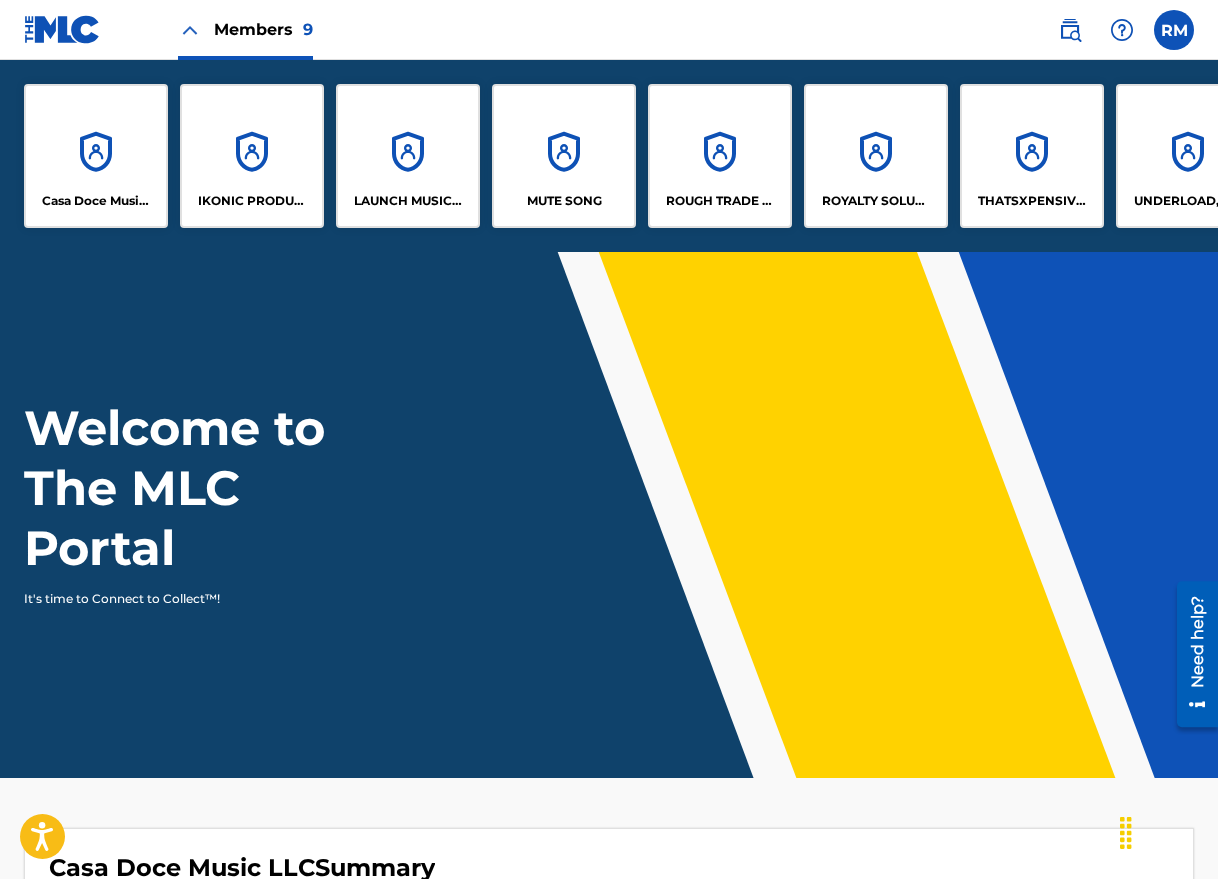 click on "THATSXPENSIVE PUBLISHING LLC" at bounding box center [1032, 201] 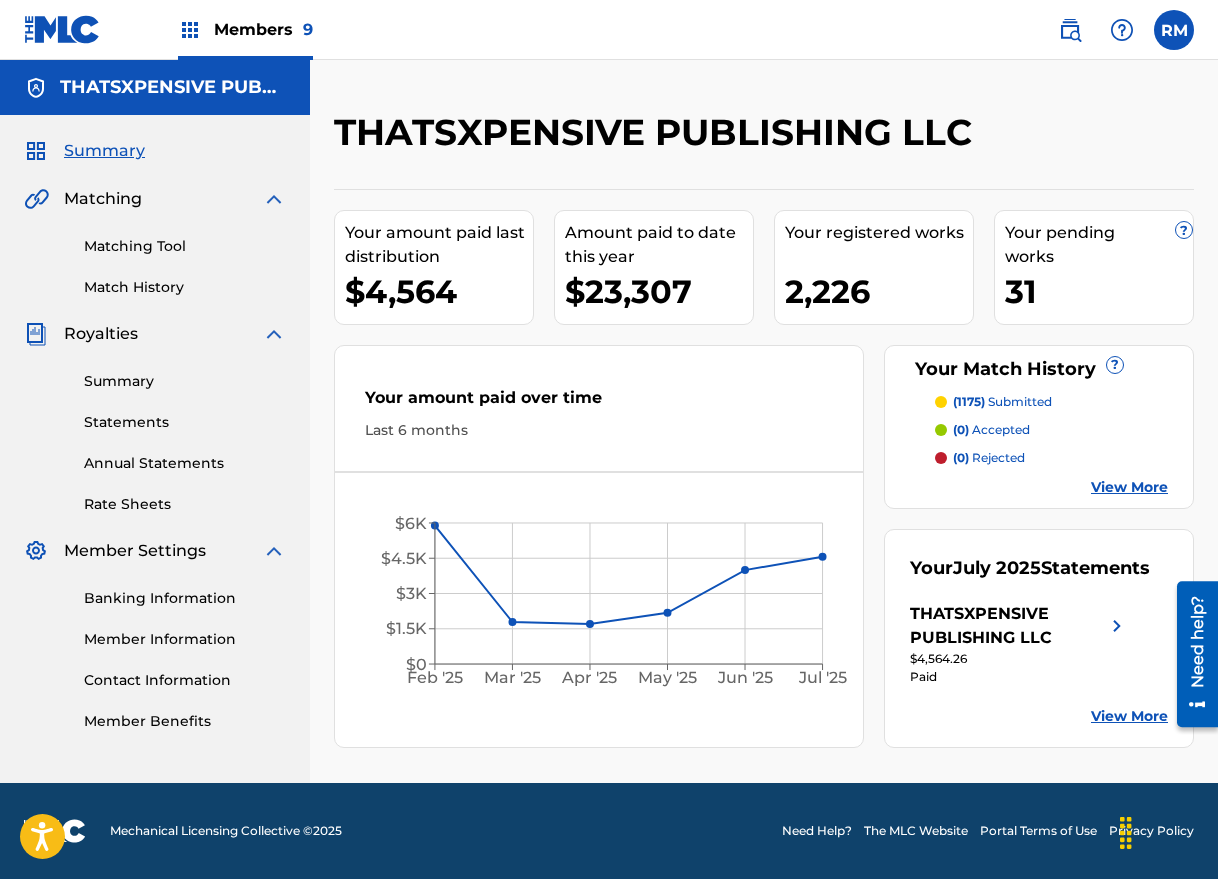 click on "Matching Tool" at bounding box center (185, 246) 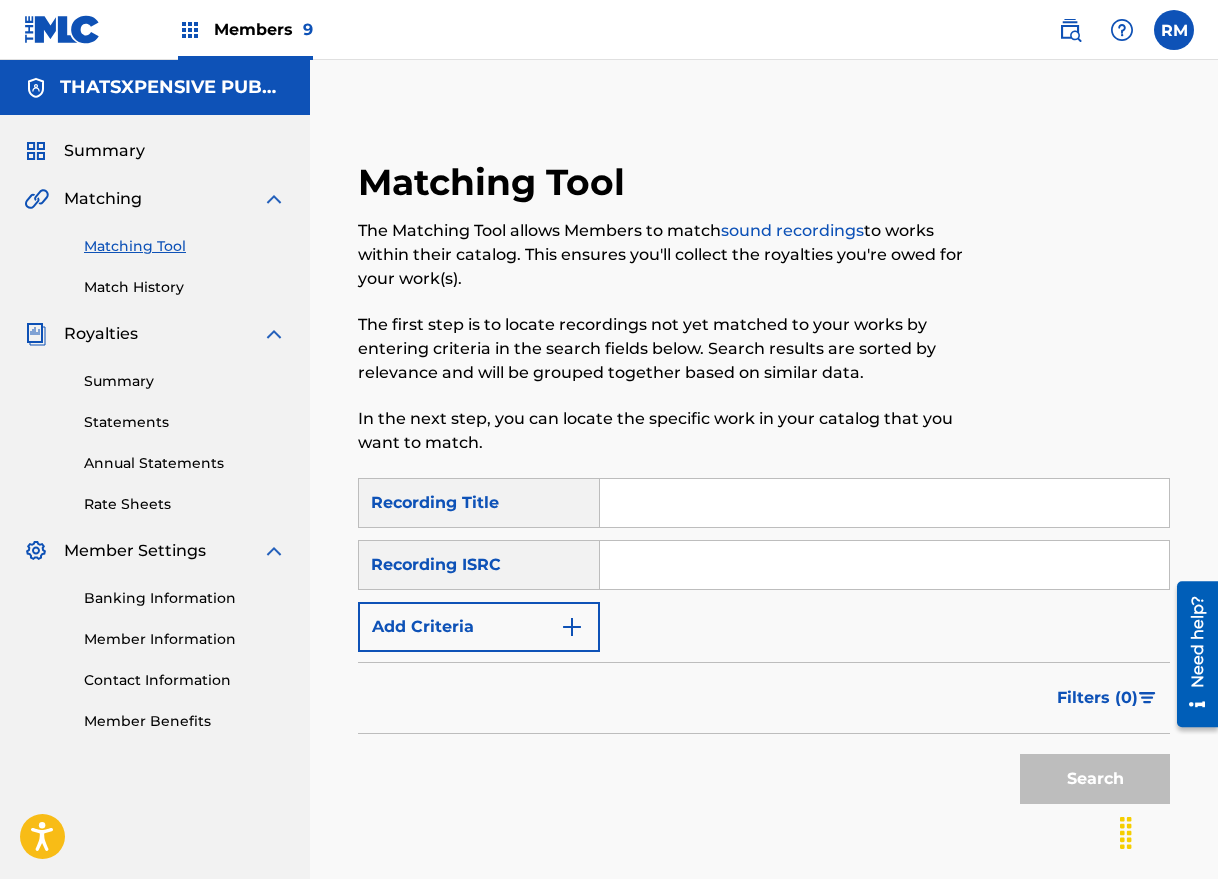 click at bounding box center [884, 565] 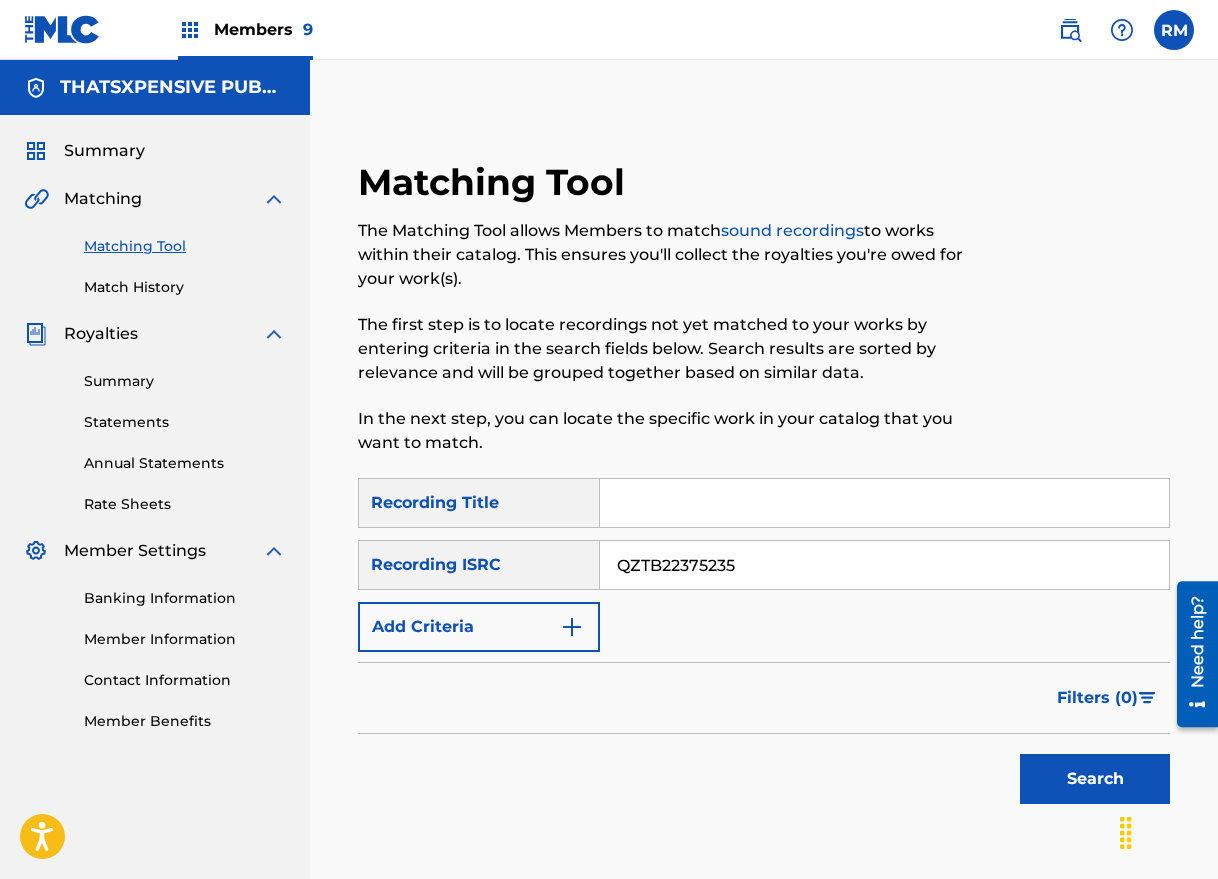 type on "QZTB22375235" 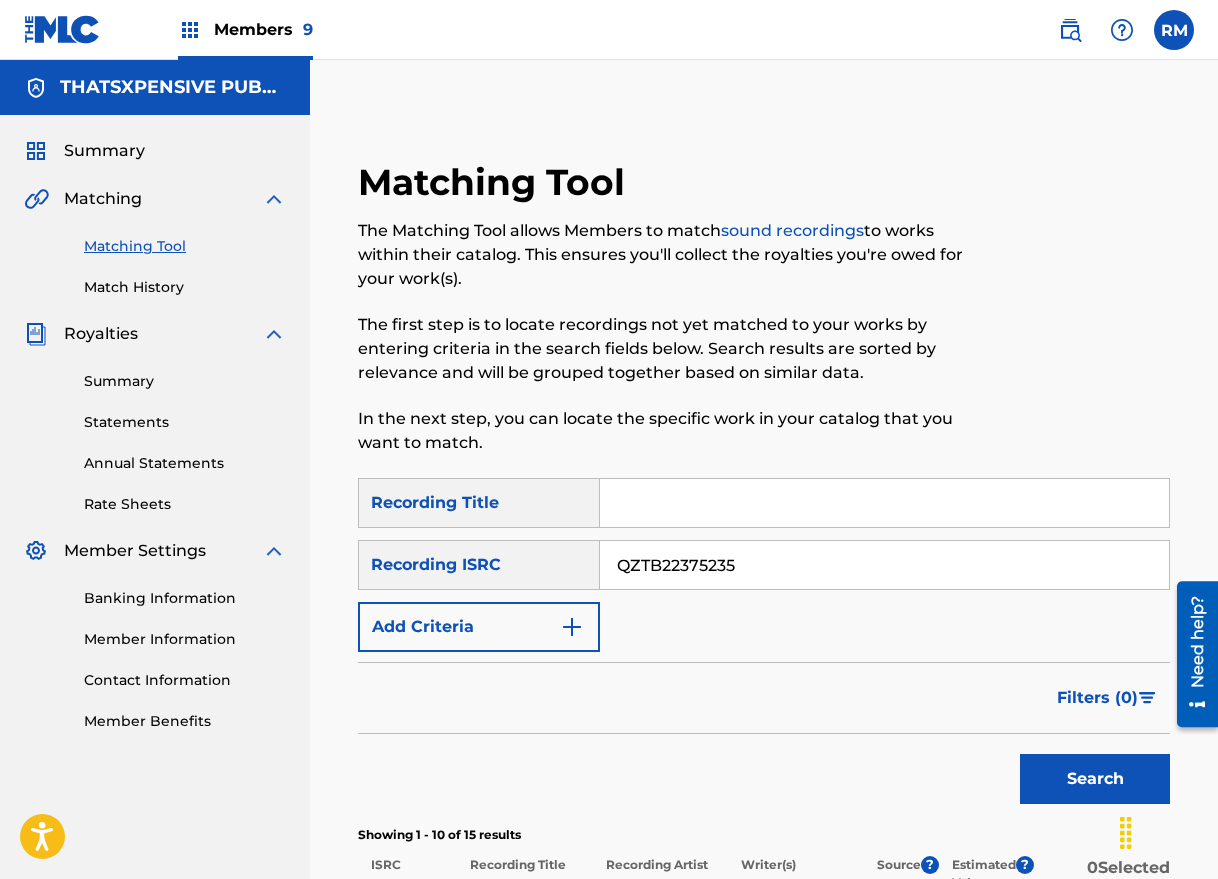 scroll, scrollTop: 375, scrollLeft: 0, axis: vertical 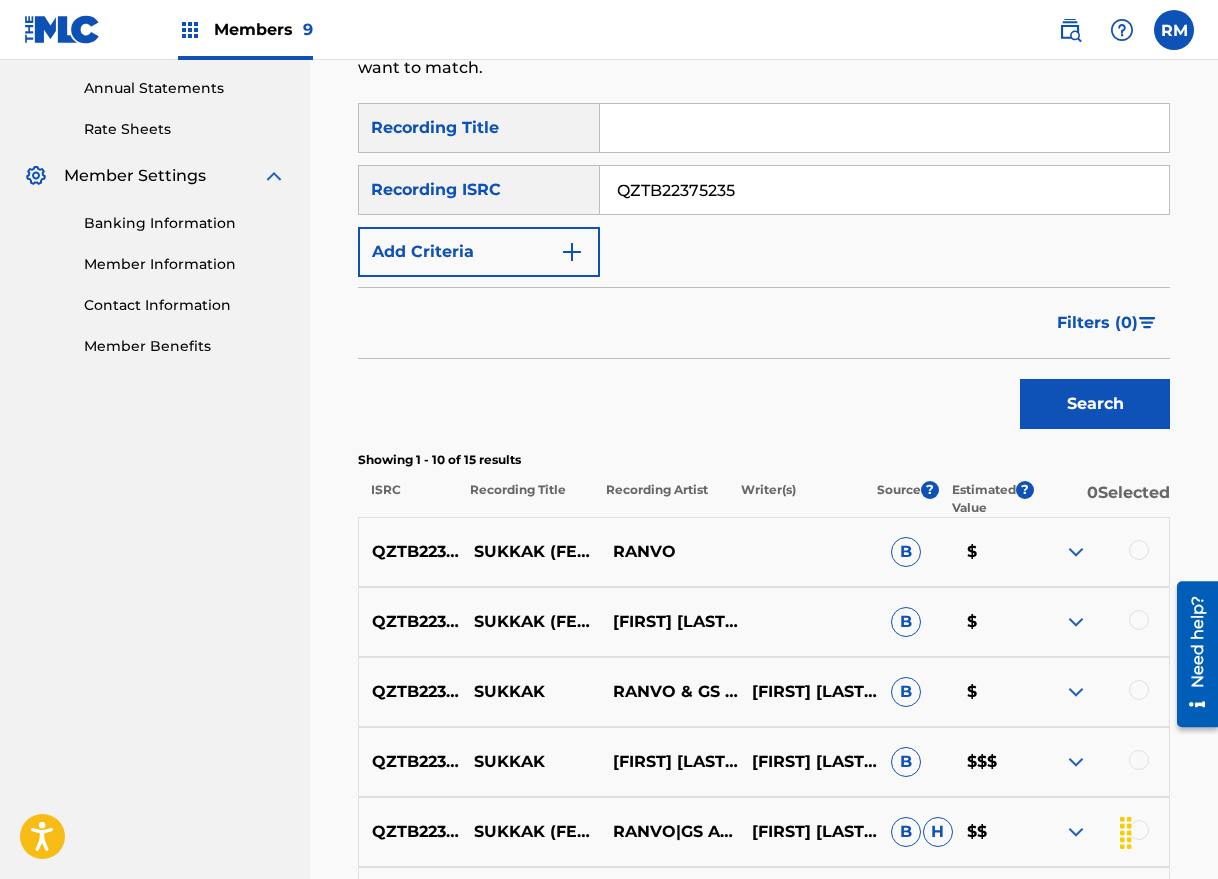 click at bounding box center [1139, 550] 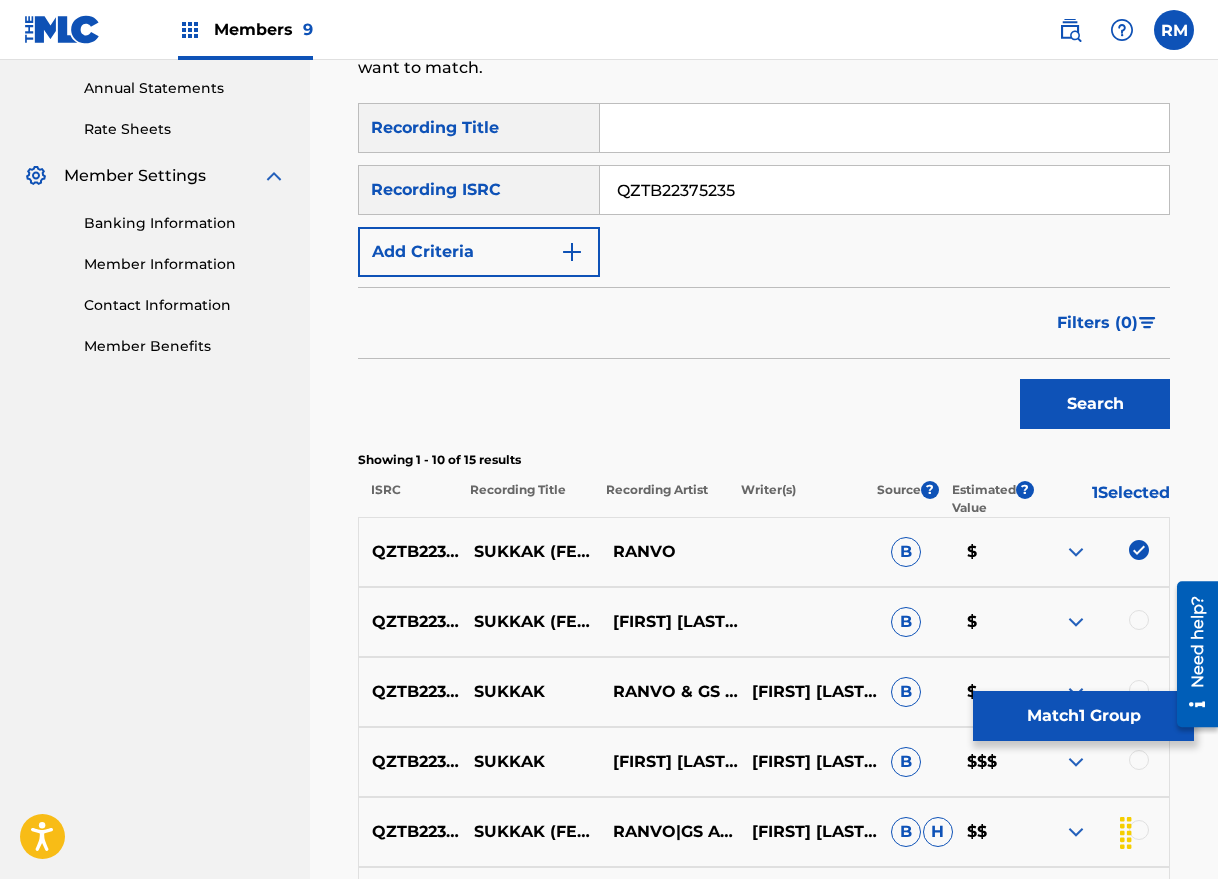 click at bounding box center [1139, 620] 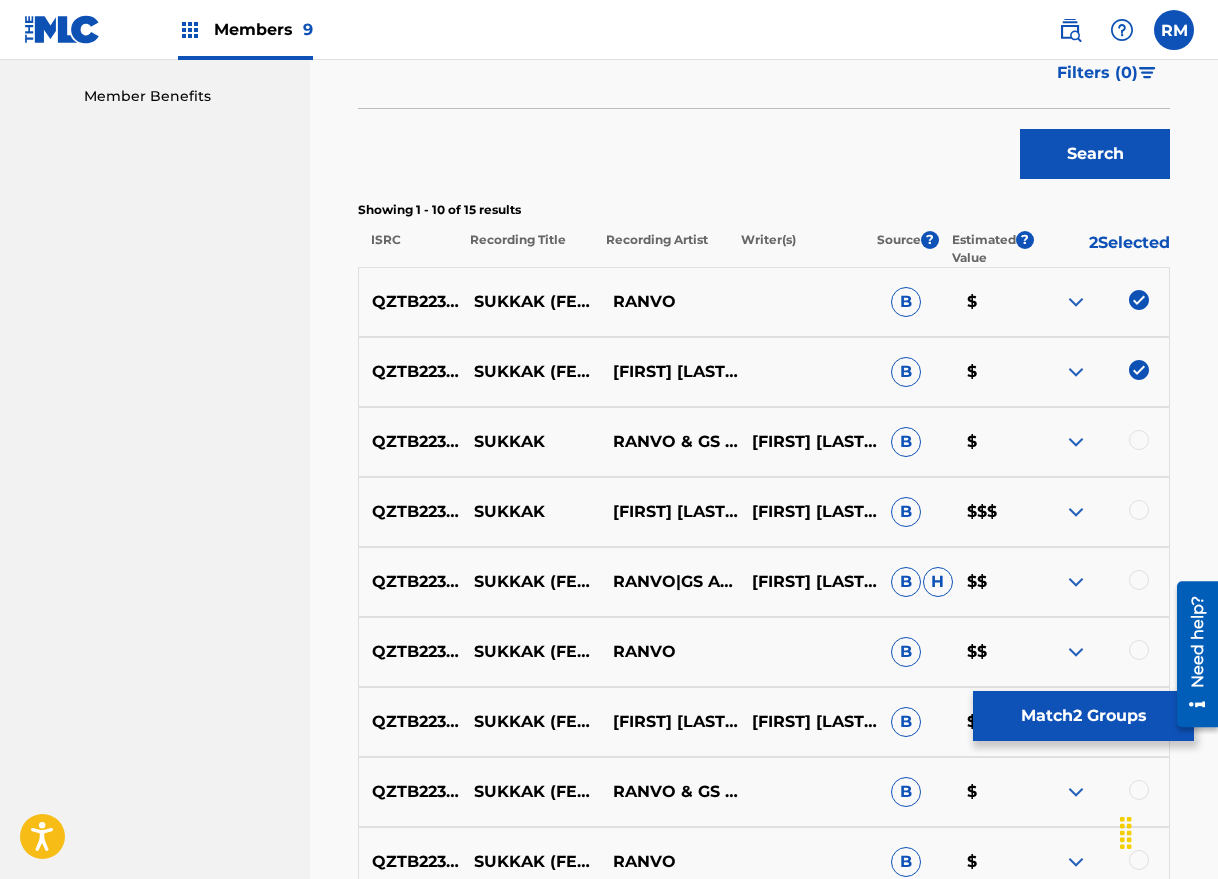 scroll, scrollTop: 875, scrollLeft: 0, axis: vertical 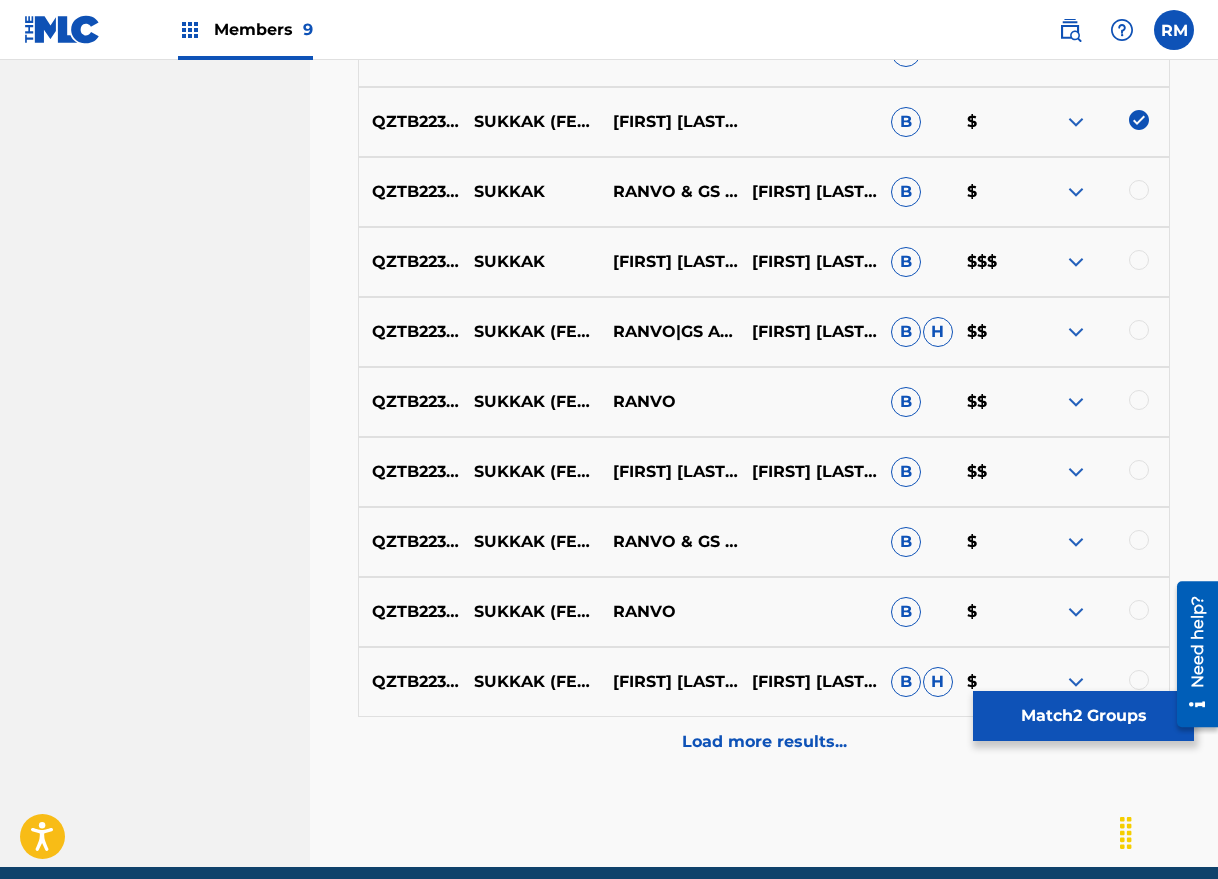 click at bounding box center (1139, 190) 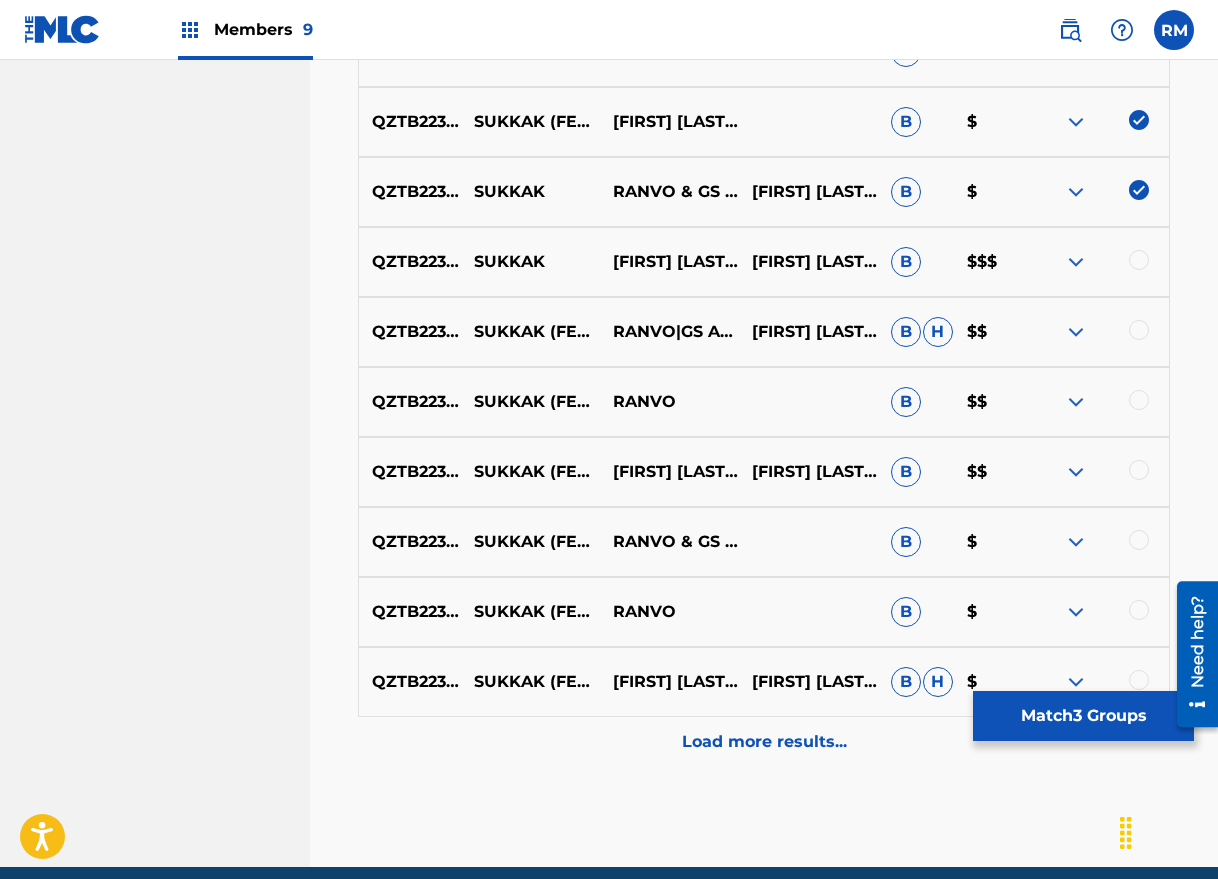 click on "Load more results..." at bounding box center [764, 742] 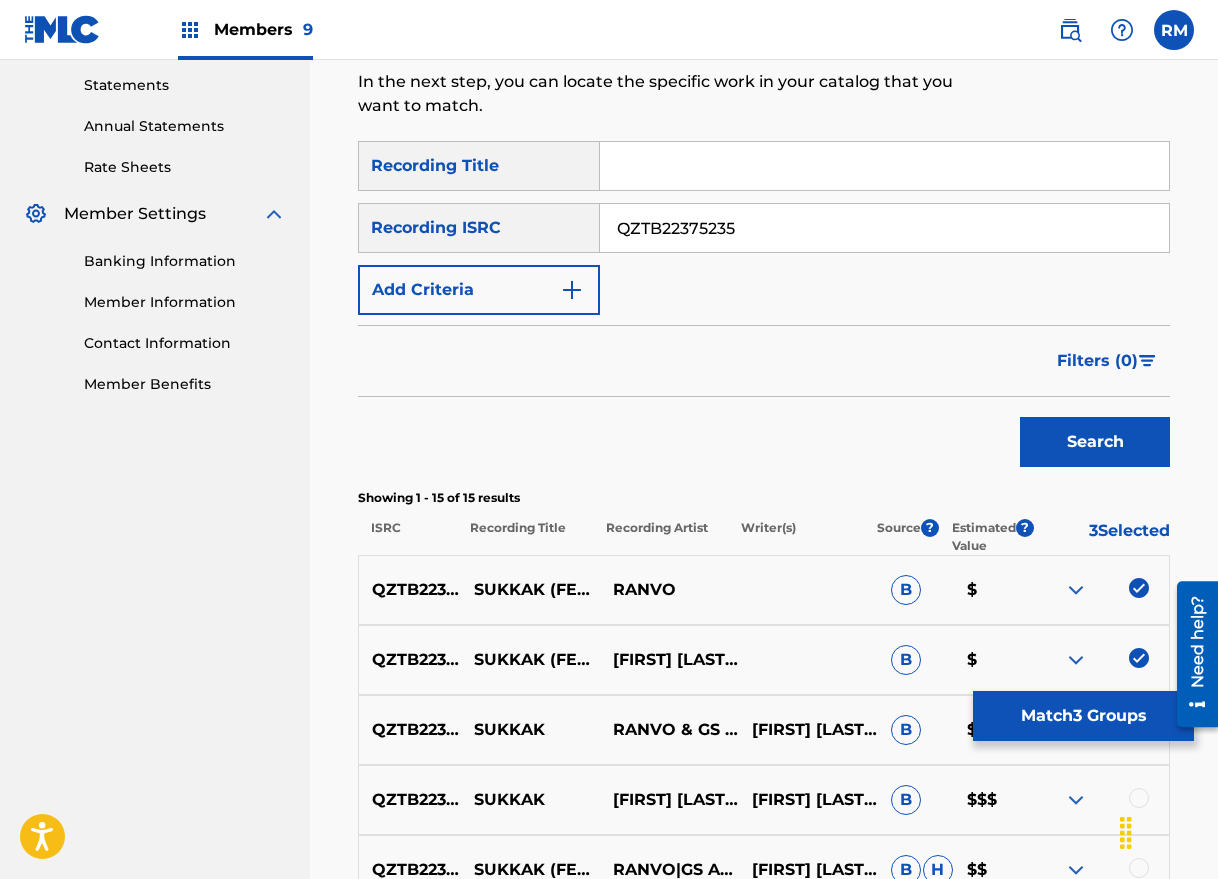 scroll, scrollTop: 875, scrollLeft: 0, axis: vertical 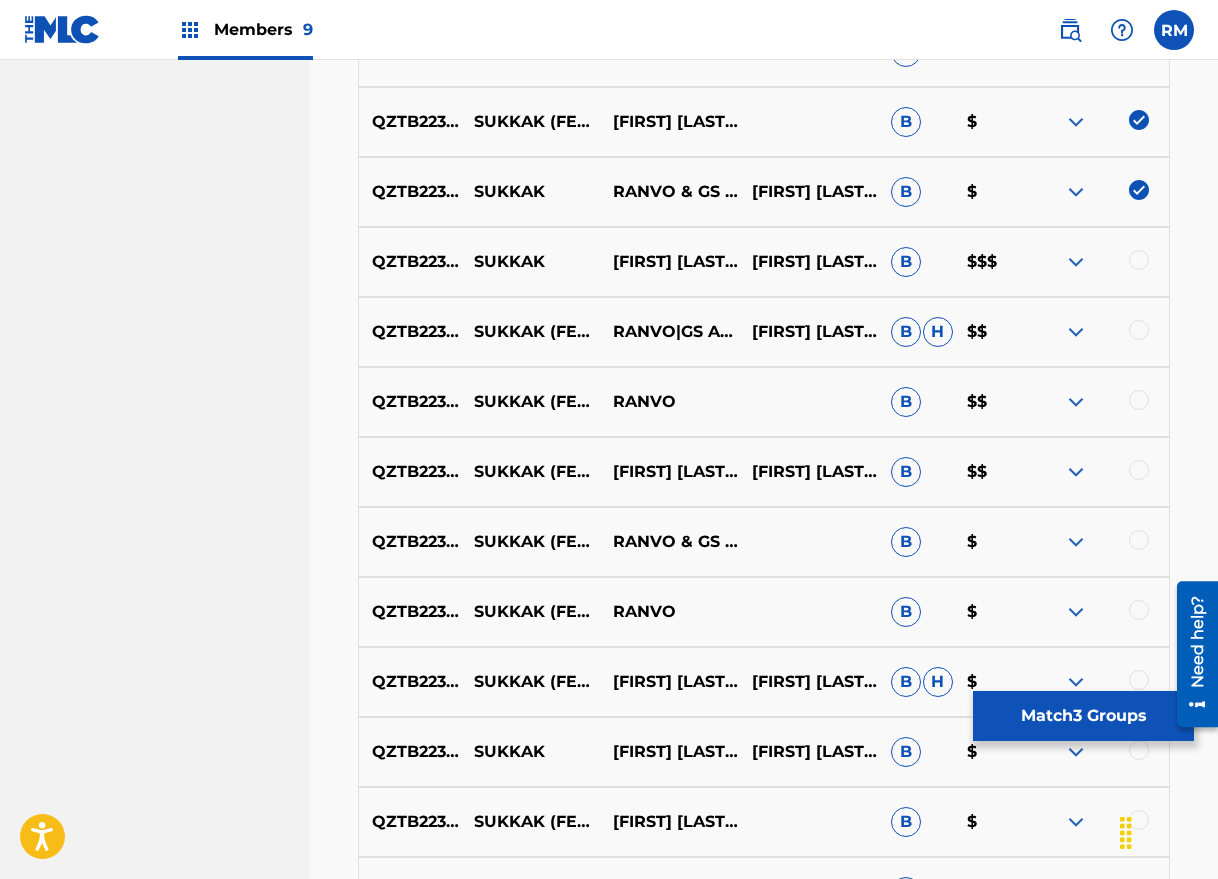 click at bounding box center [1139, 260] 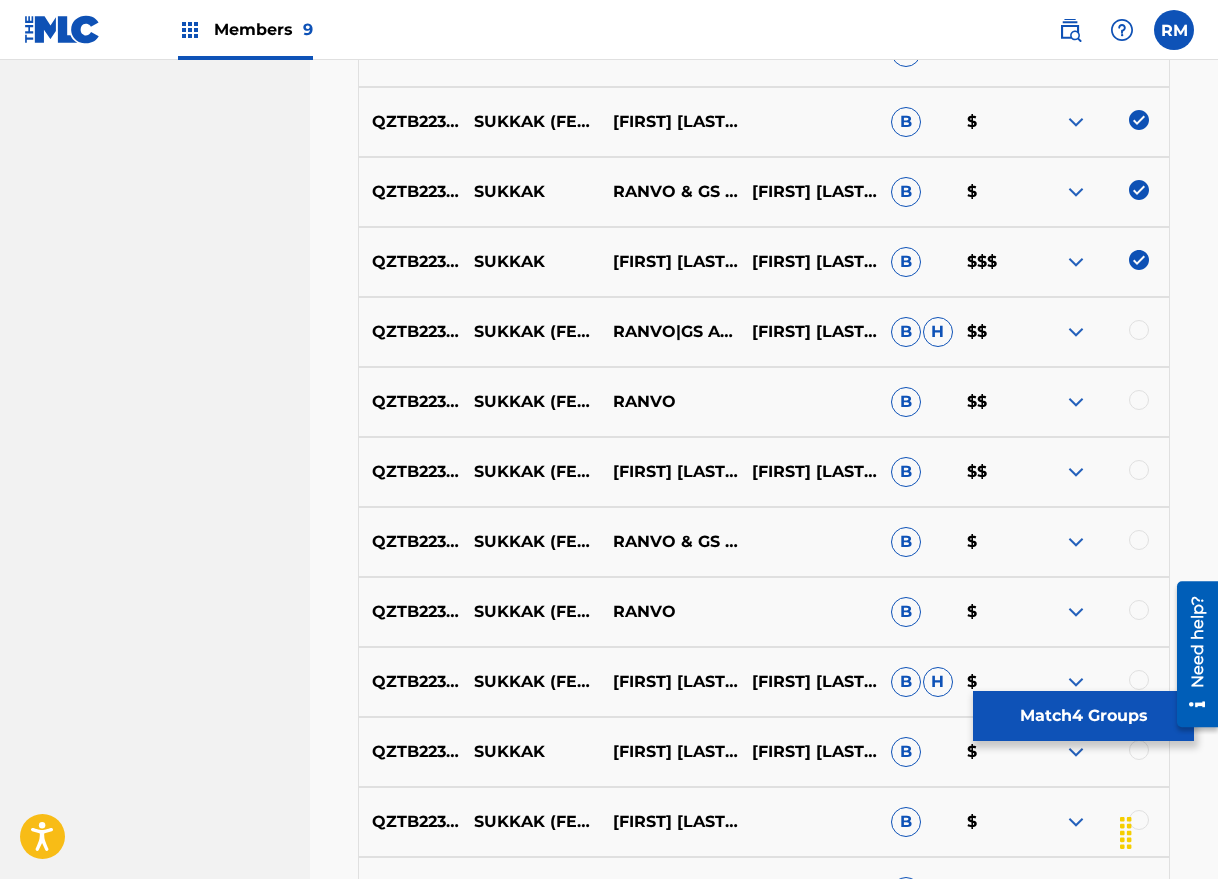 click at bounding box center [1139, 330] 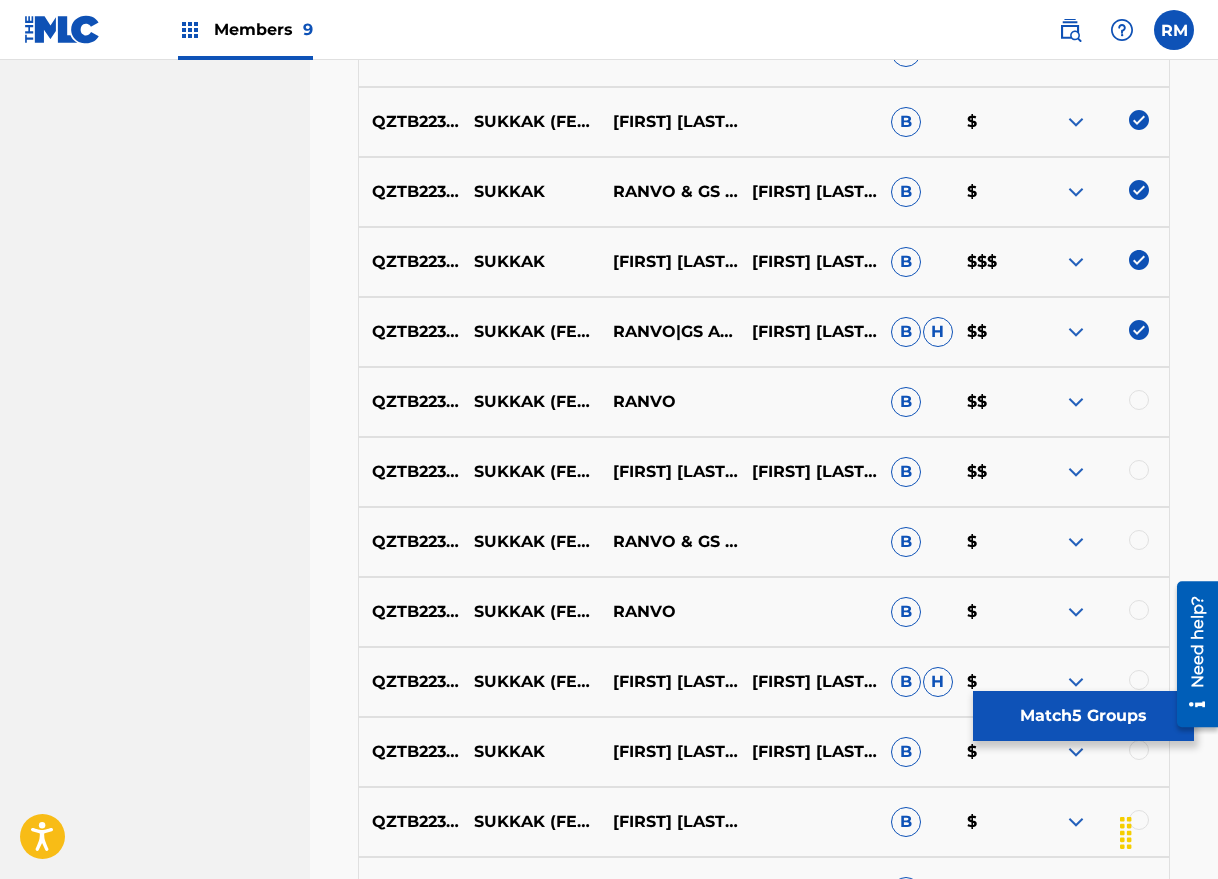 click at bounding box center [1099, 402] 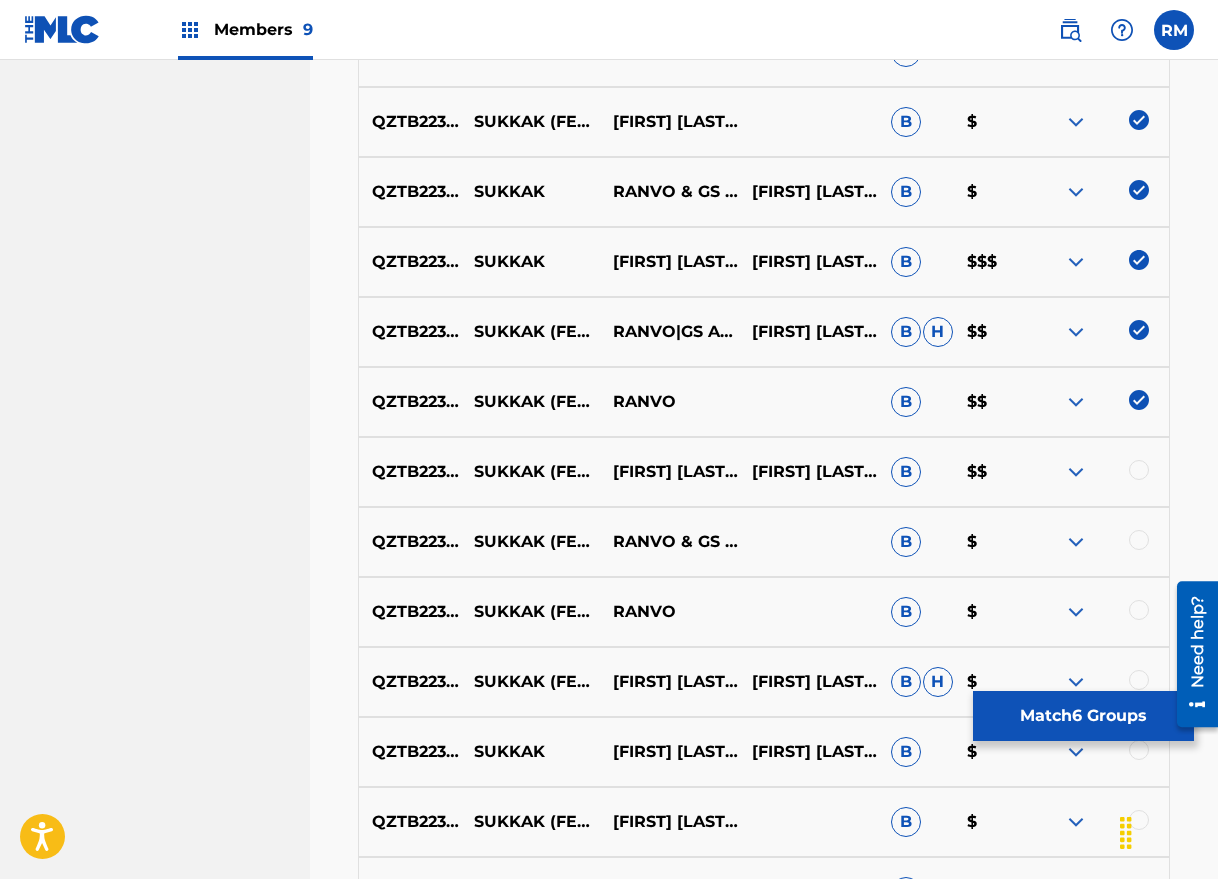click at bounding box center (1139, 470) 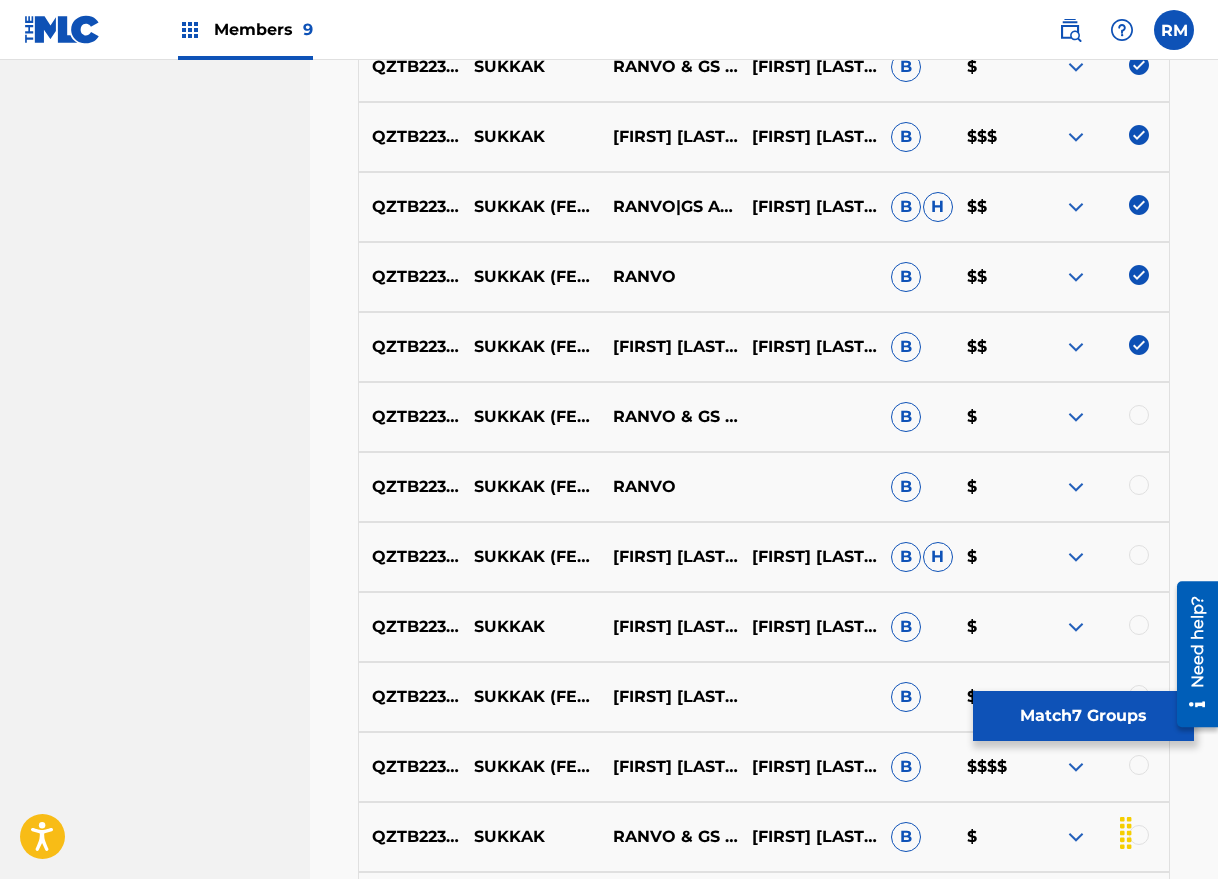 scroll, scrollTop: 1250, scrollLeft: 0, axis: vertical 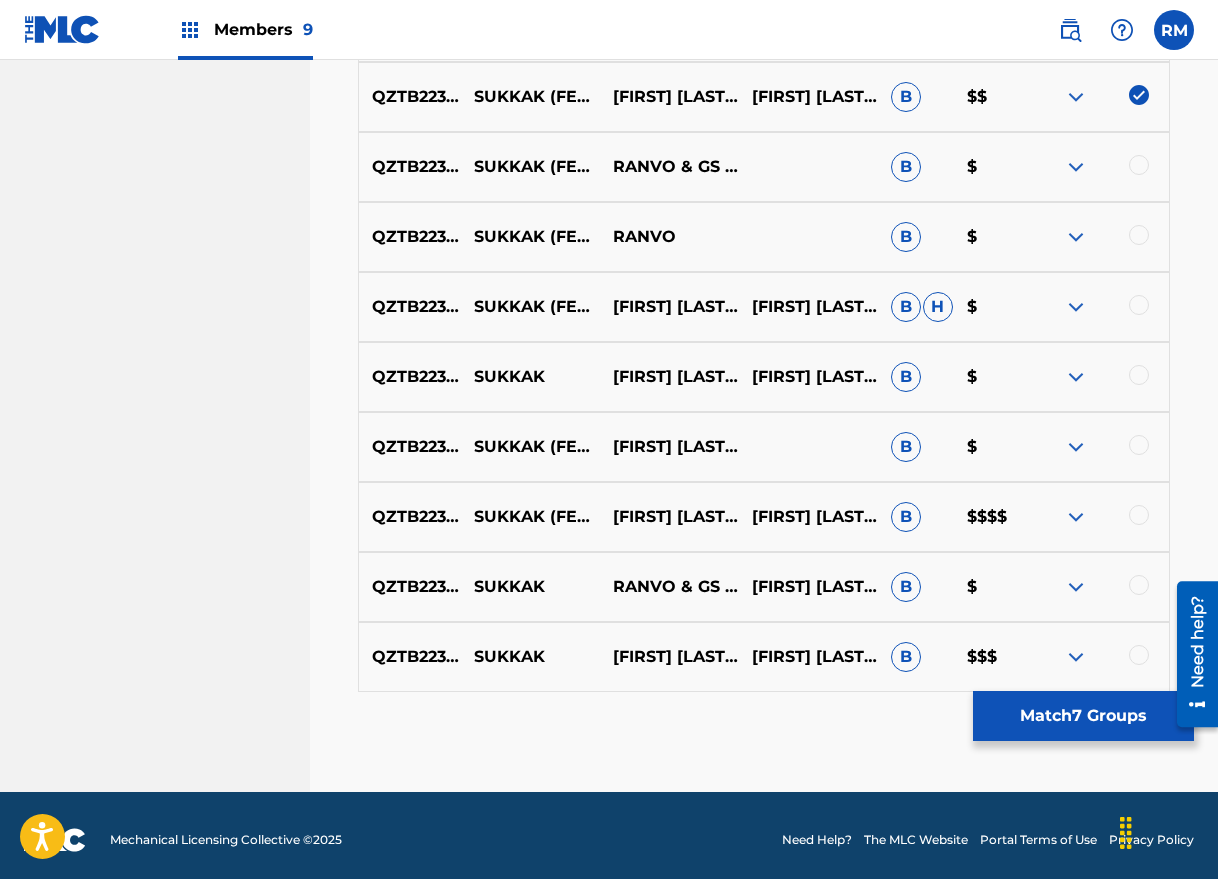 click at bounding box center (1139, 165) 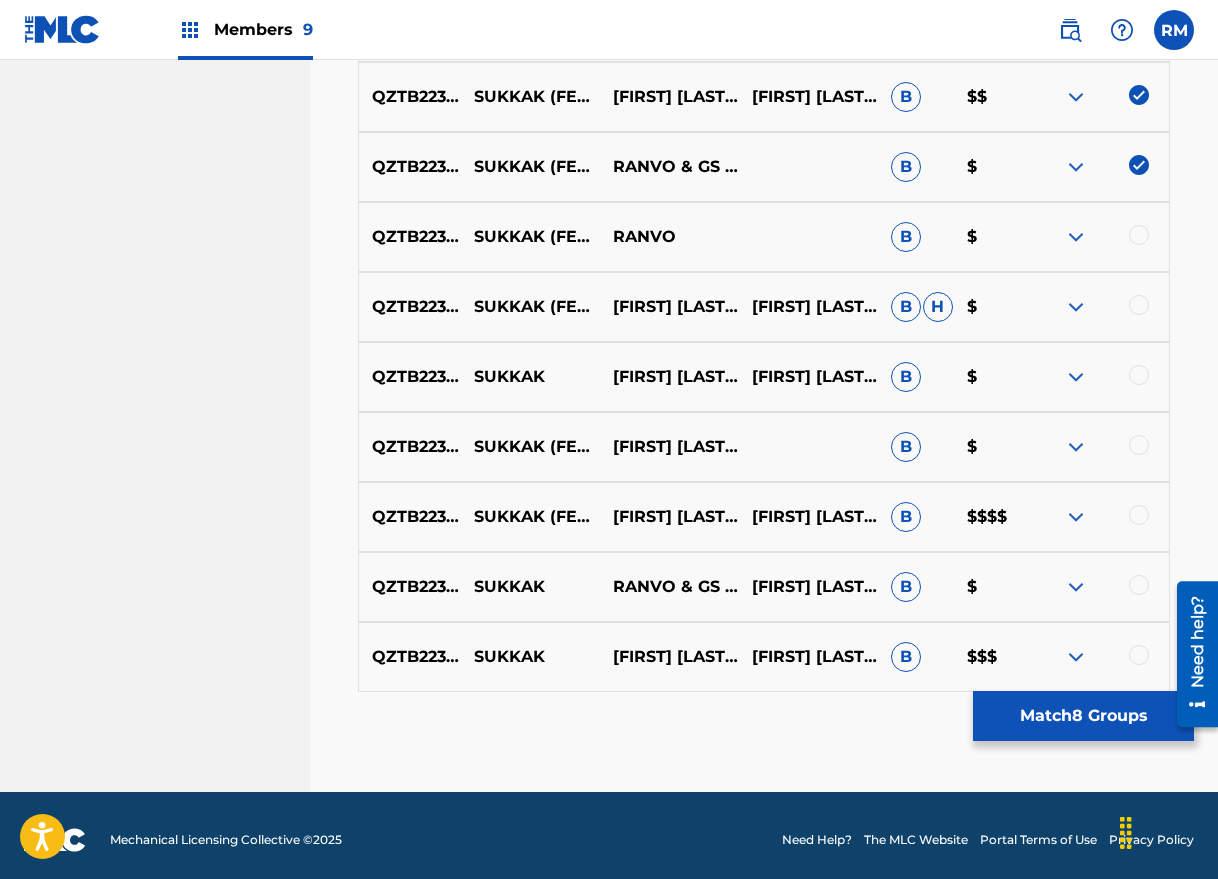 click at bounding box center [1139, 235] 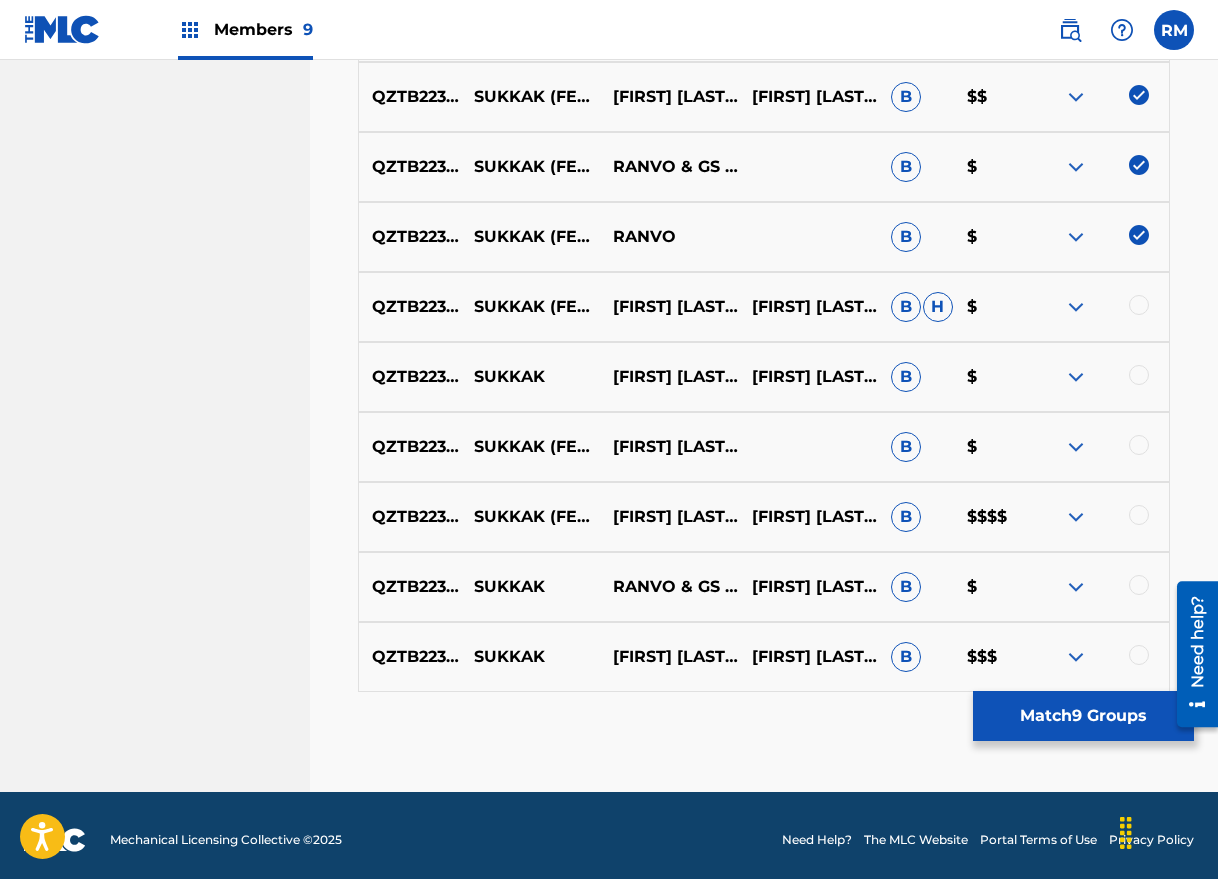 click at bounding box center (1139, 305) 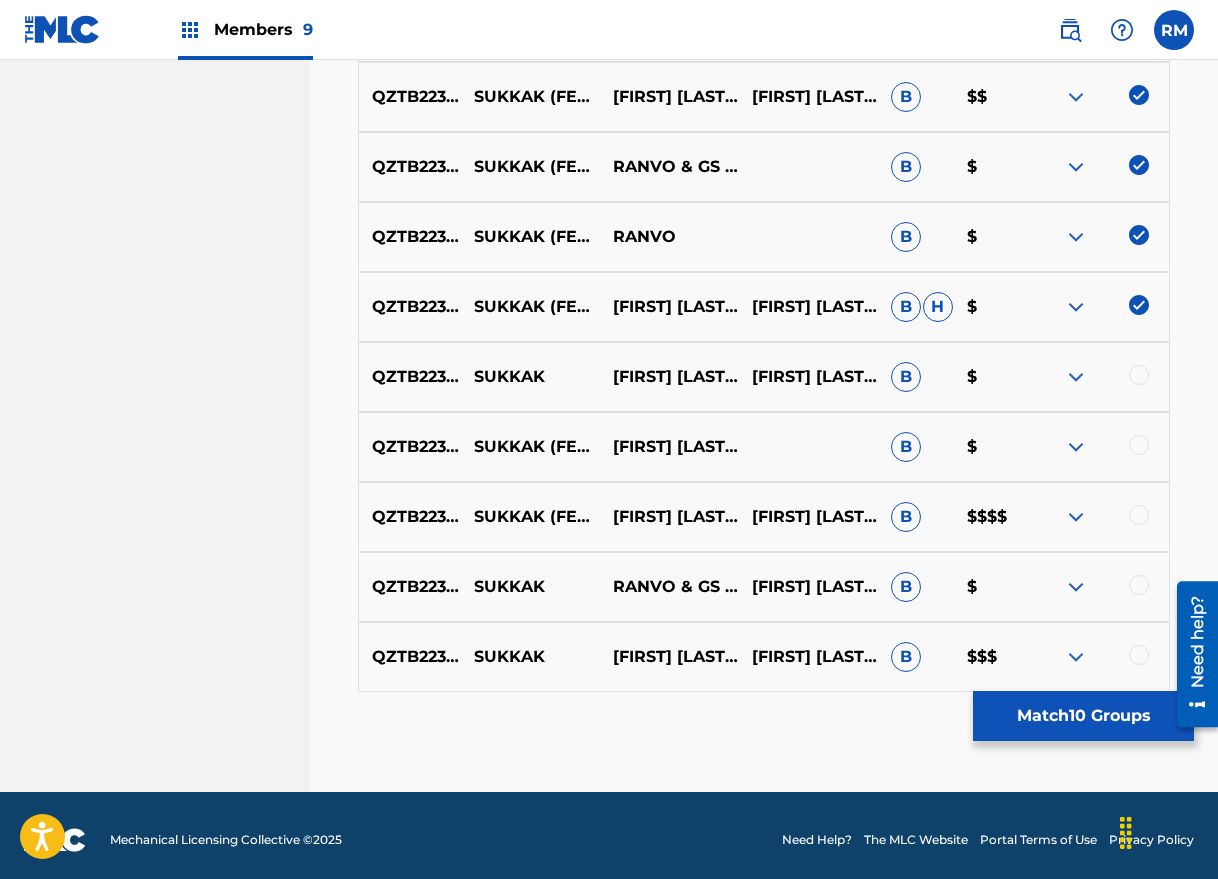 click at bounding box center [1139, 375] 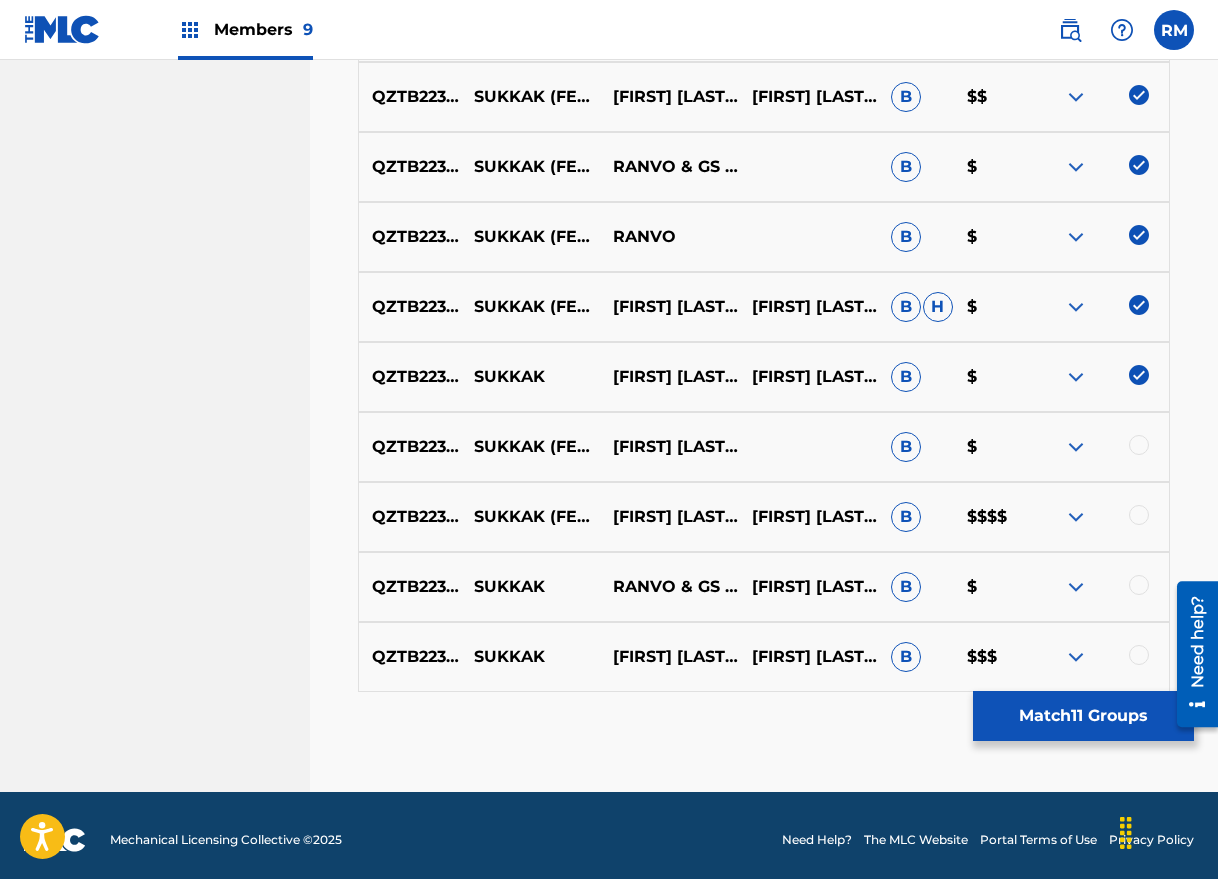 click at bounding box center (1139, 445) 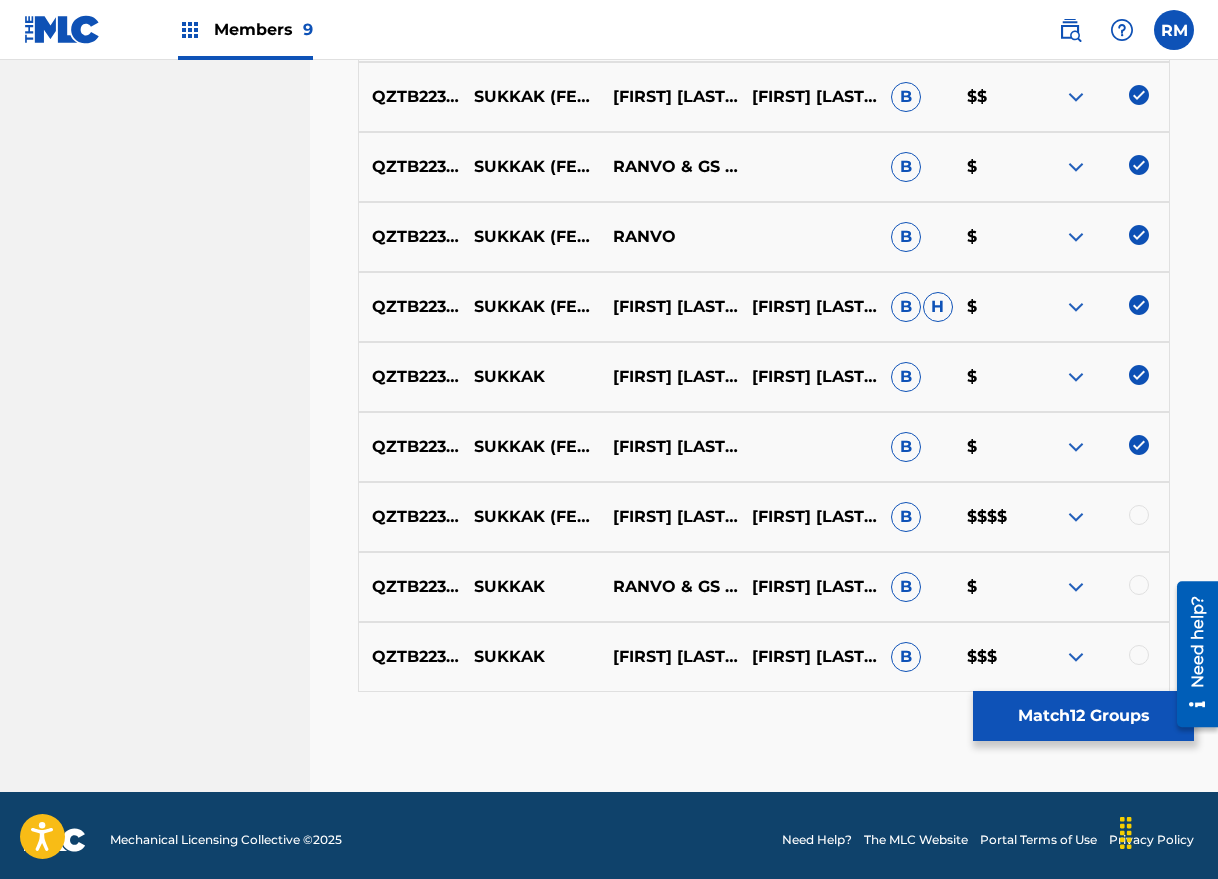 click at bounding box center (1139, 515) 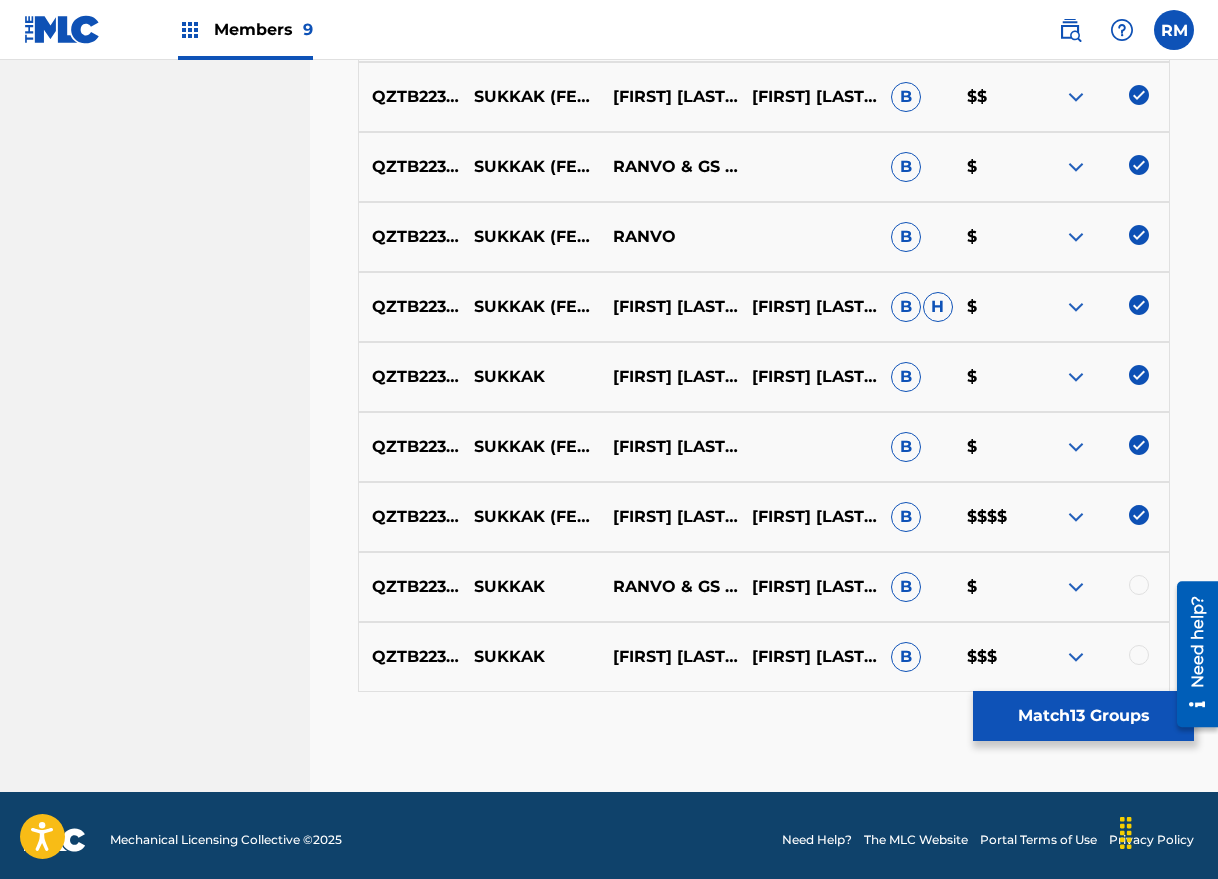 click at bounding box center (1139, 585) 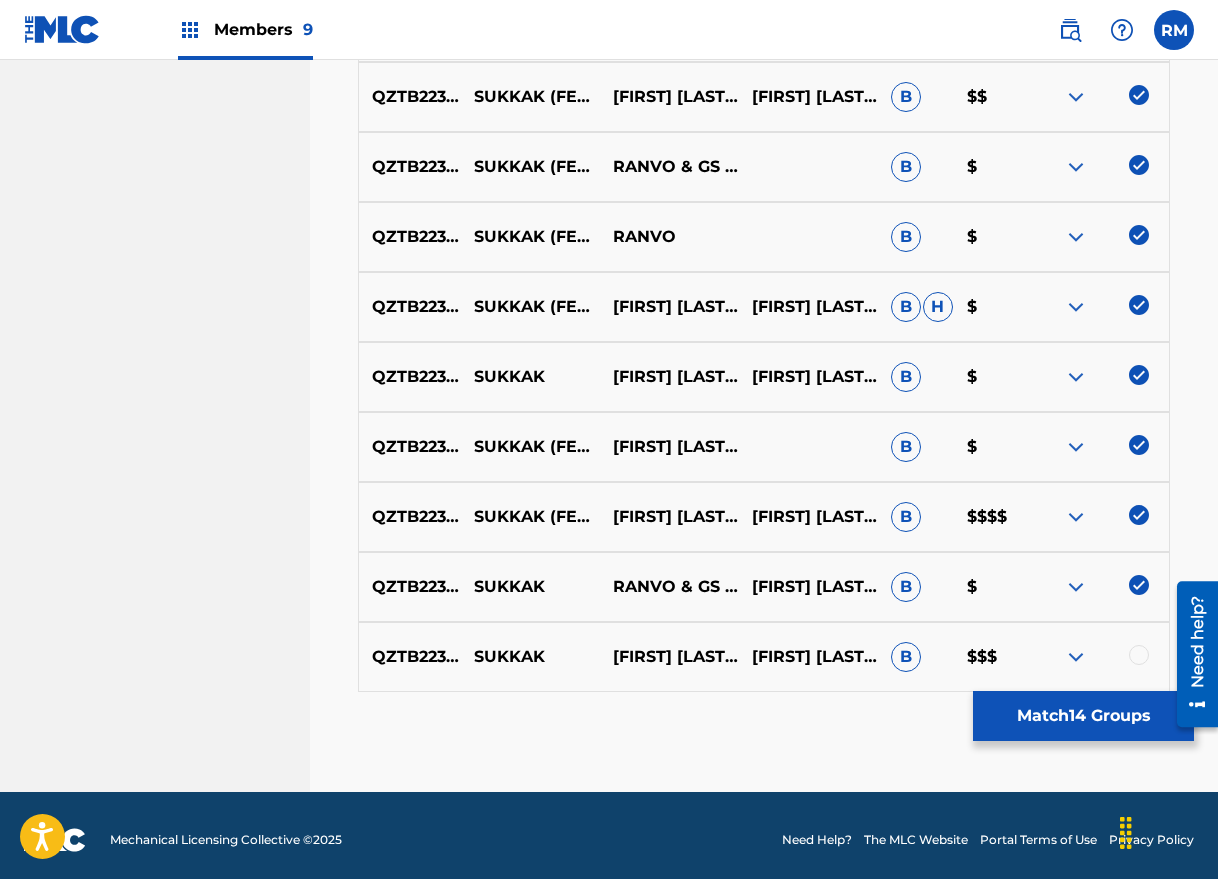 scroll, scrollTop: 1259, scrollLeft: 0, axis: vertical 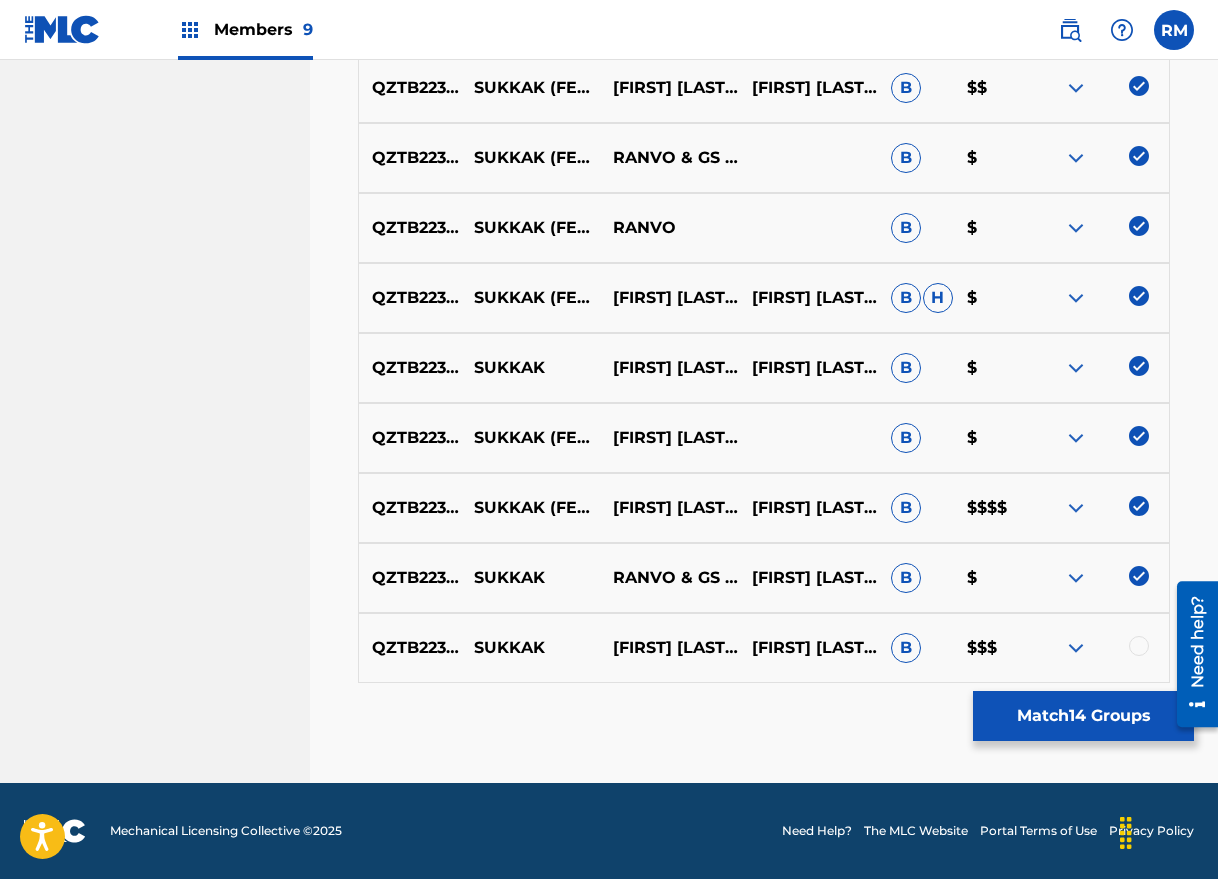 click at bounding box center [1139, 646] 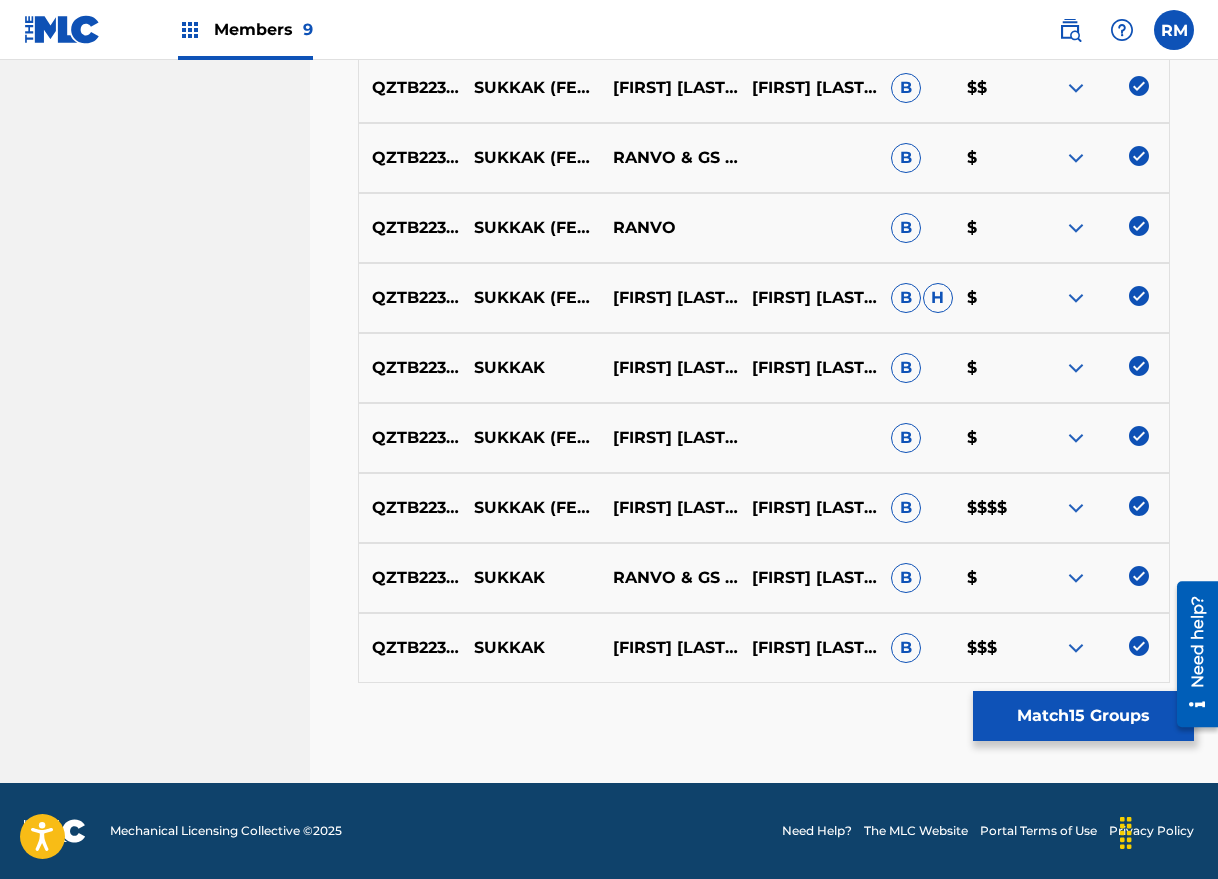 click on "Match  15 Groups" at bounding box center [1083, 716] 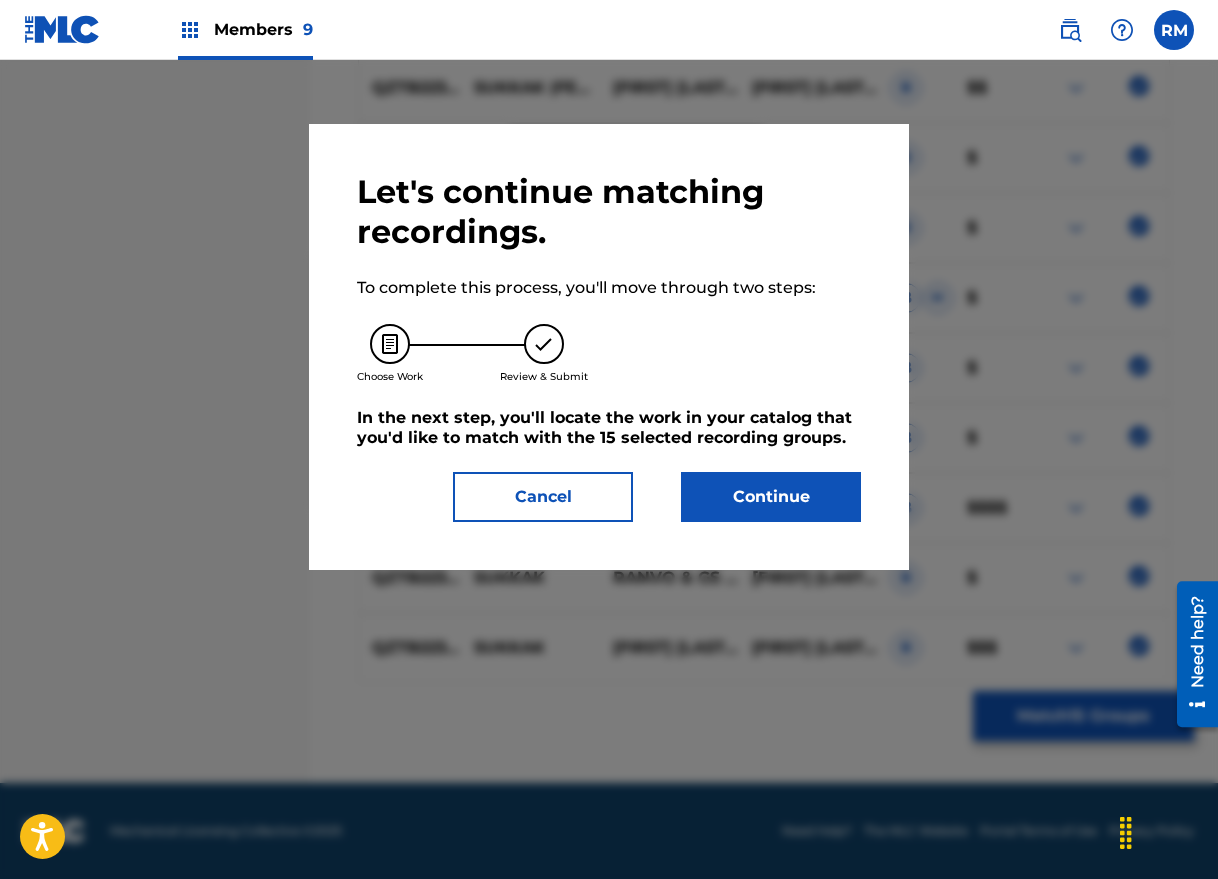 click on "Continue" at bounding box center (771, 497) 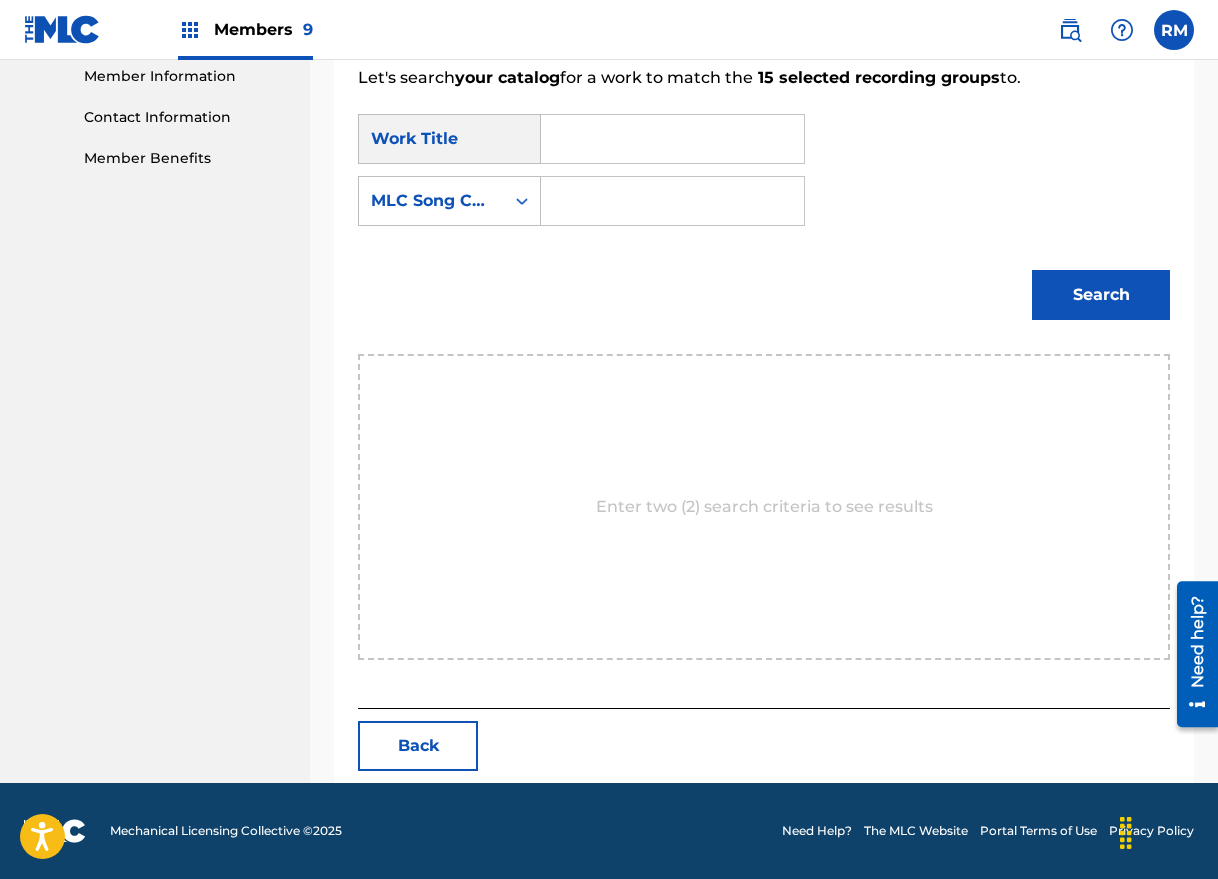 scroll, scrollTop: 563, scrollLeft: 0, axis: vertical 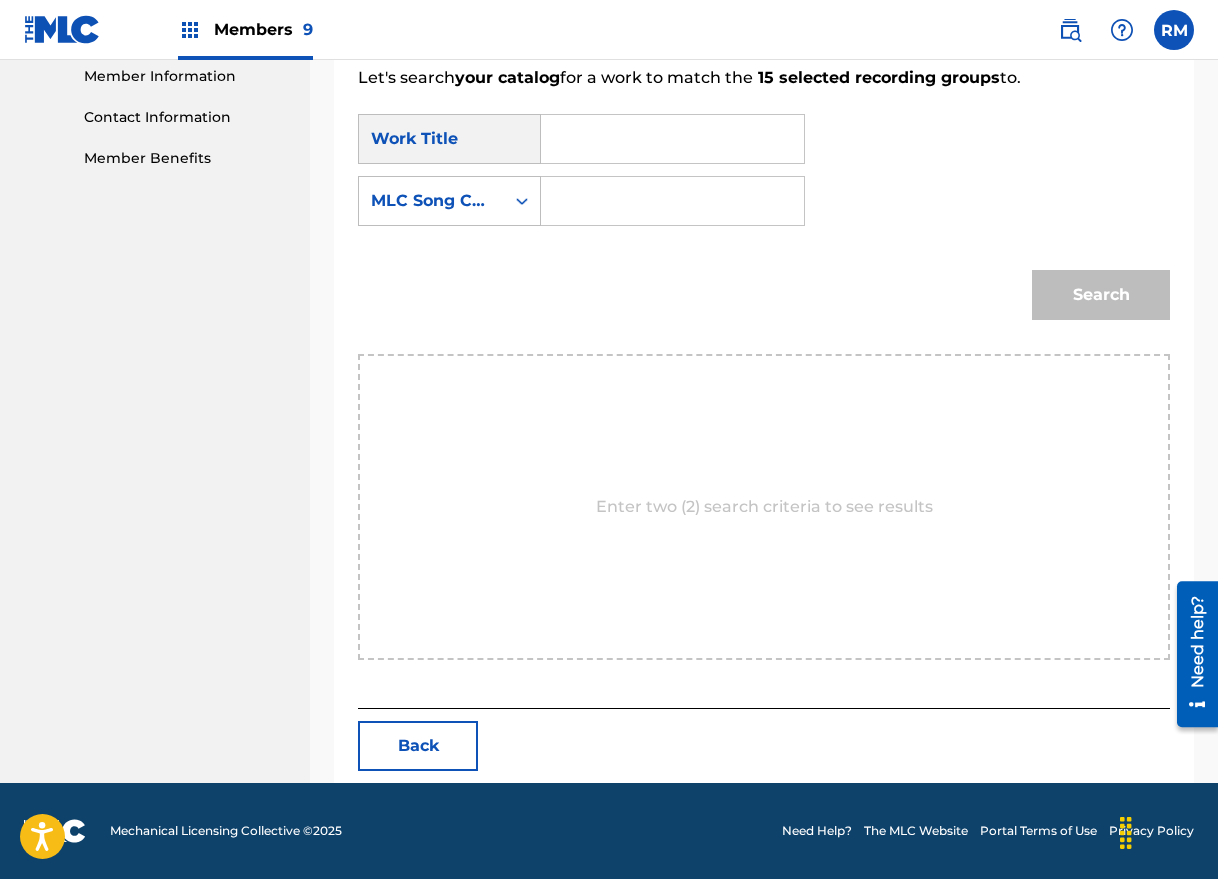 click at bounding box center [672, 139] 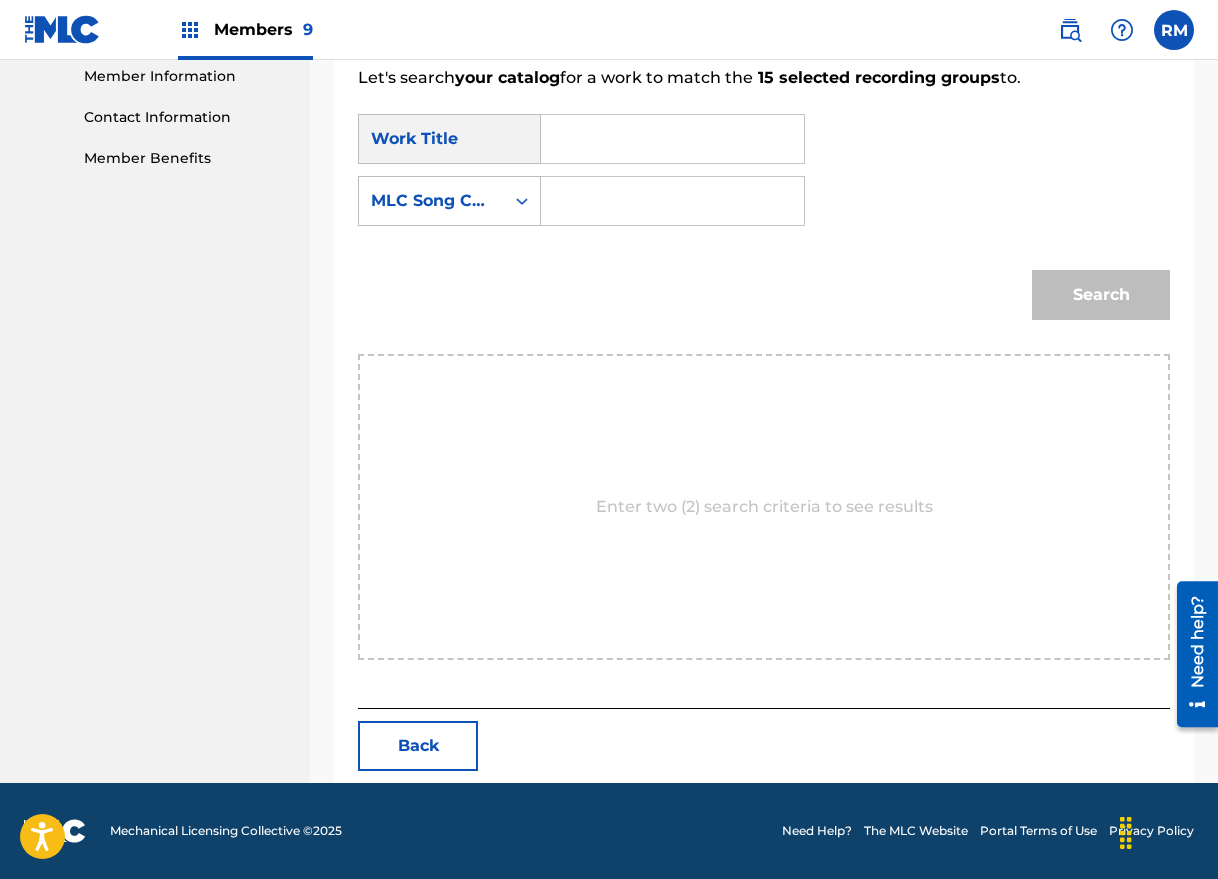 paste on "SukkaK" 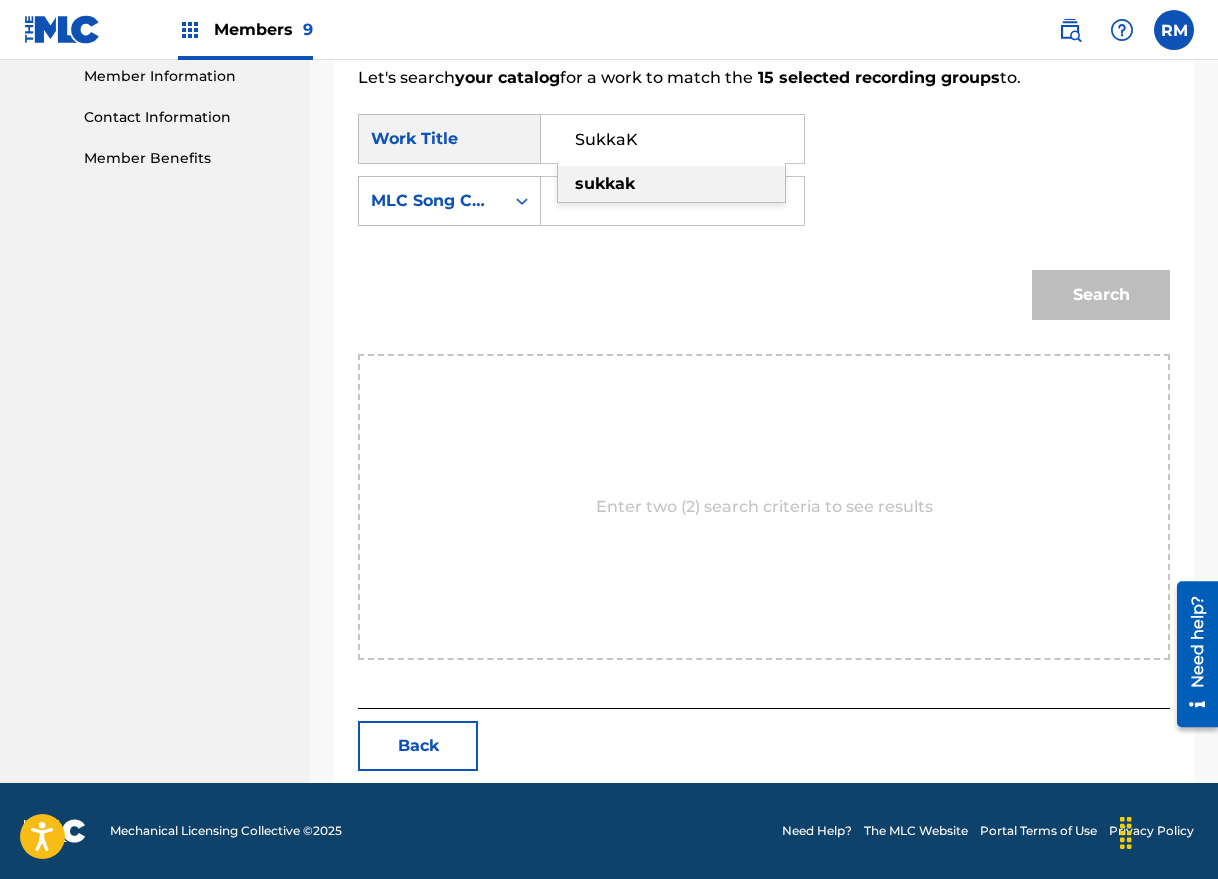 type on "SukkaK" 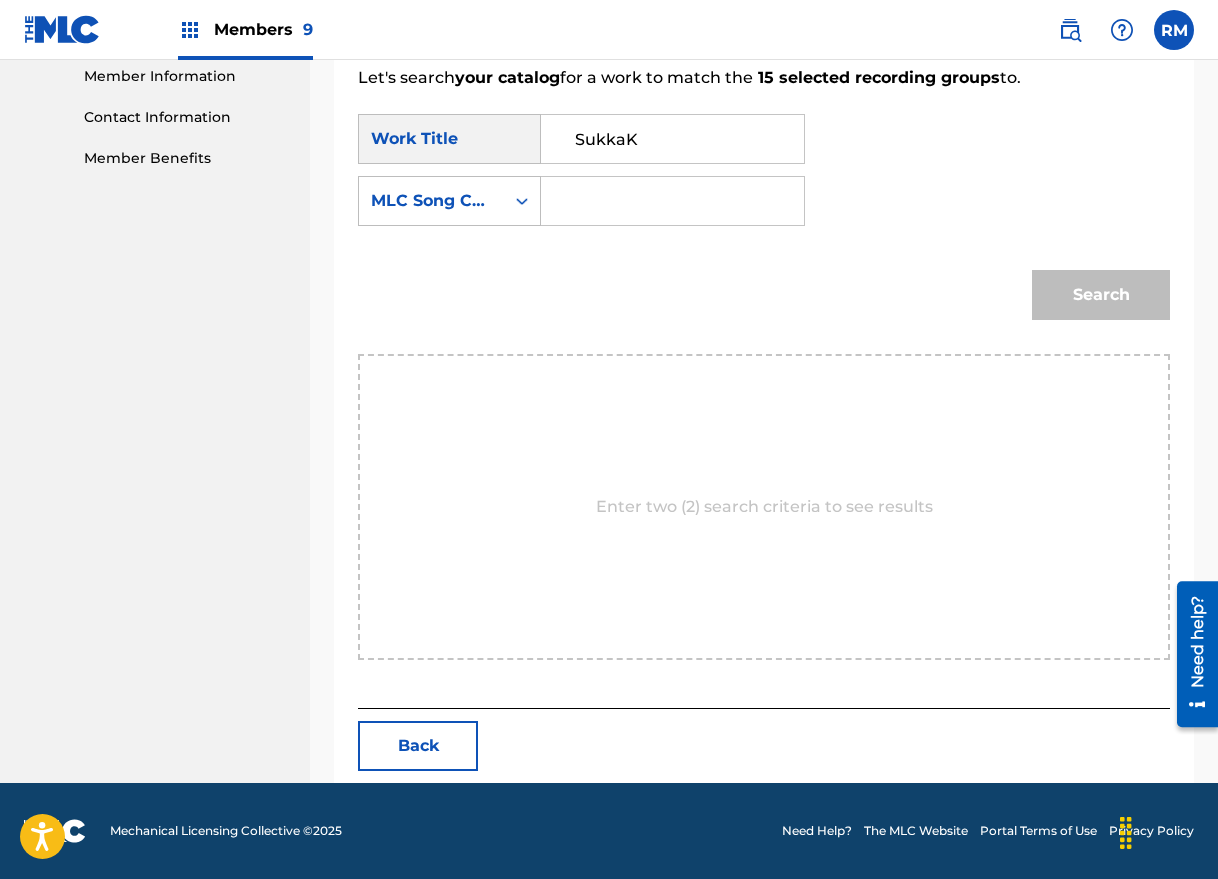 click at bounding box center [672, 201] 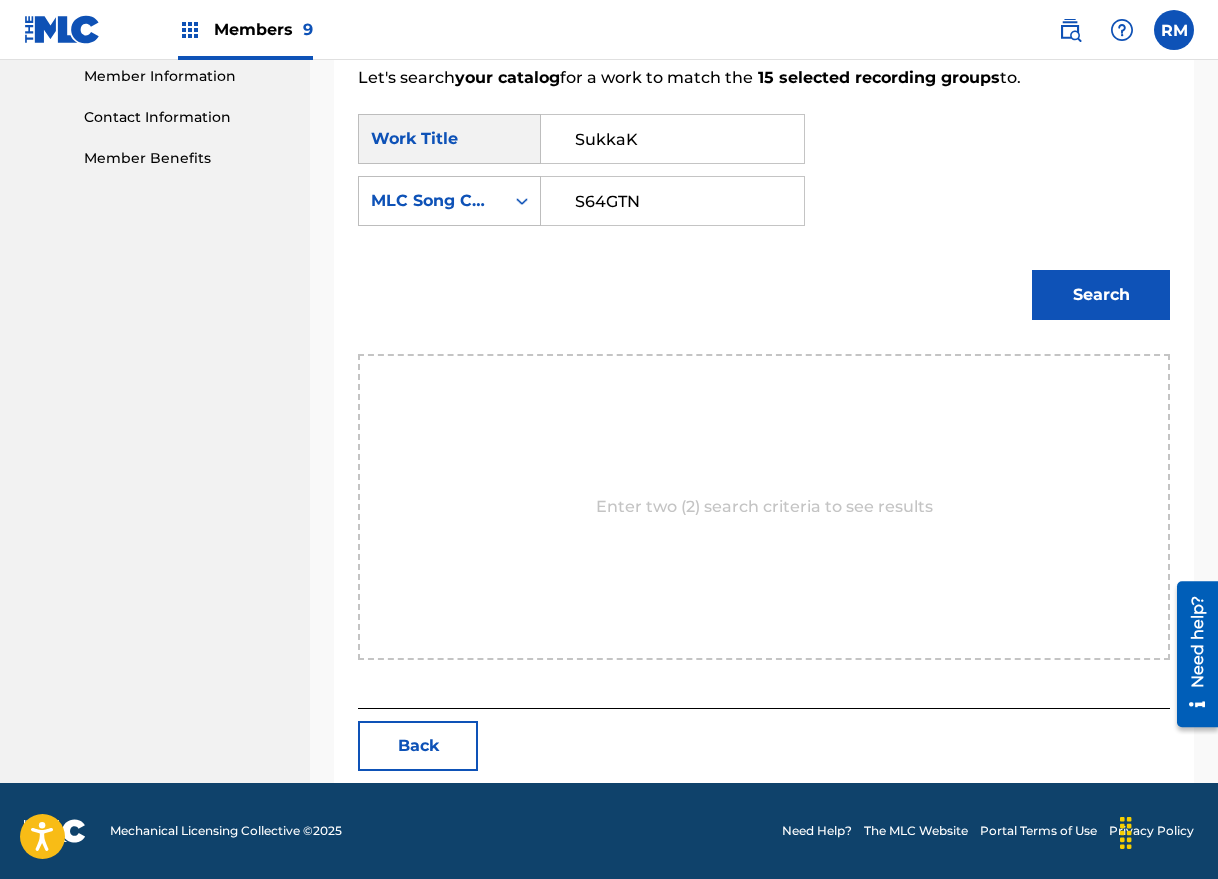 type on "S64GTN" 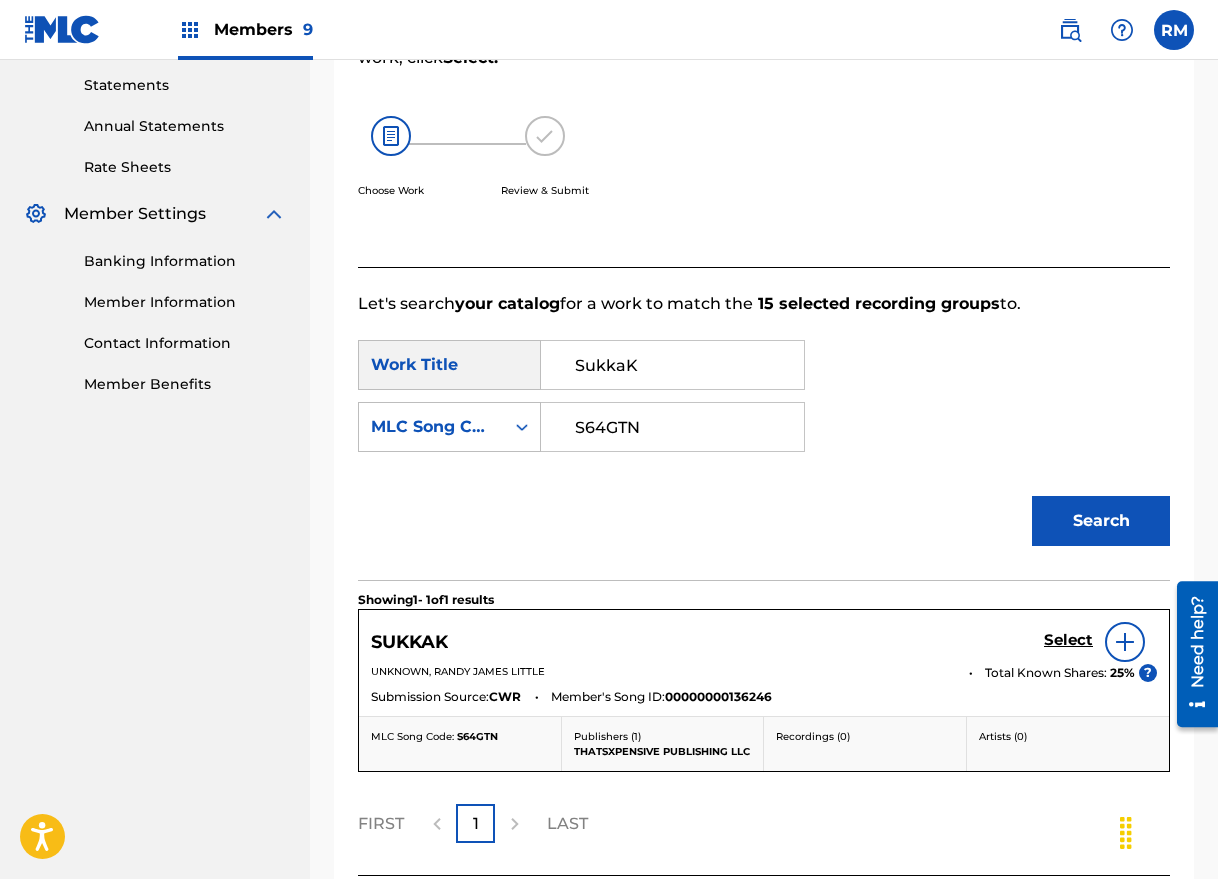 scroll, scrollTop: 504, scrollLeft: 0, axis: vertical 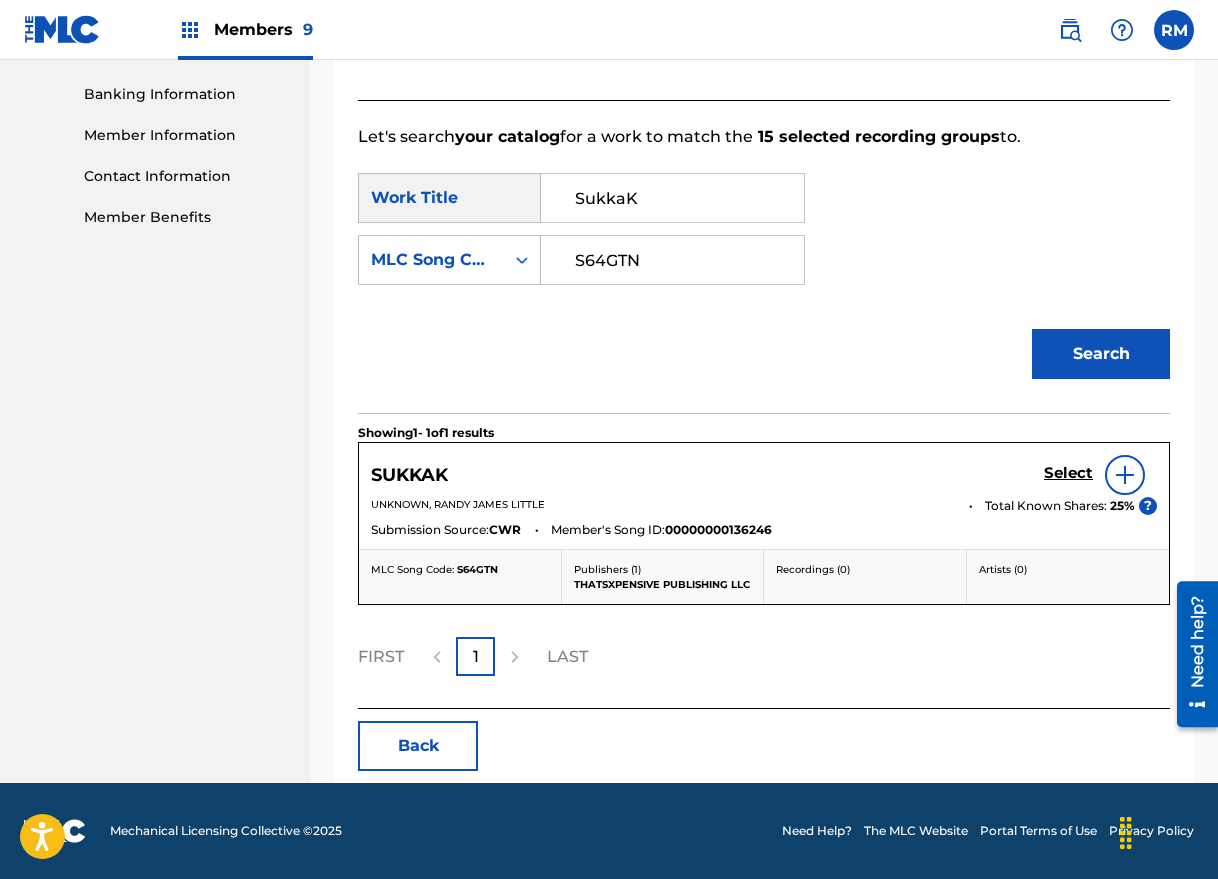 click on "Select" at bounding box center [1068, 473] 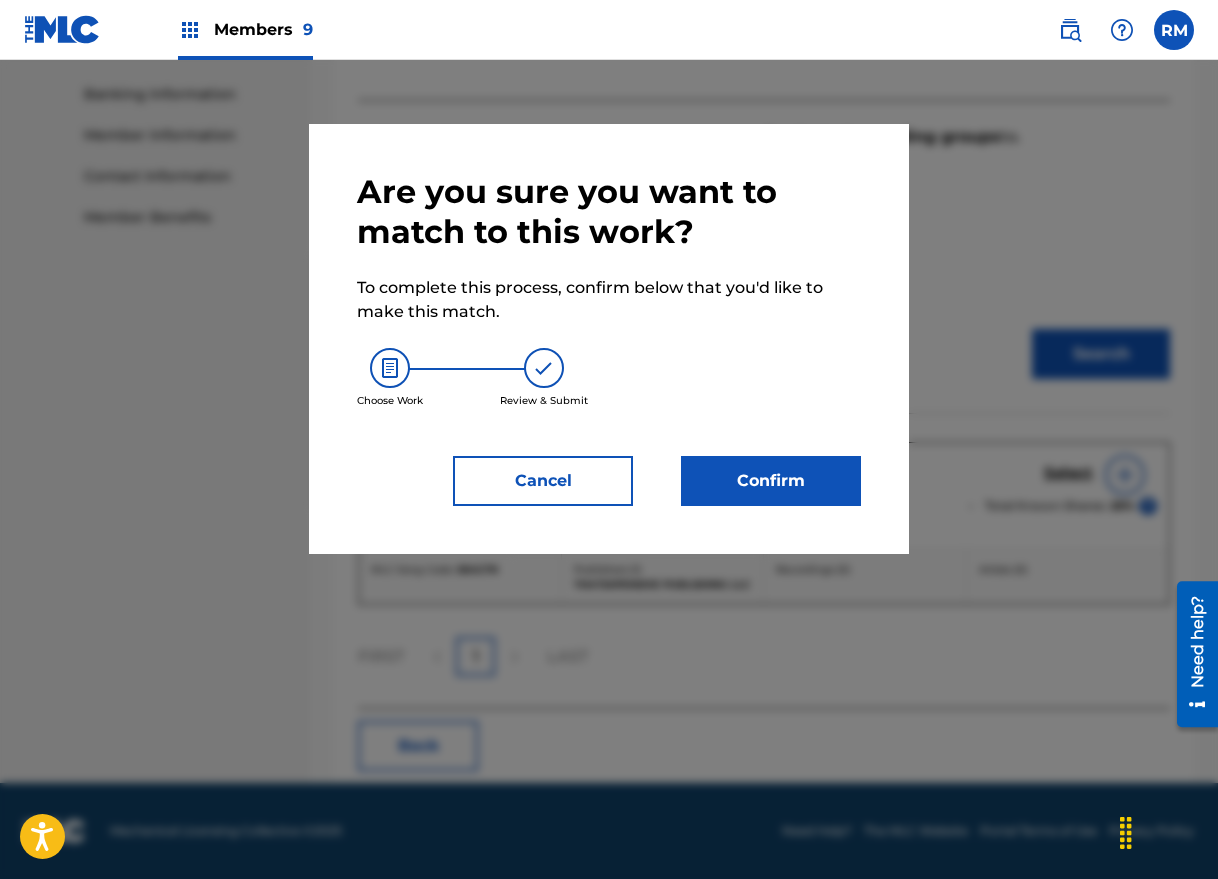 click on "Confirm" at bounding box center [771, 481] 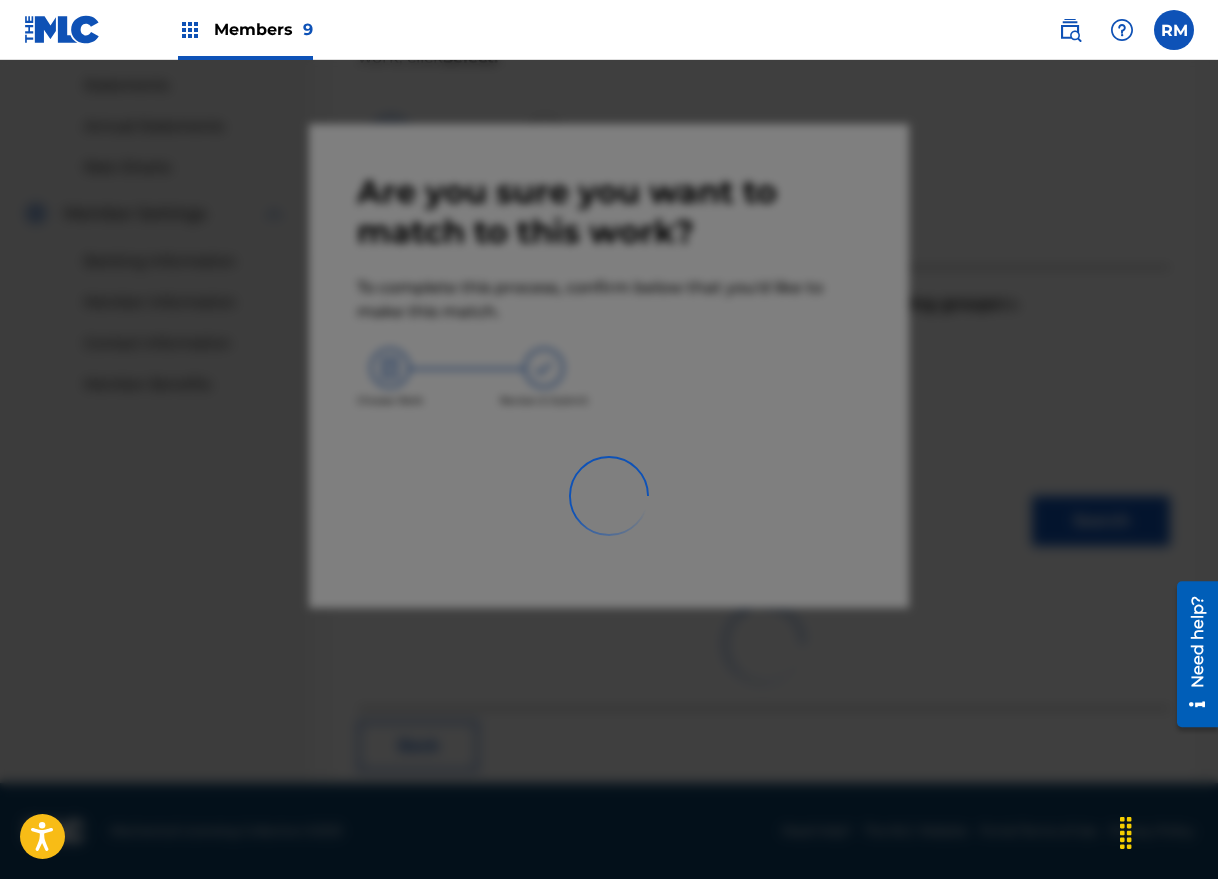 scroll, scrollTop: 63, scrollLeft: 0, axis: vertical 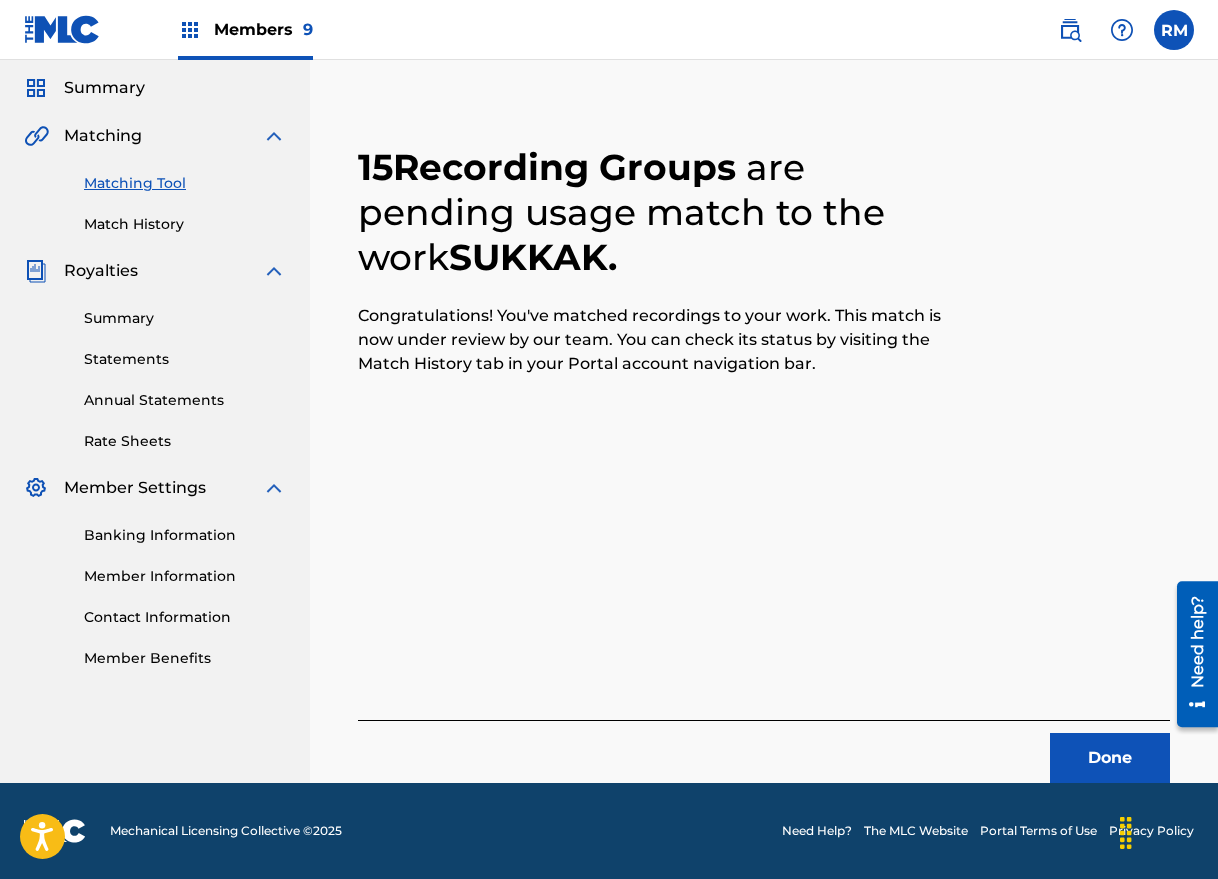 click on "Done" at bounding box center [1110, 758] 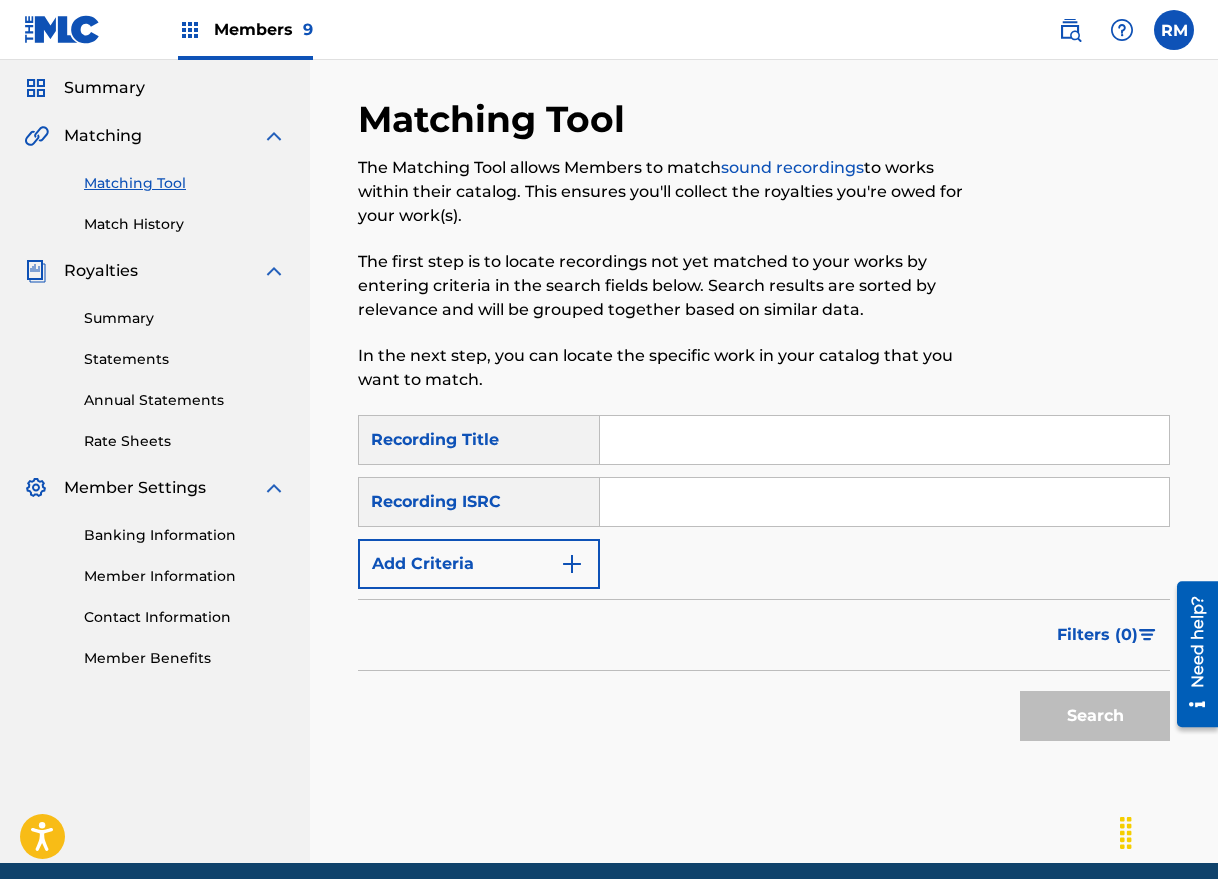 click at bounding box center [884, 502] 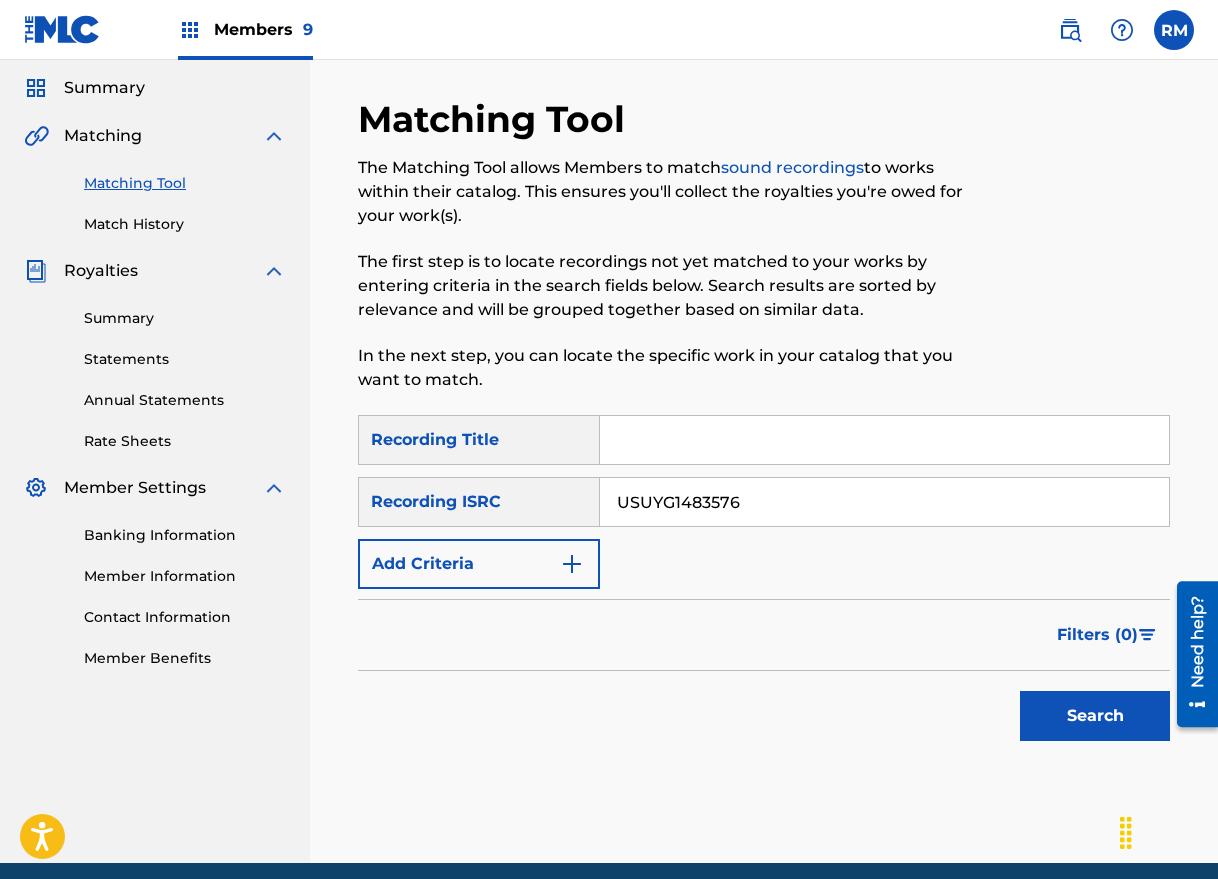 click on "Search" at bounding box center (1095, 716) 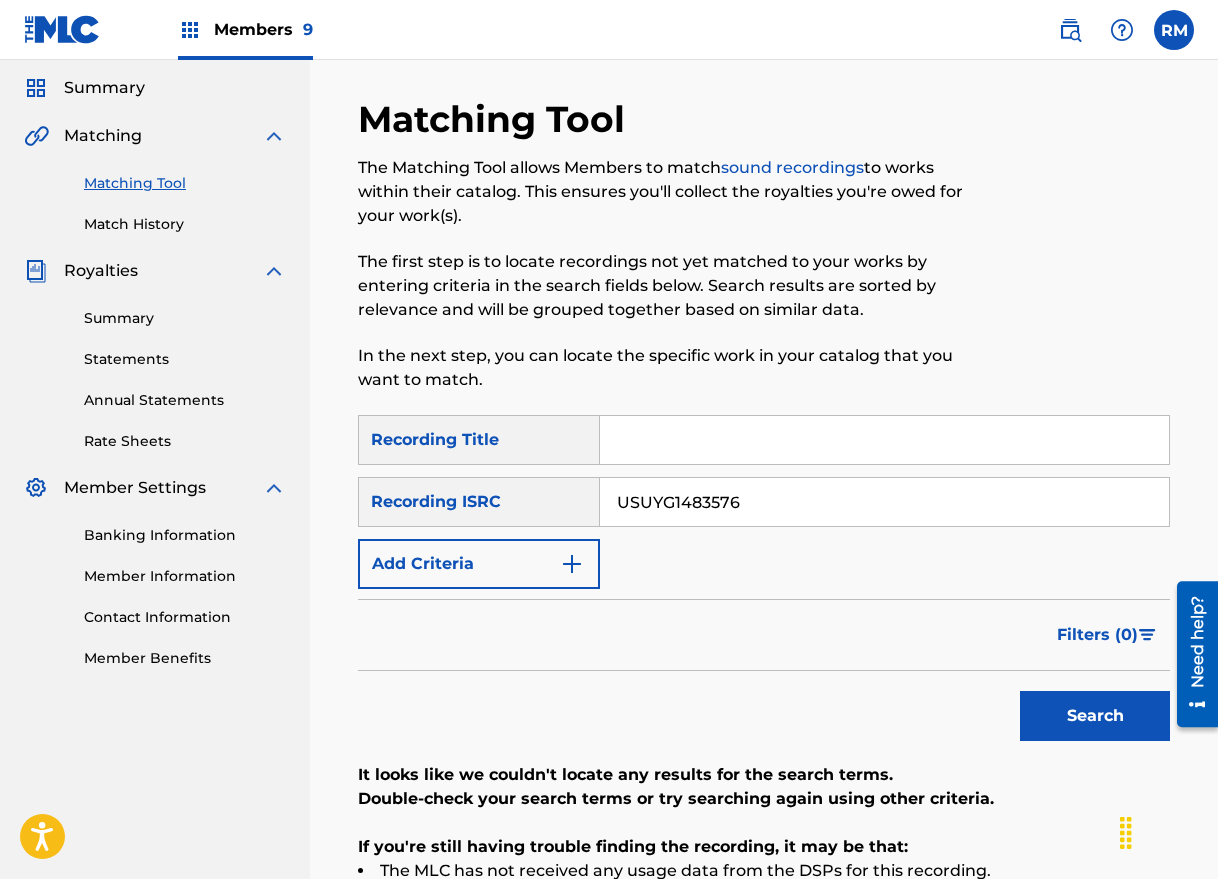 click on "Search" at bounding box center (1095, 716) 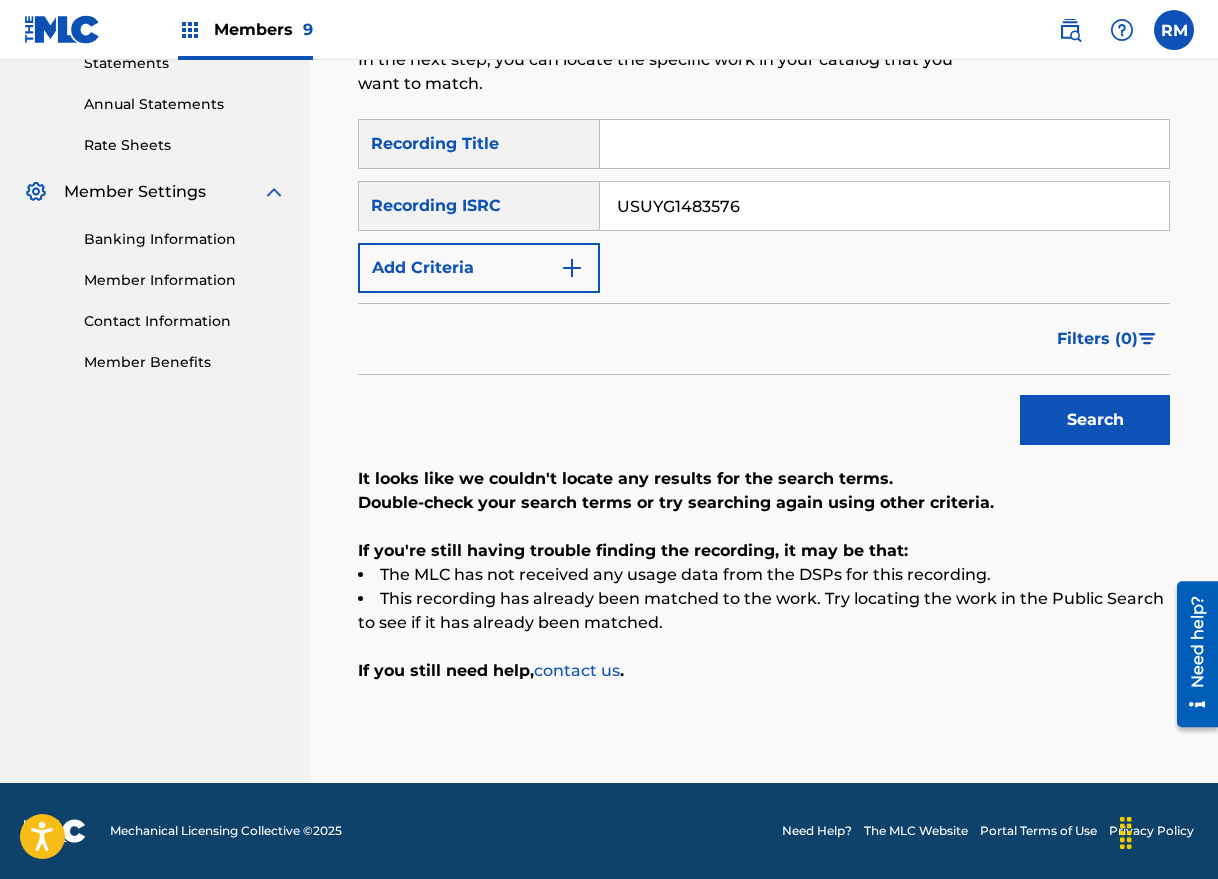 click on "USUYG1483576" at bounding box center [884, 206] 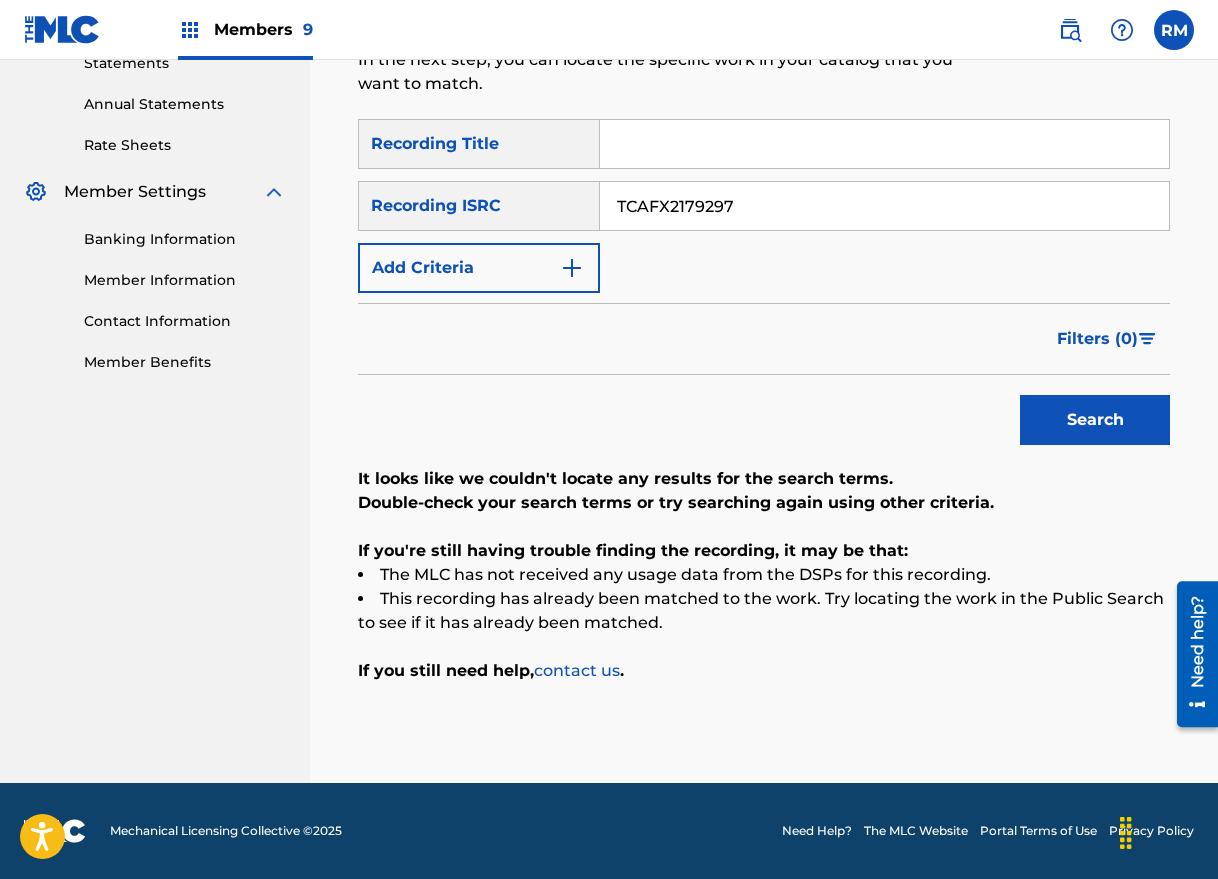 type on "TCAFX2179297" 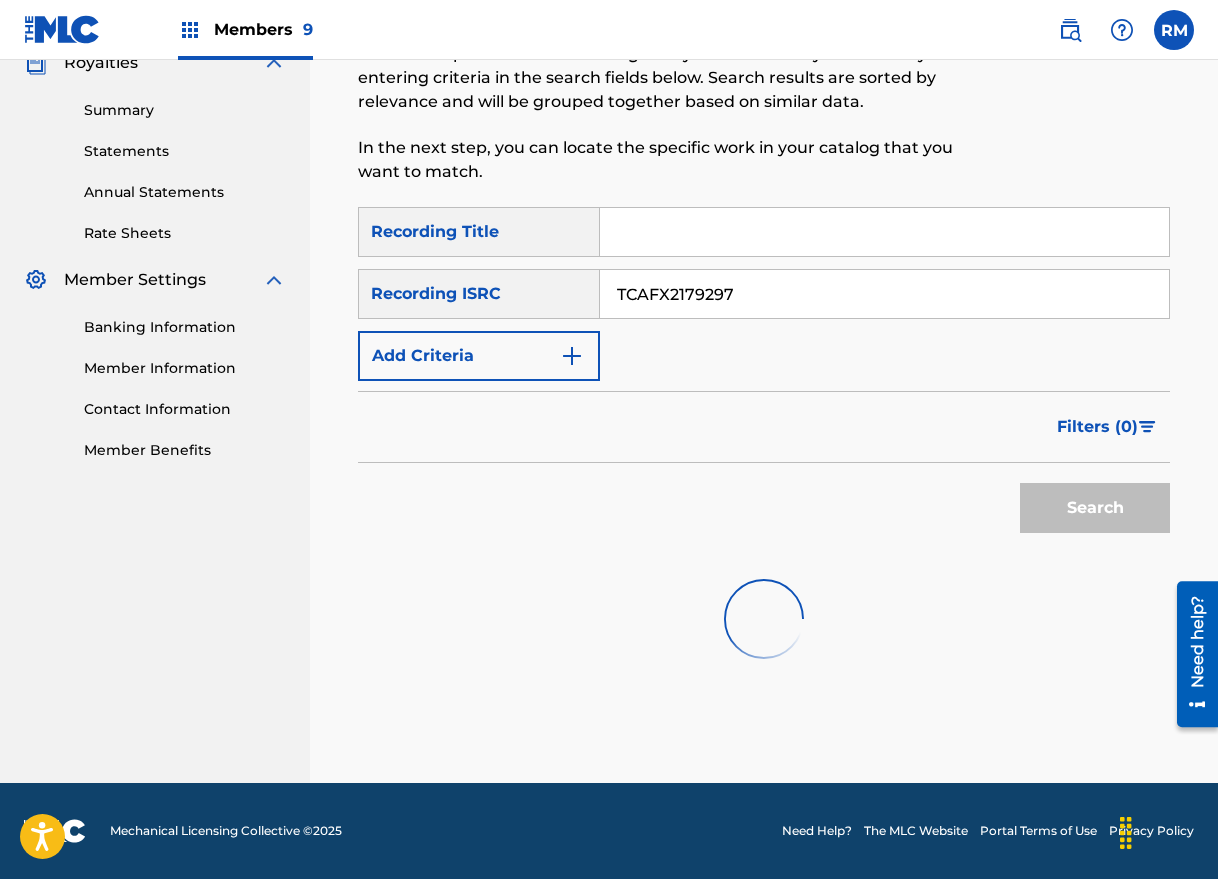 scroll, scrollTop: 279, scrollLeft: 0, axis: vertical 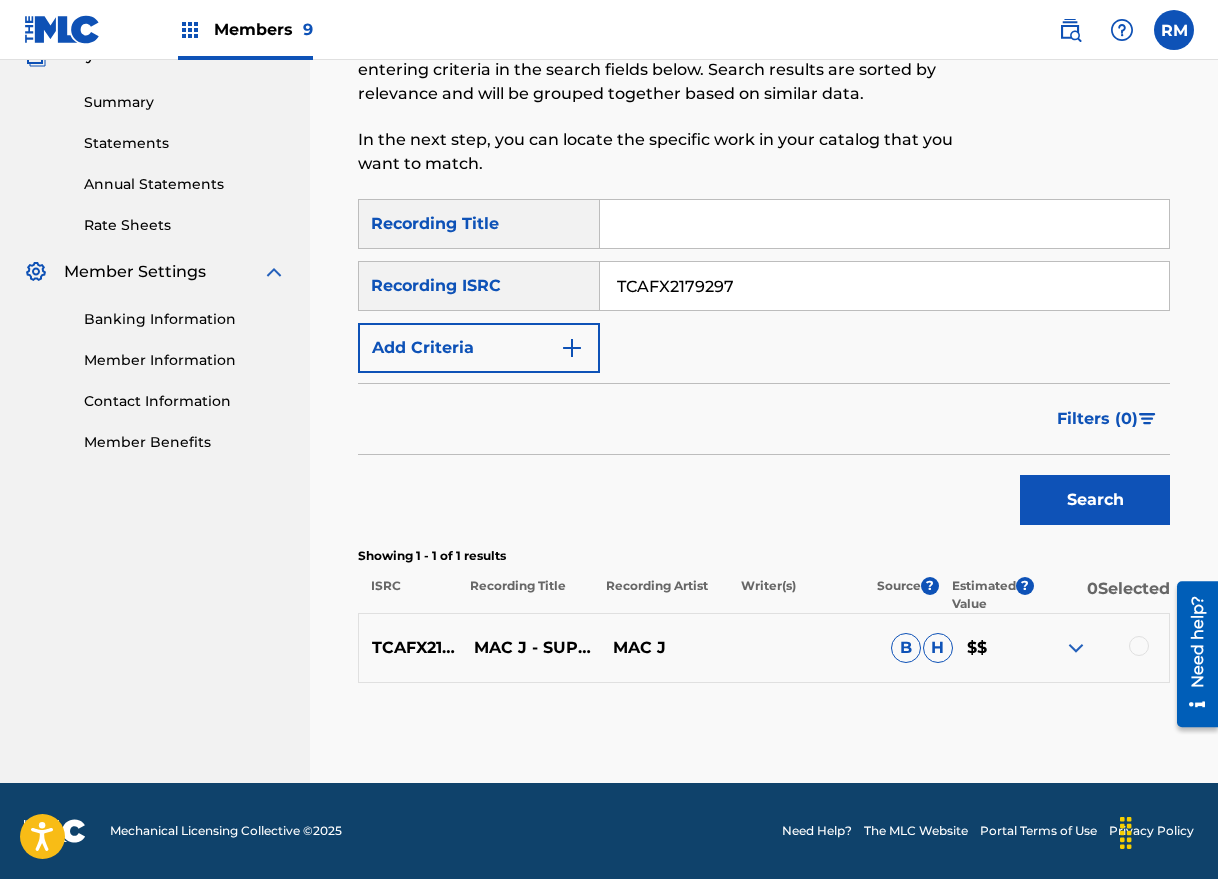 click at bounding box center [1139, 646] 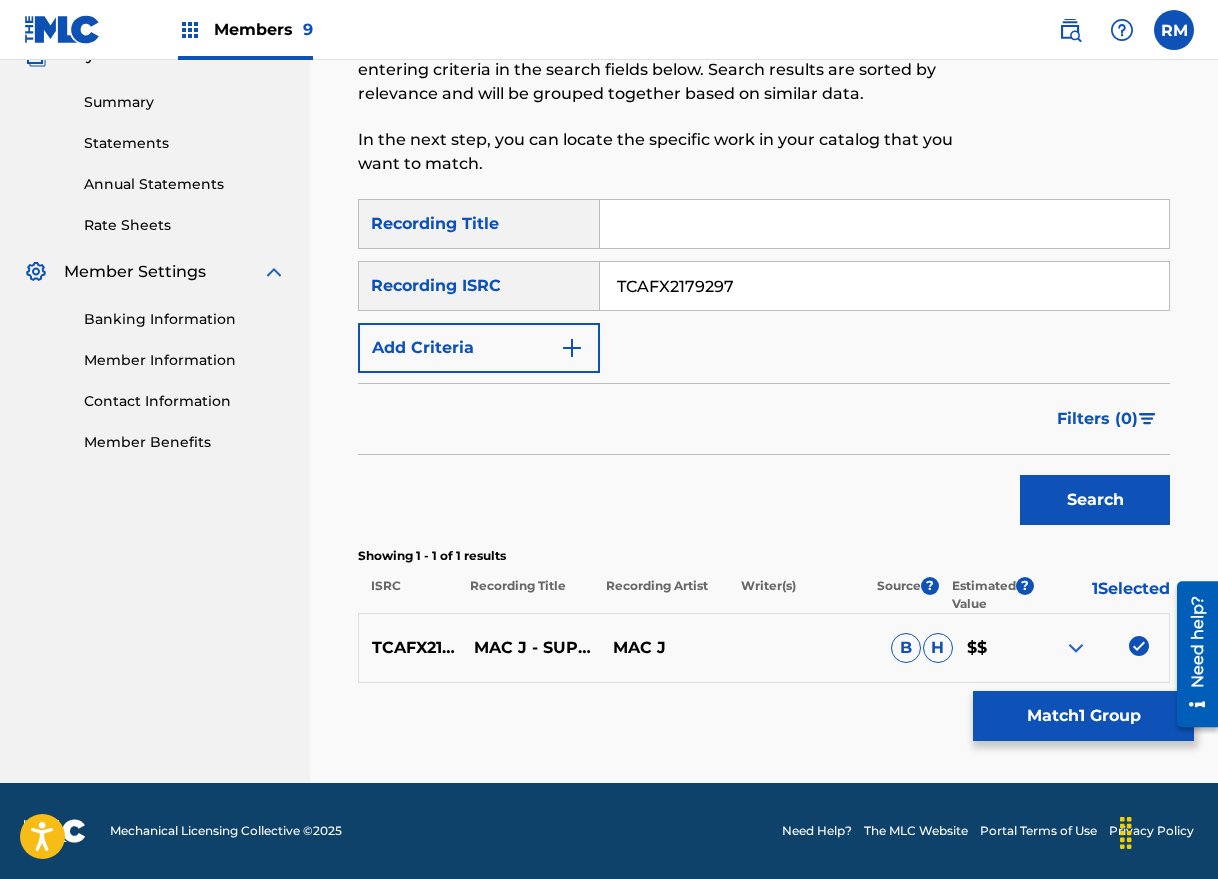 click on "Match  1 Group" at bounding box center (1083, 716) 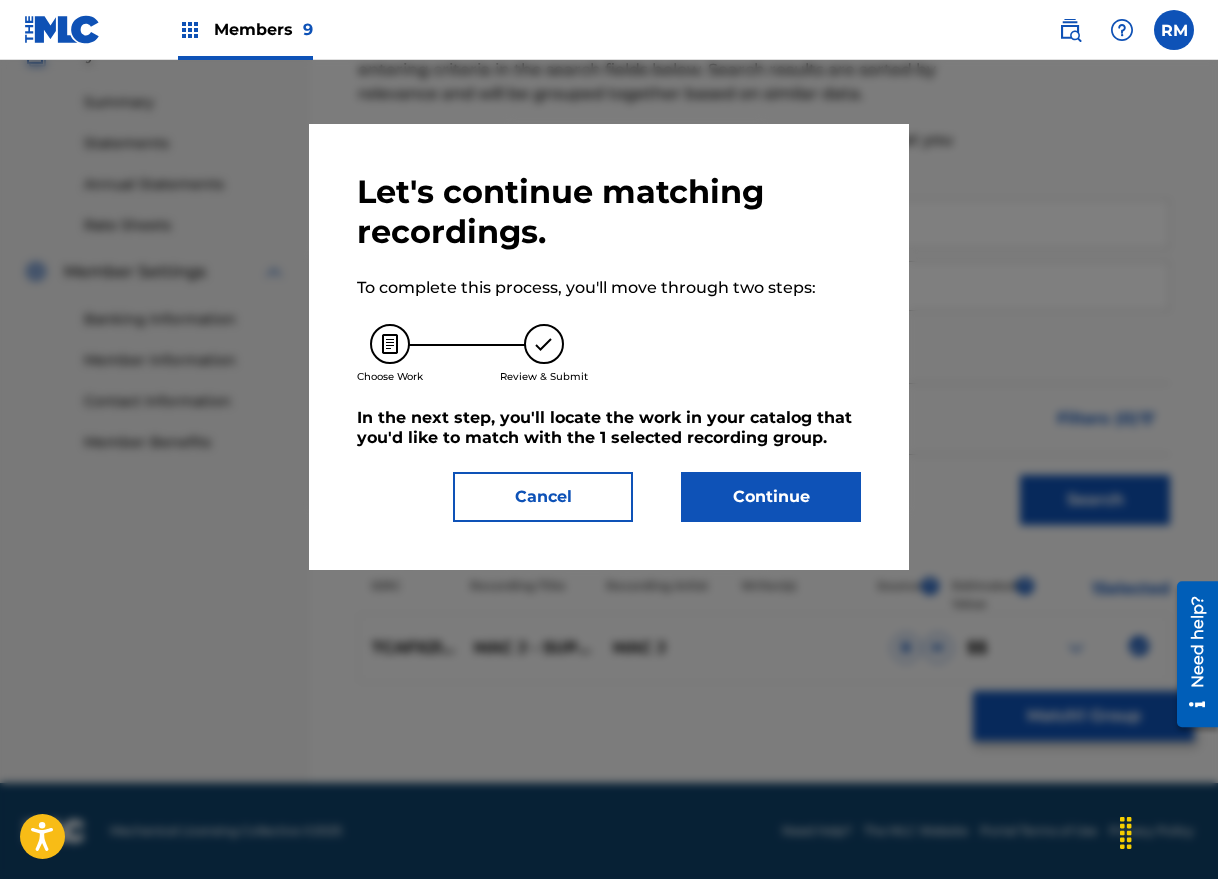 click on "Continue" at bounding box center [771, 497] 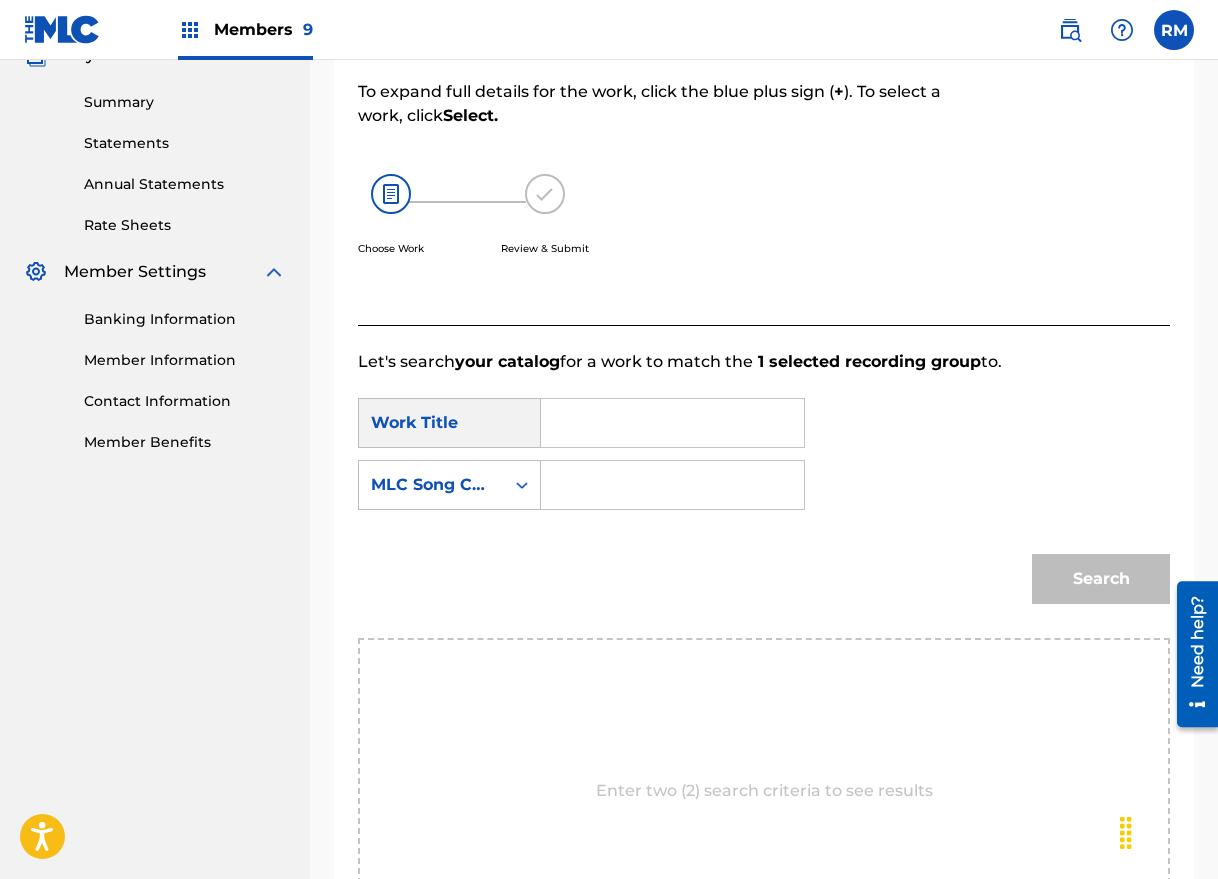 click at bounding box center [672, 423] 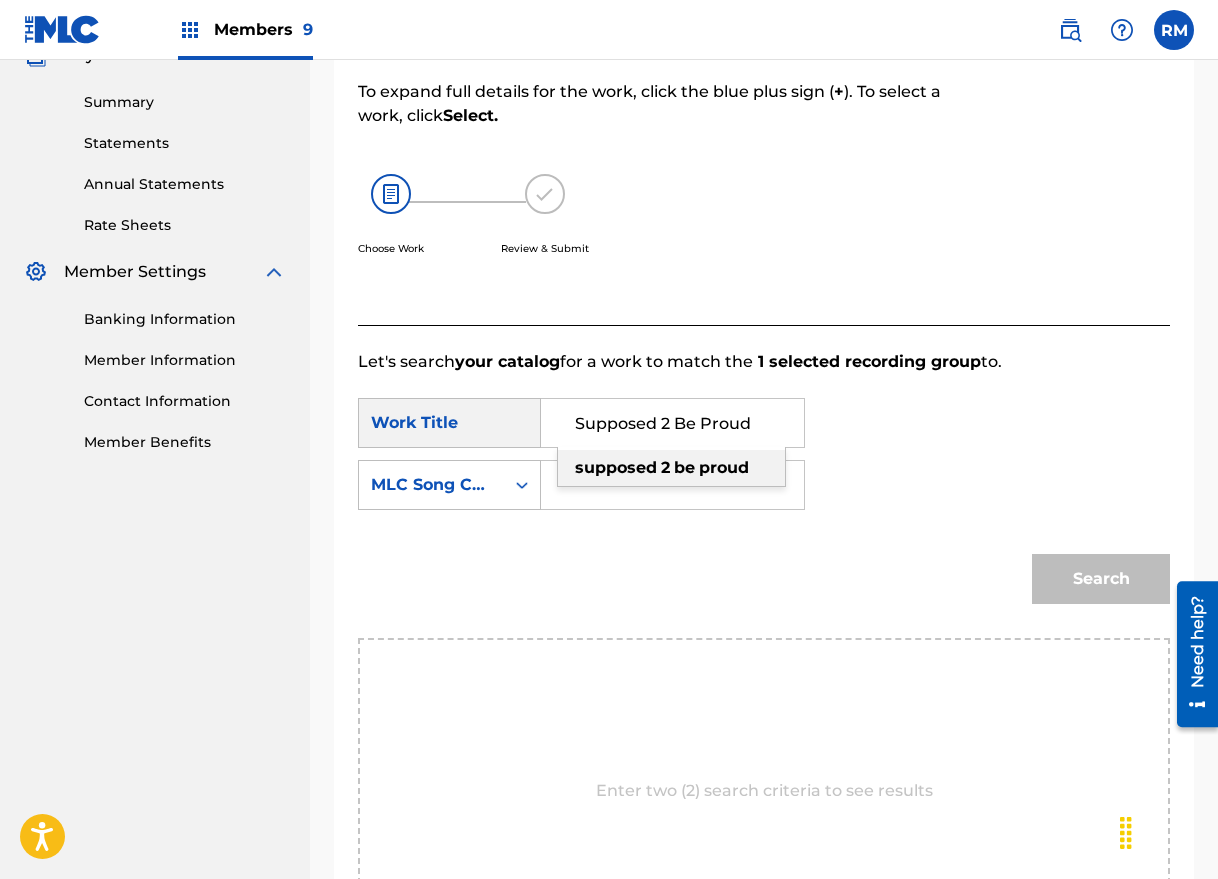 type on "Supposed 2 Be Proud" 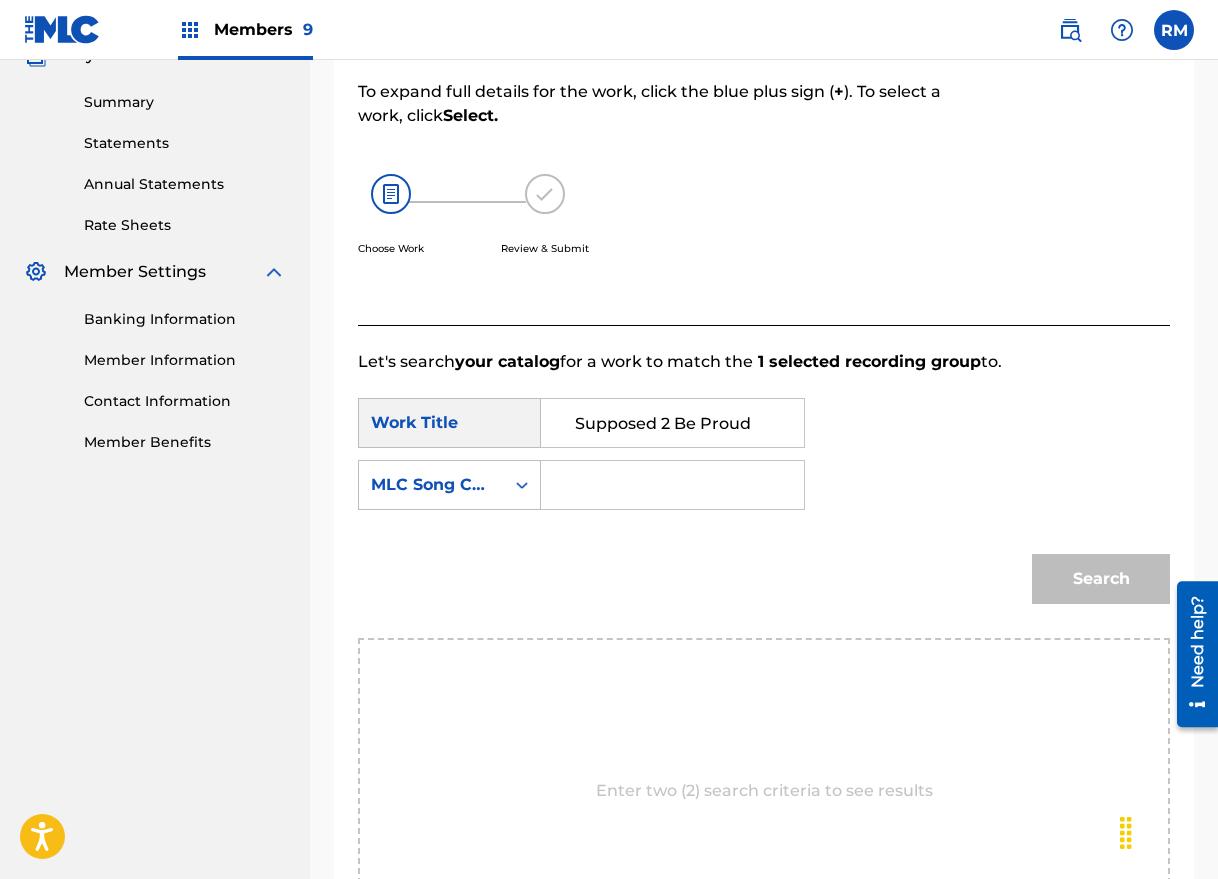 click at bounding box center (672, 485) 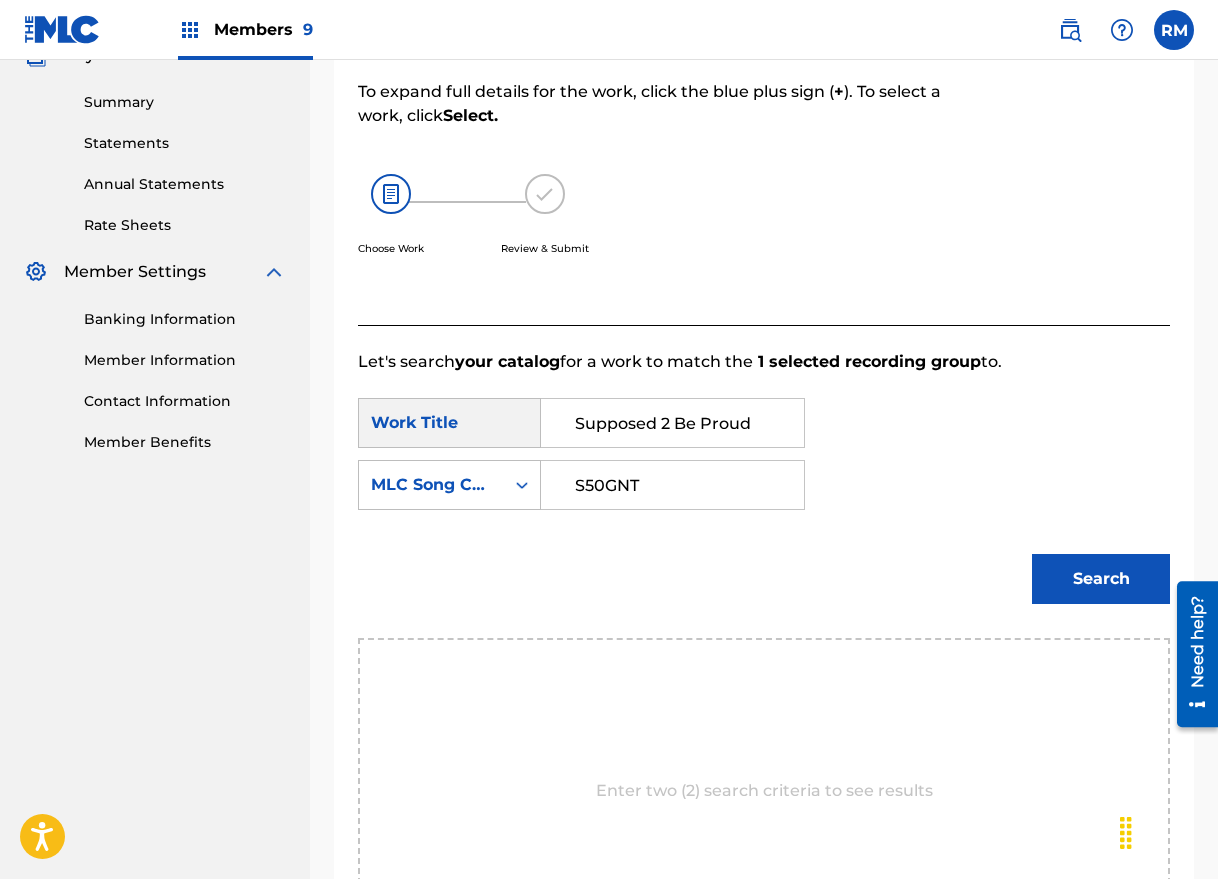 type on "S50GNT" 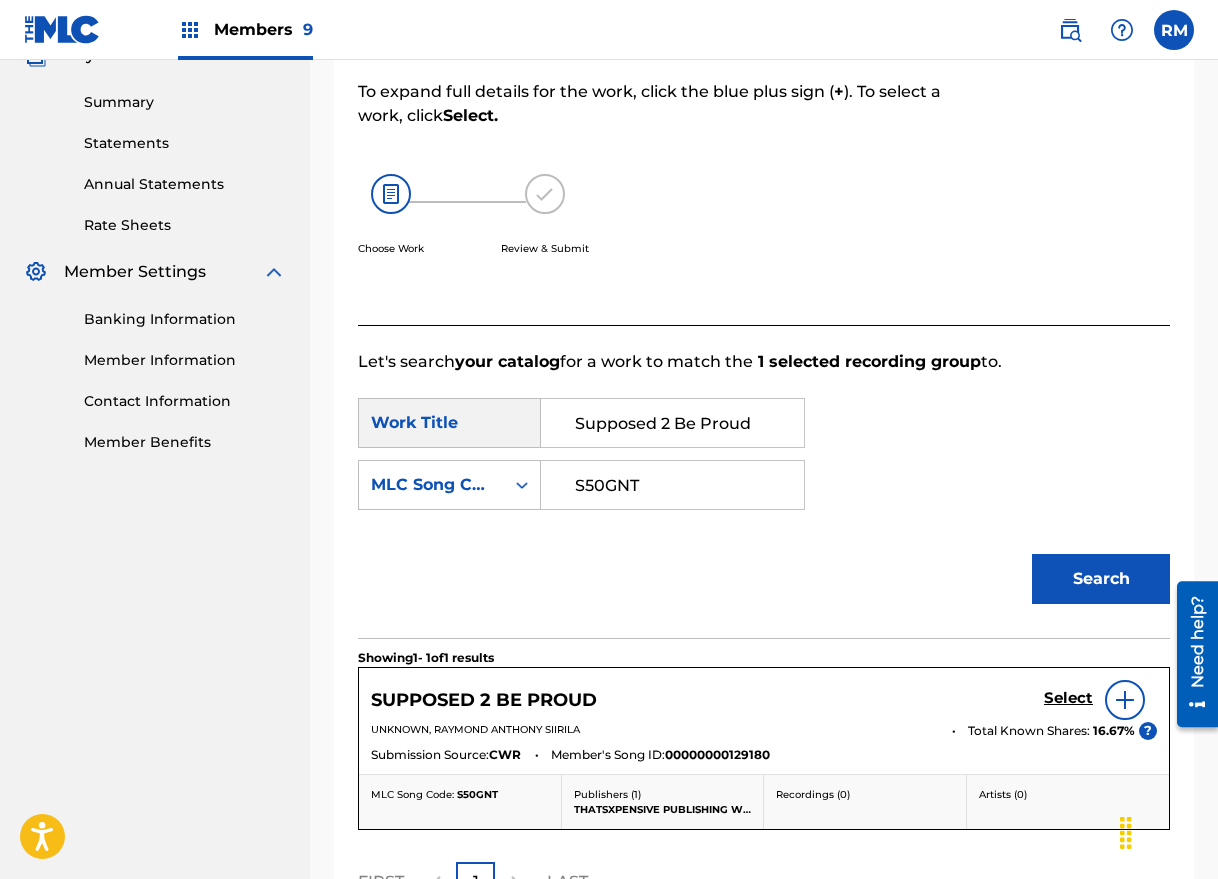 scroll, scrollTop: 504, scrollLeft: 0, axis: vertical 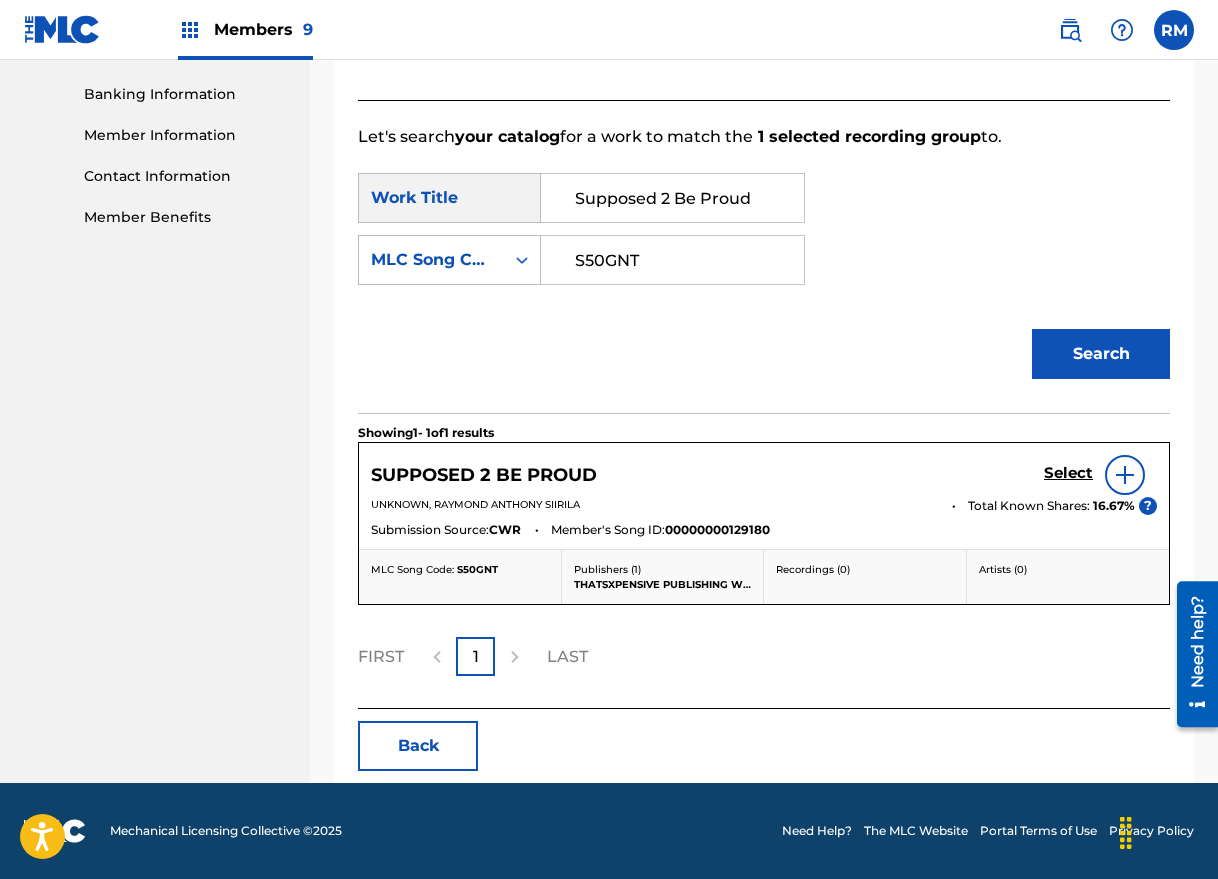 click on "Select" at bounding box center (1068, 473) 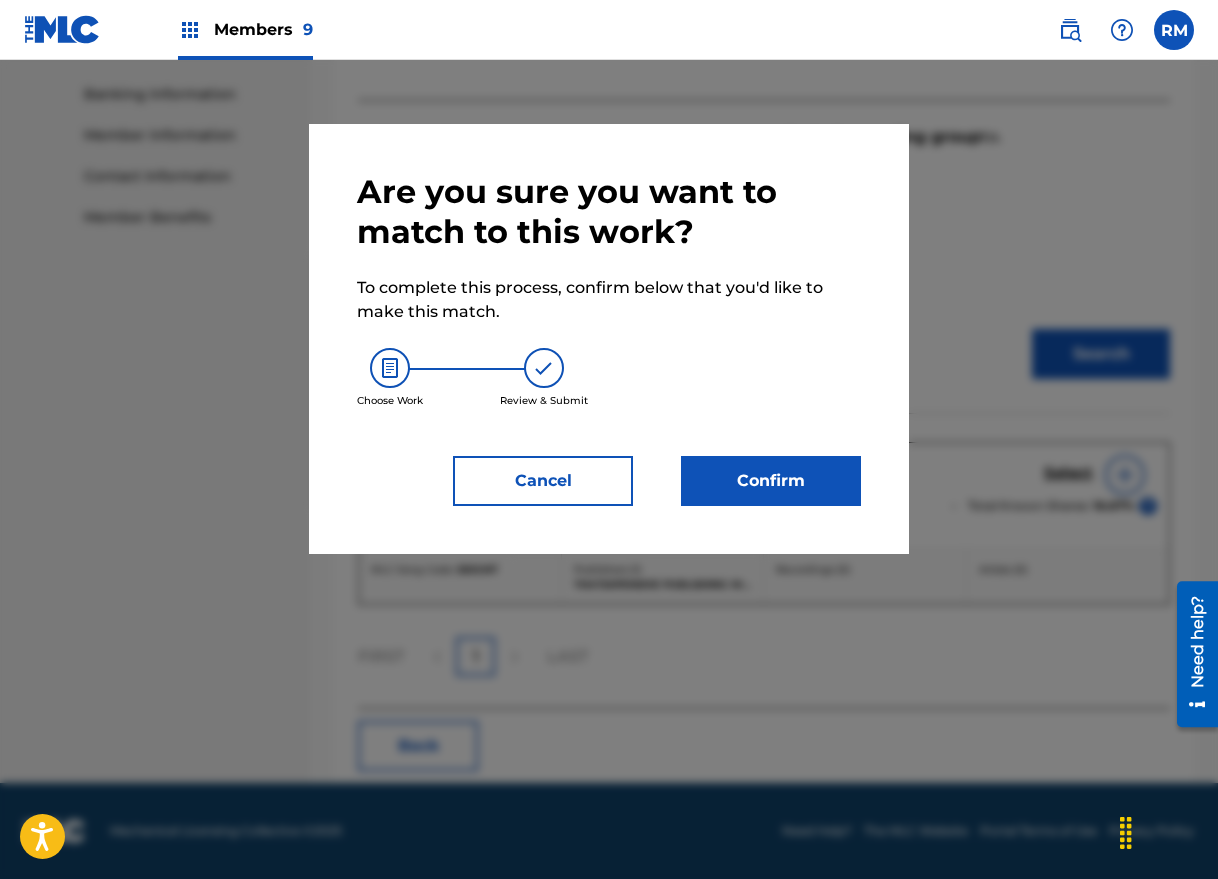 click on "Confirm" at bounding box center [771, 481] 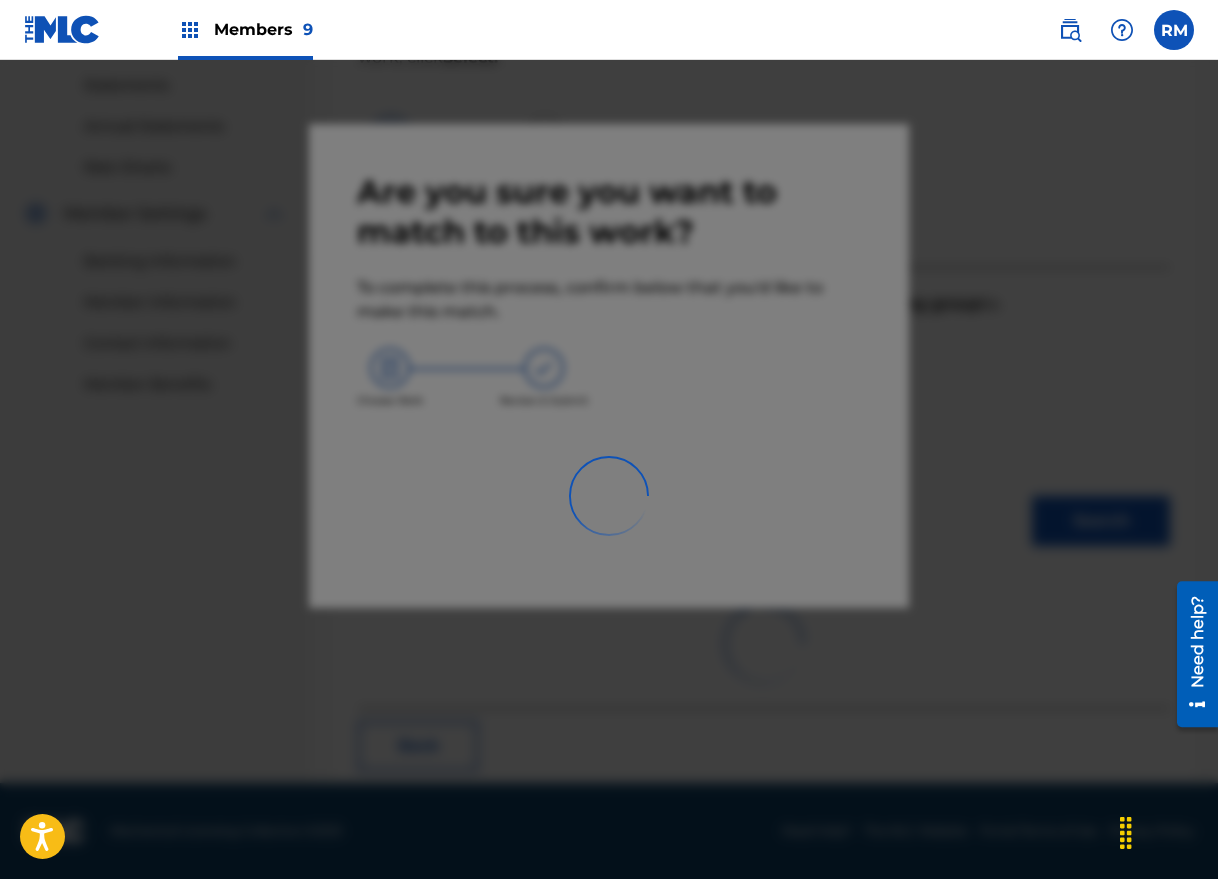 scroll, scrollTop: 63, scrollLeft: 0, axis: vertical 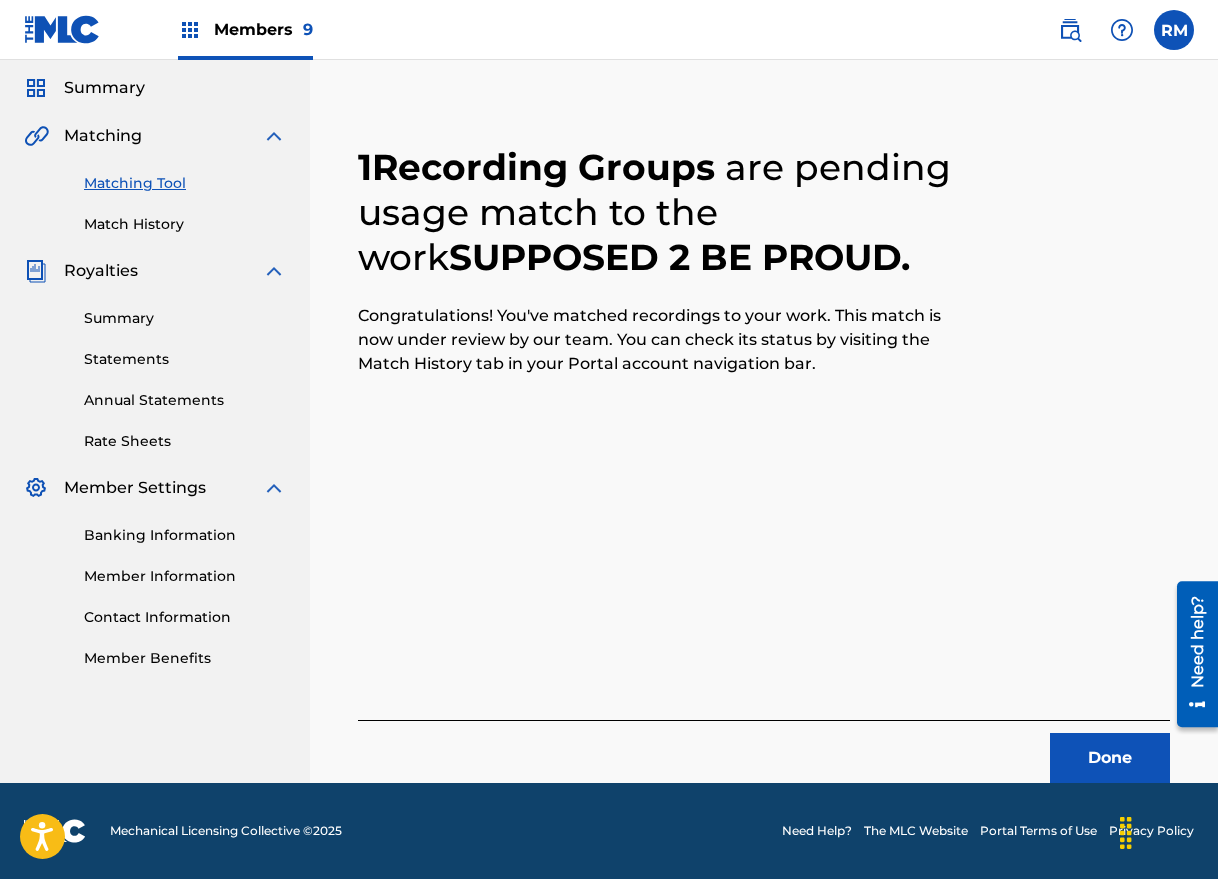 click on "Done" at bounding box center (1110, 758) 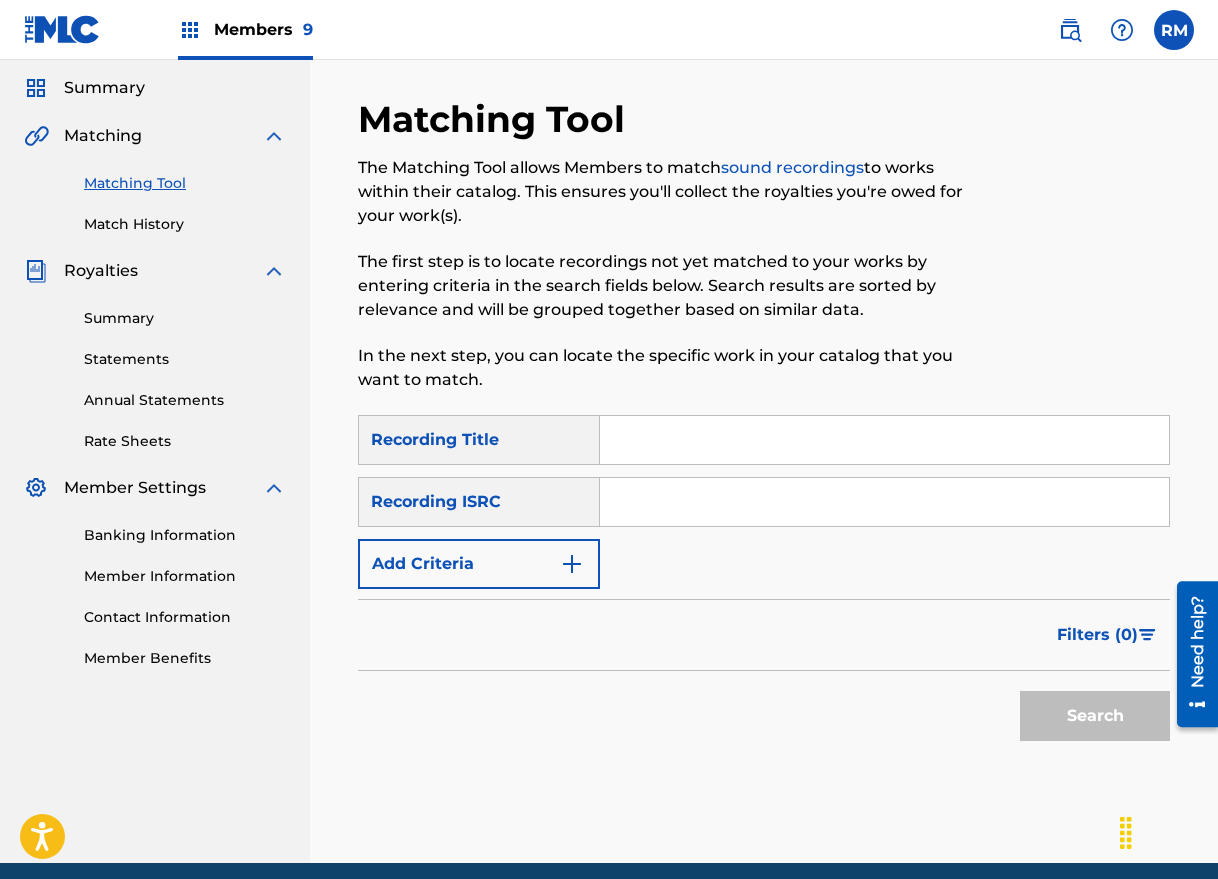 click at bounding box center (884, 502) 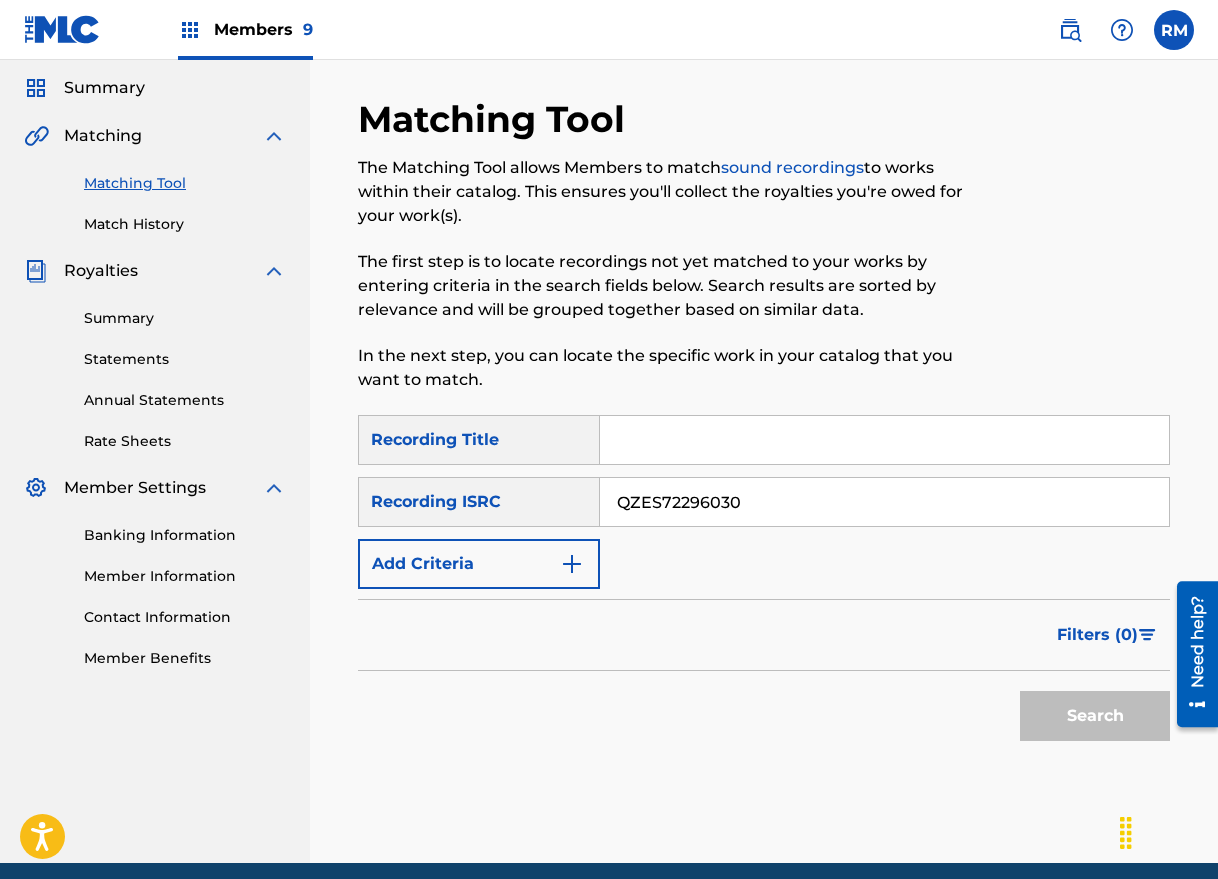 click at bounding box center [1076, 256] 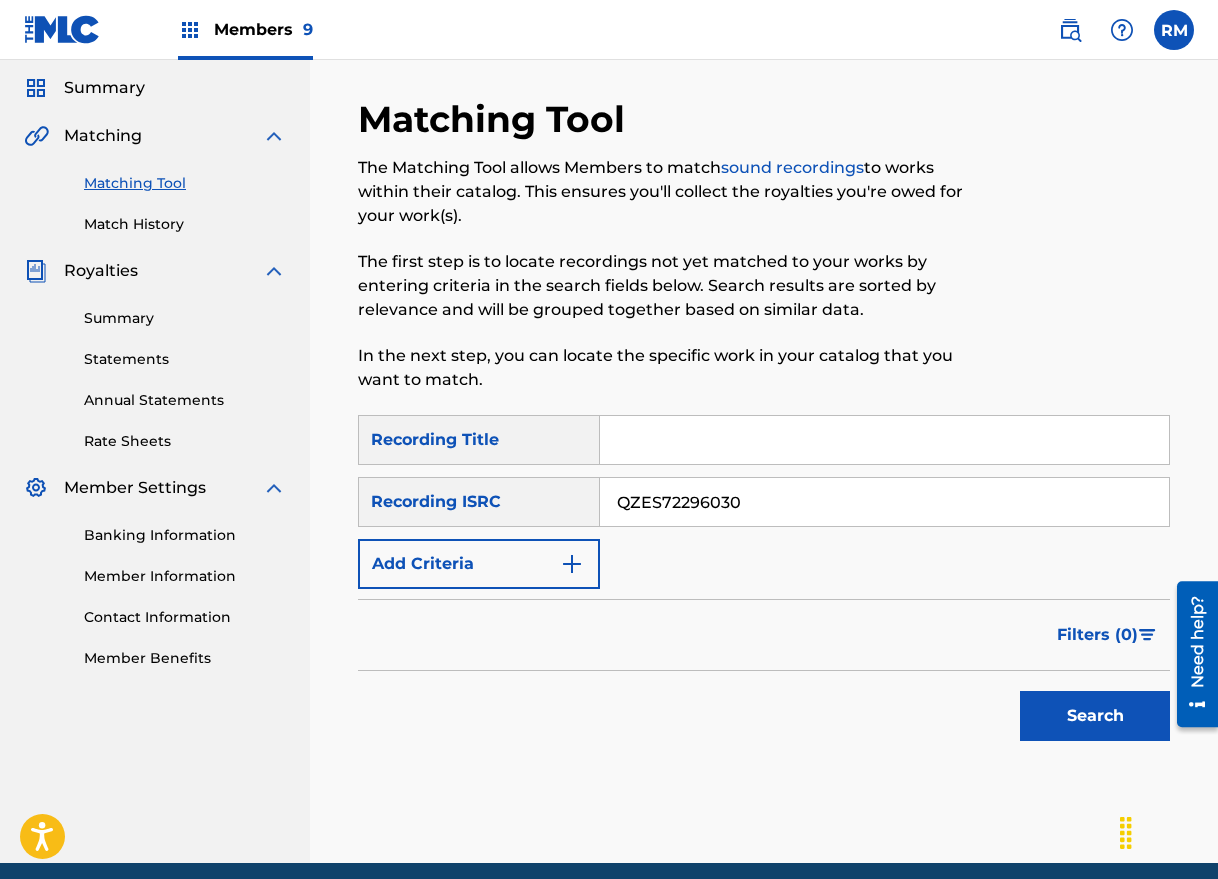 click on "Search" at bounding box center [1095, 716] 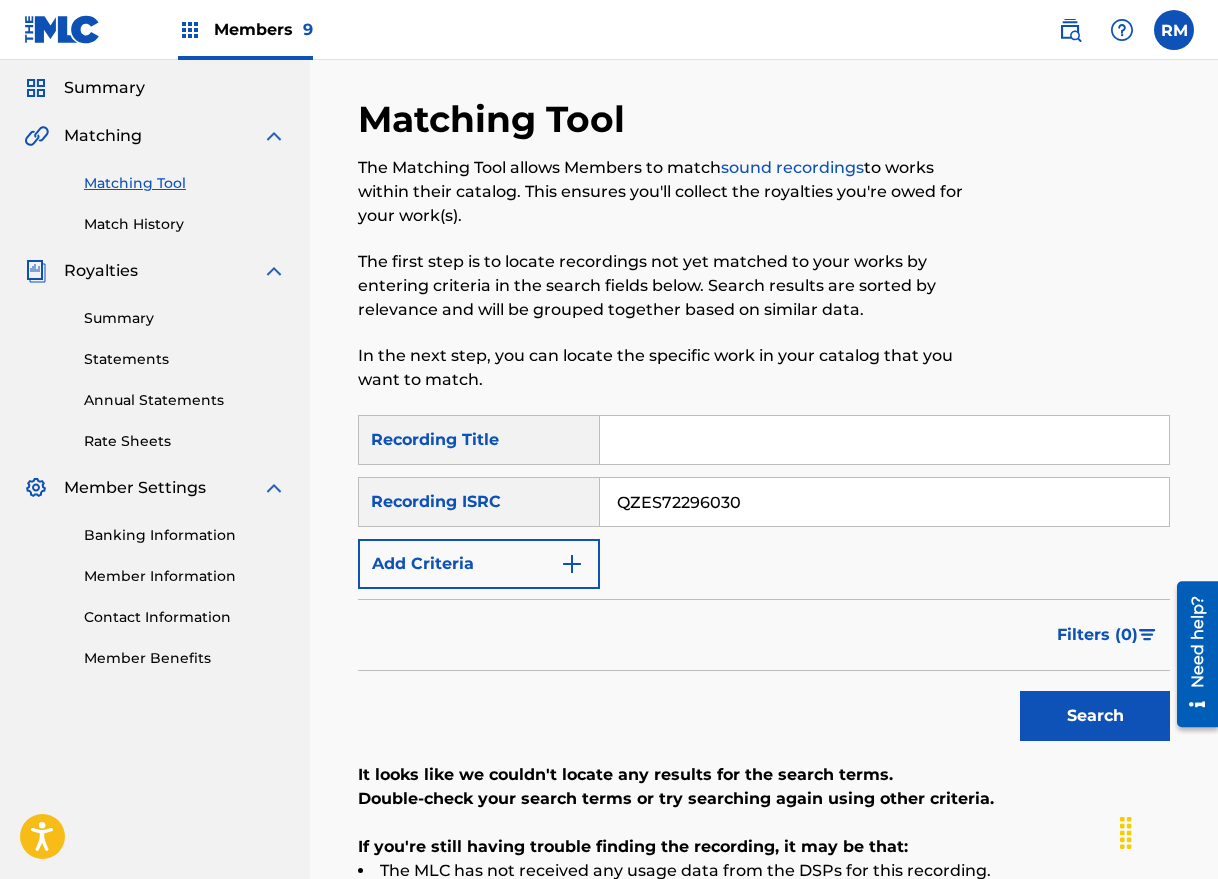 scroll, scrollTop: 359, scrollLeft: 0, axis: vertical 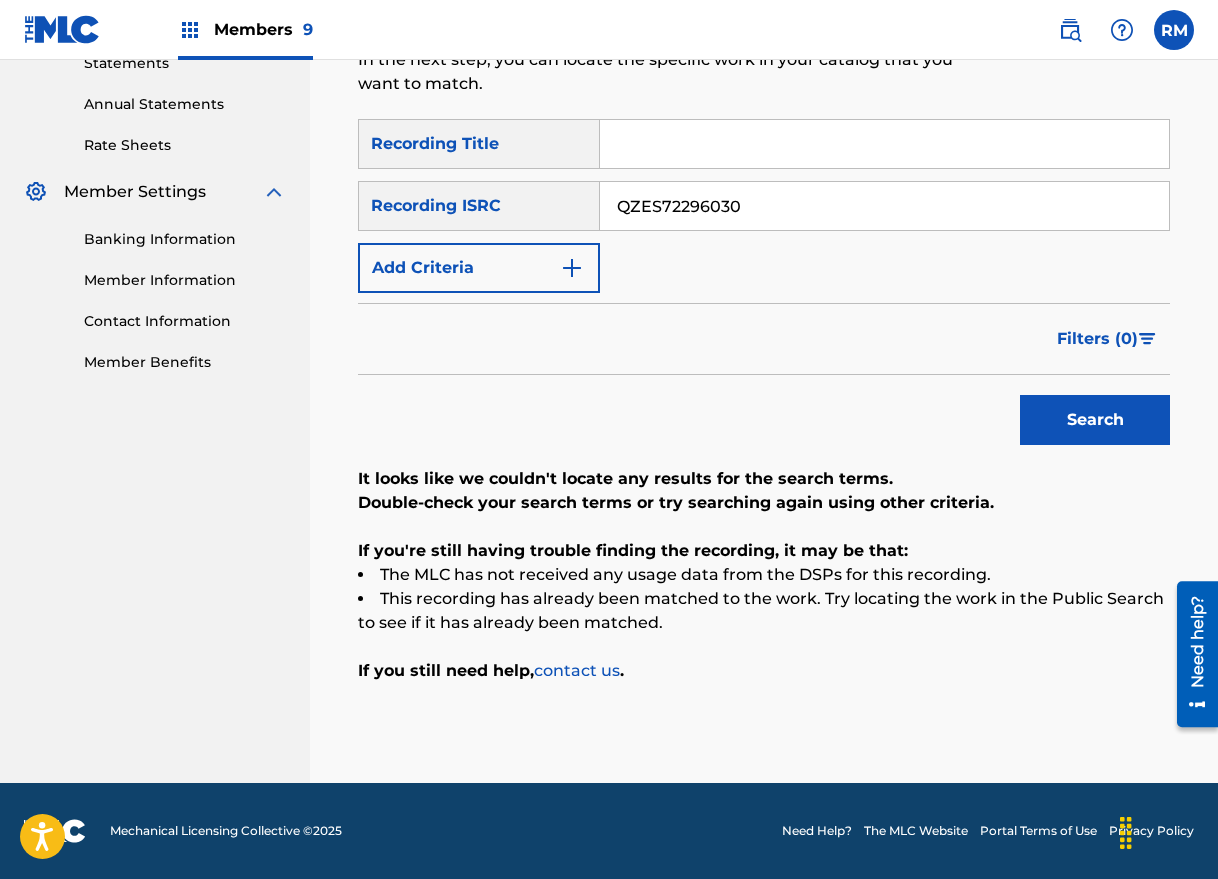click on "QZES72296030" at bounding box center [884, 206] 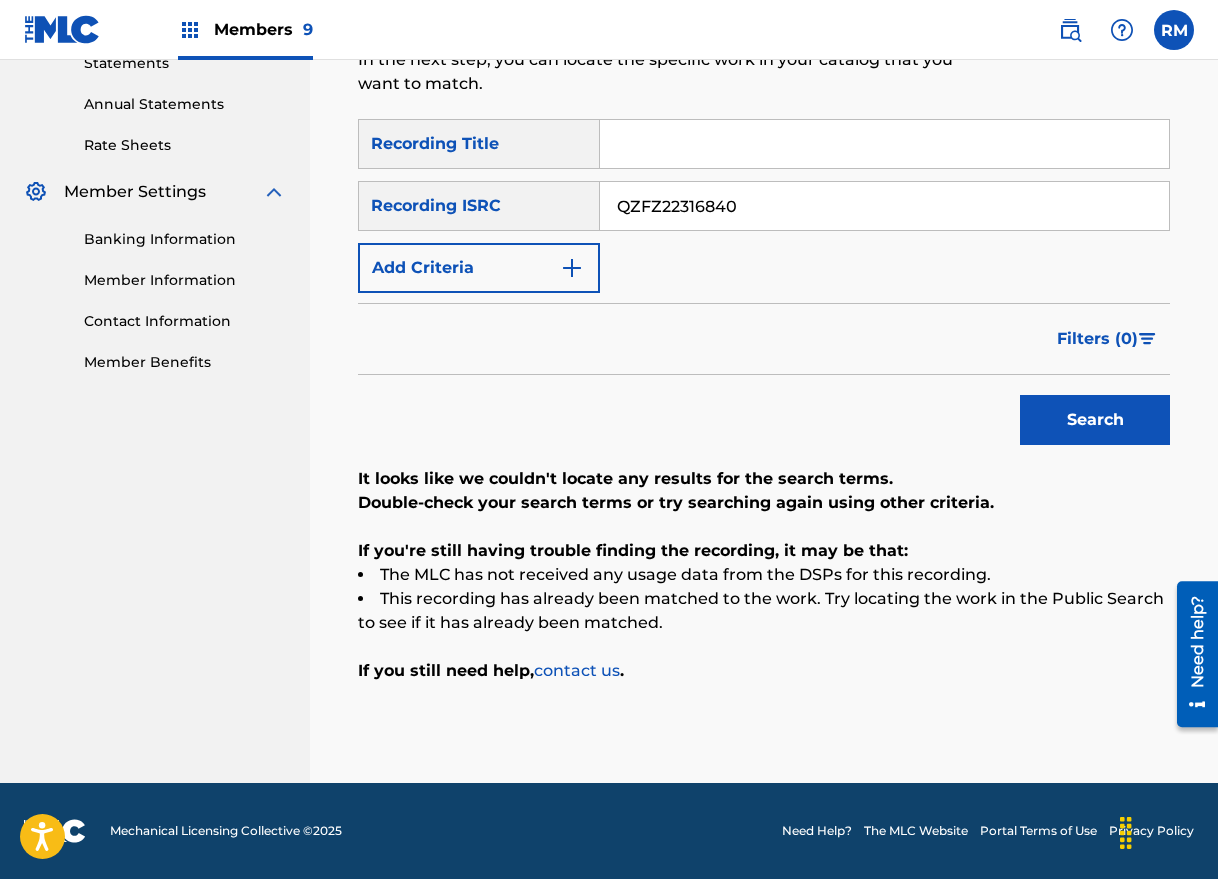 click on "Search" at bounding box center (1095, 420) 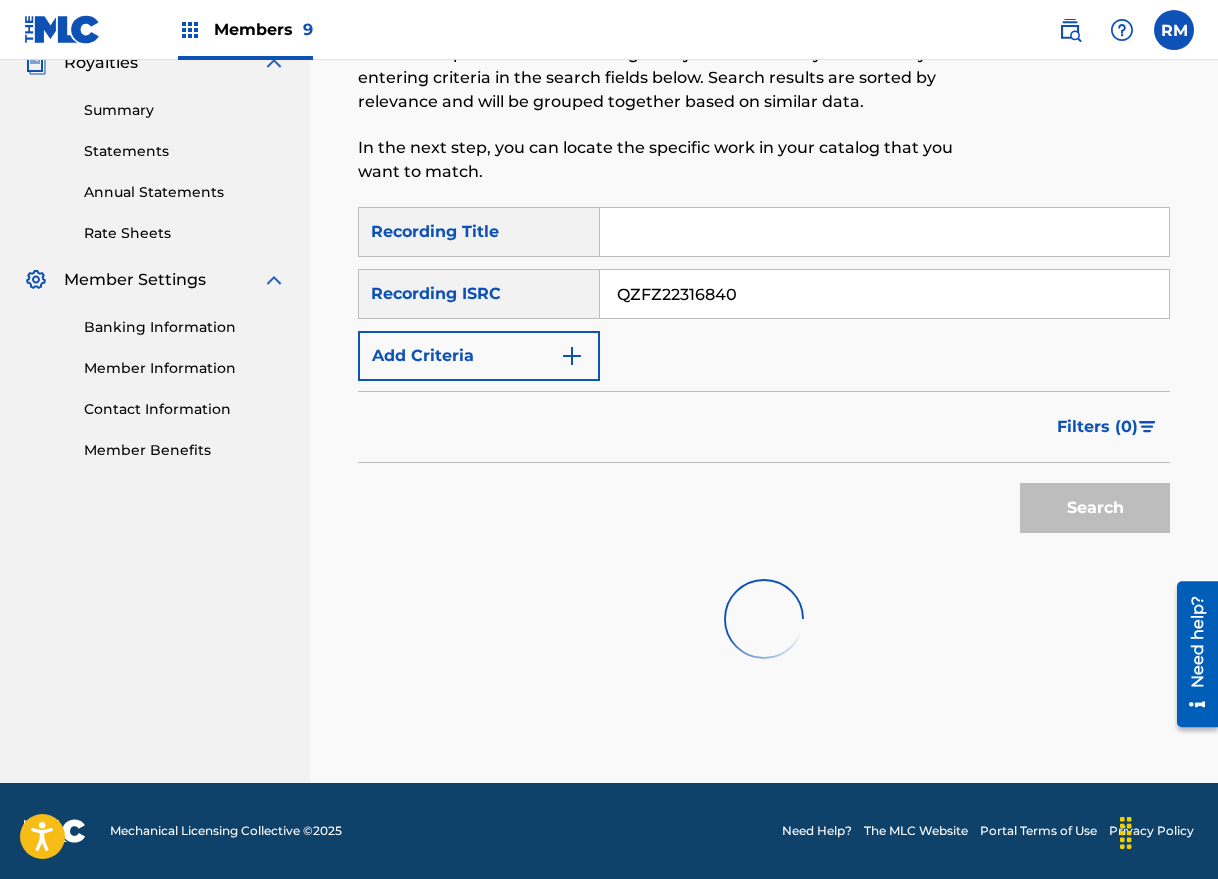scroll, scrollTop: 359, scrollLeft: 0, axis: vertical 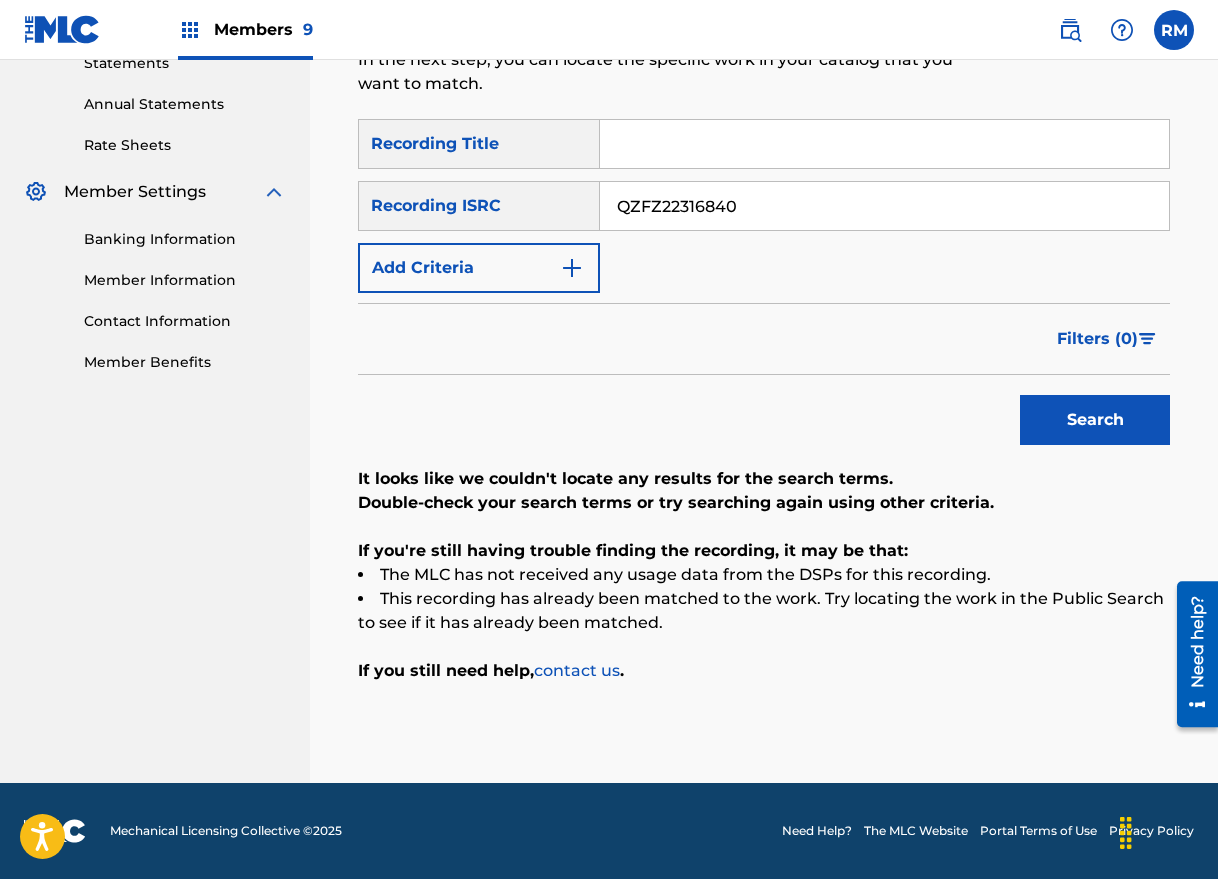click on "QZFZ22316840" at bounding box center [884, 206] 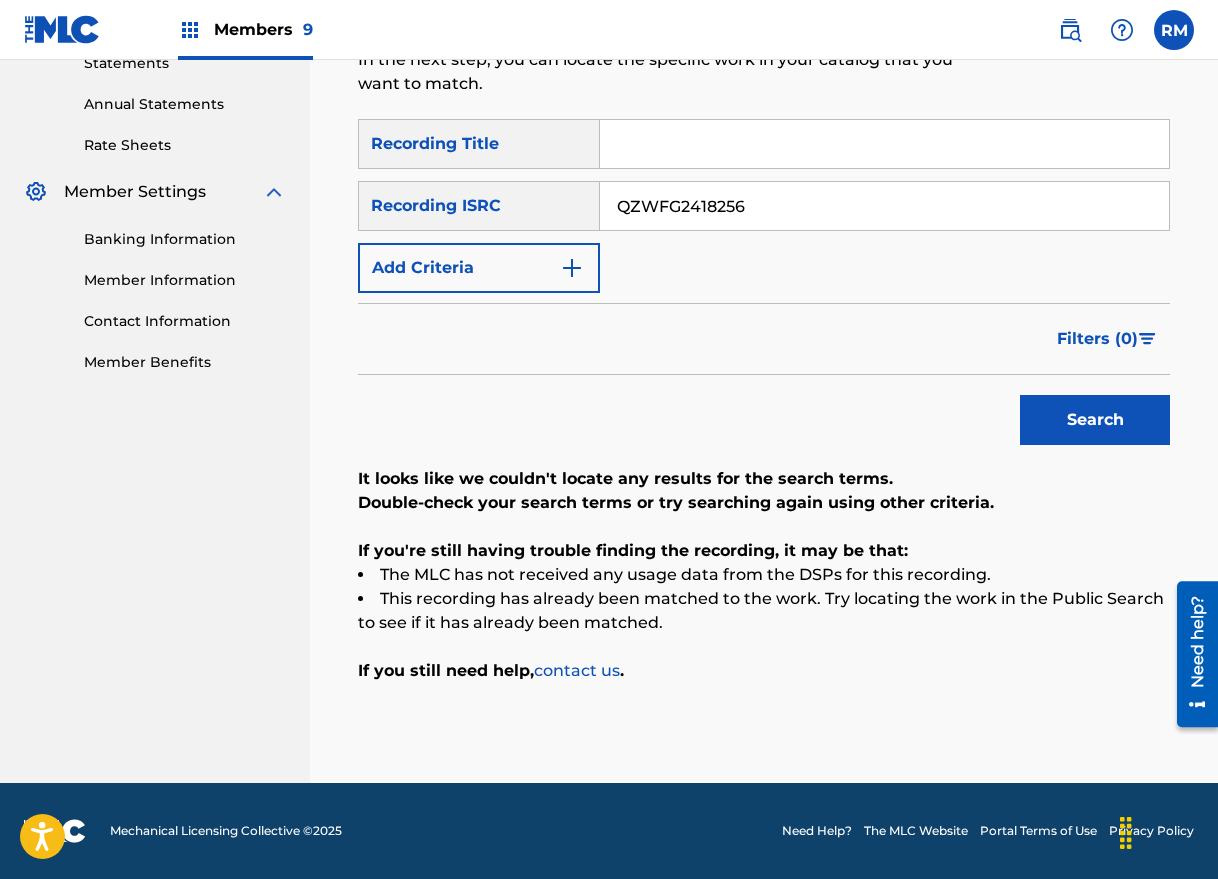 type on "QZWFG2418256" 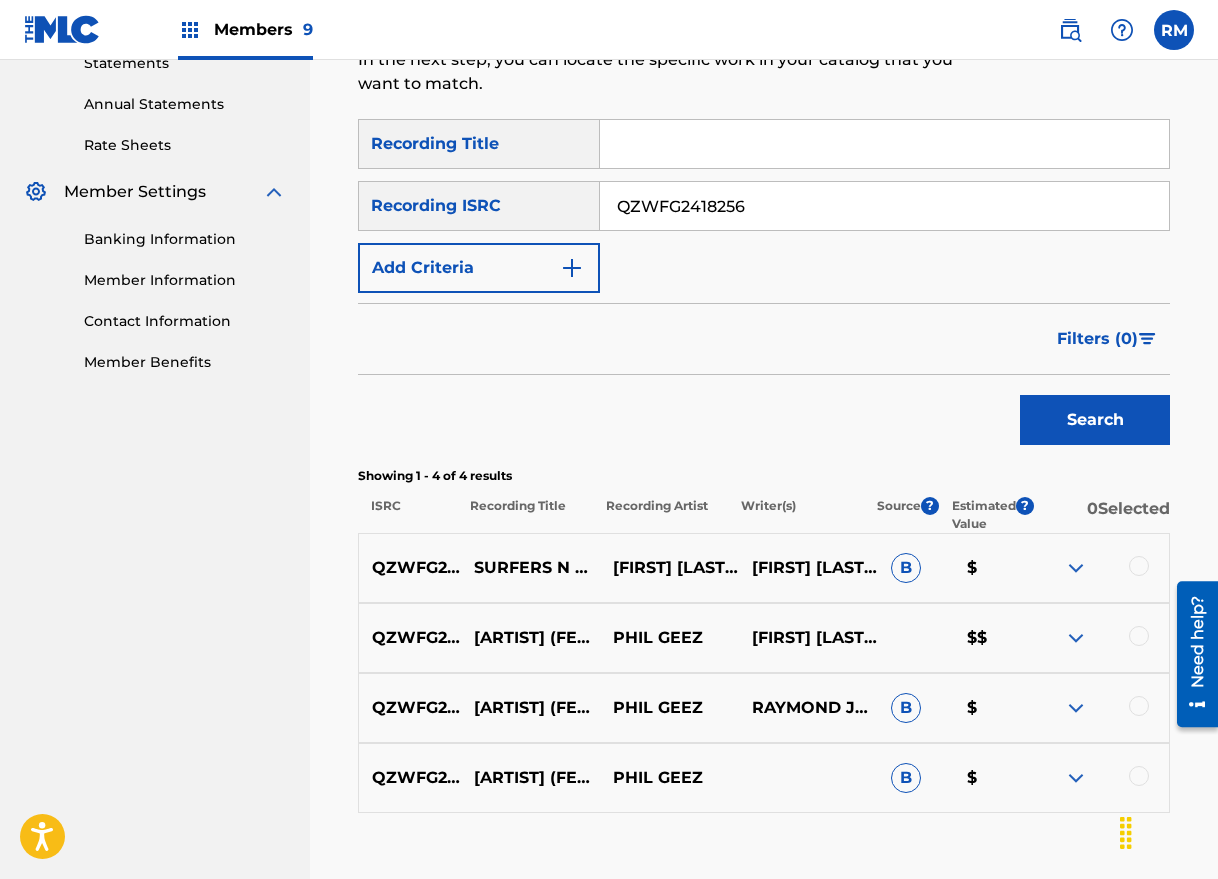 scroll, scrollTop: 489, scrollLeft: 0, axis: vertical 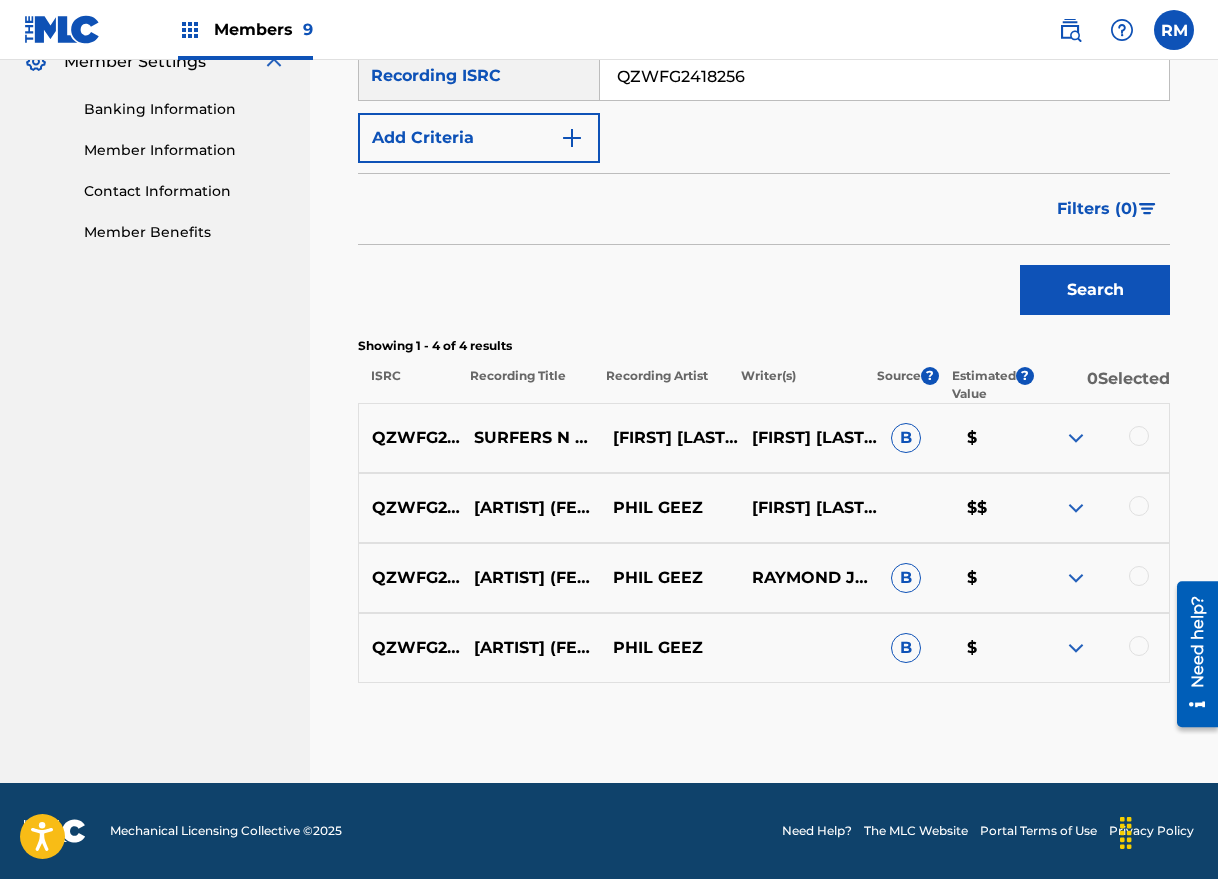 click at bounding box center (1139, 436) 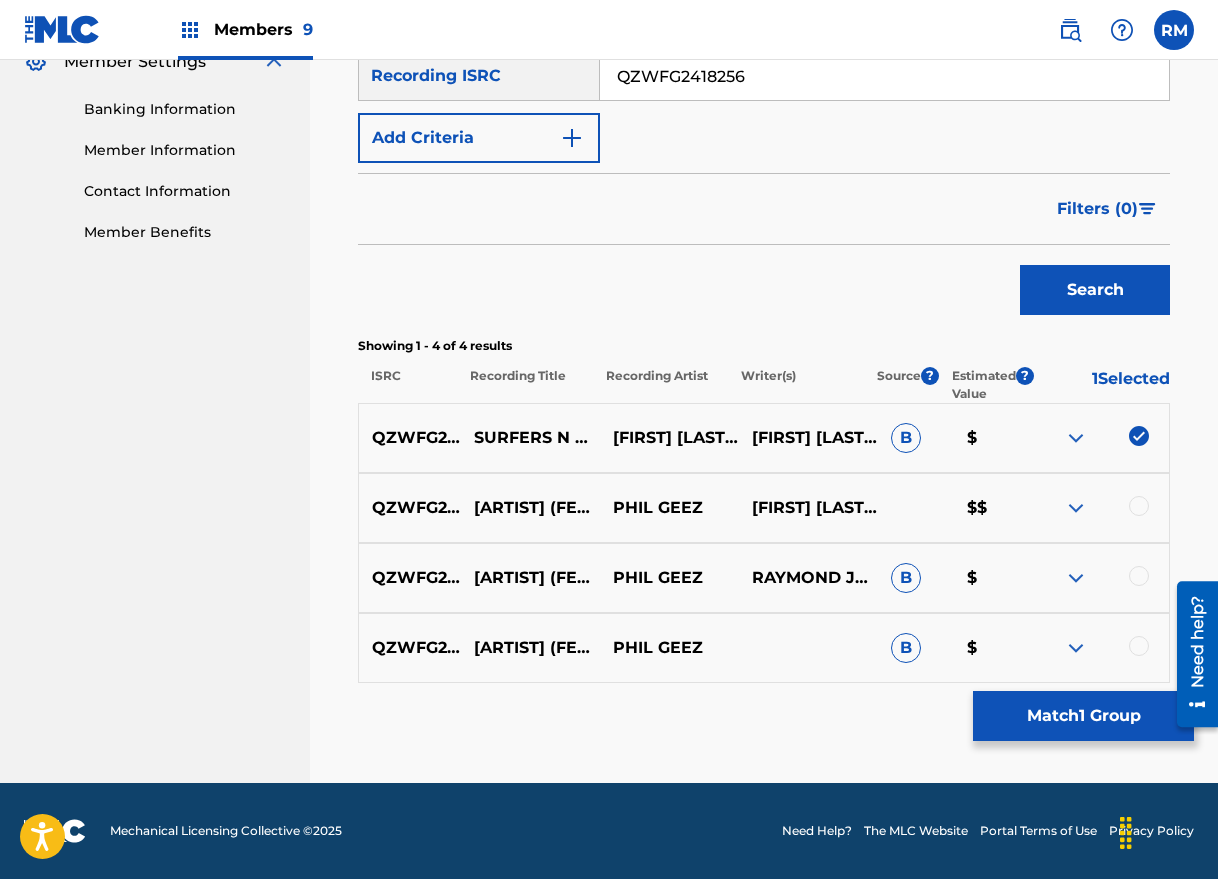 click at bounding box center [1139, 506] 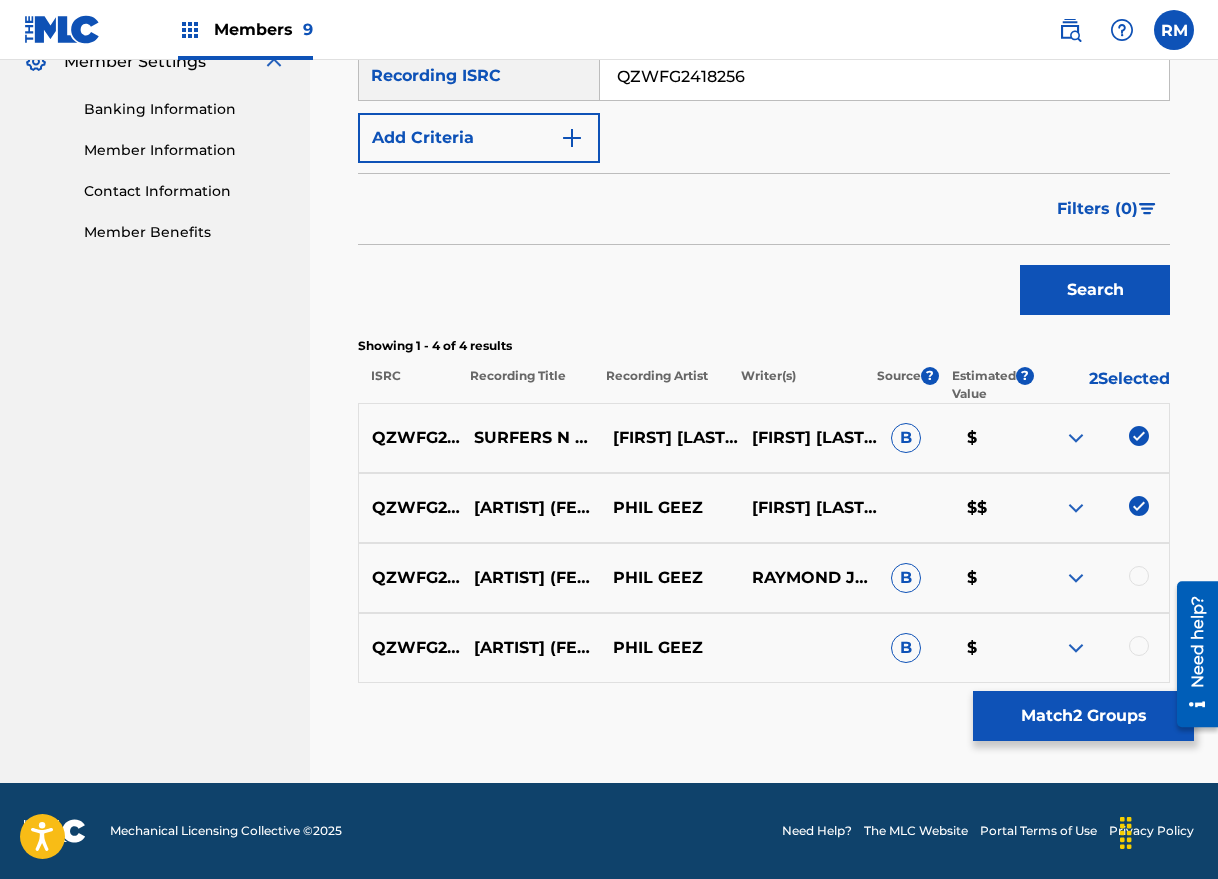 click at bounding box center [1139, 576] 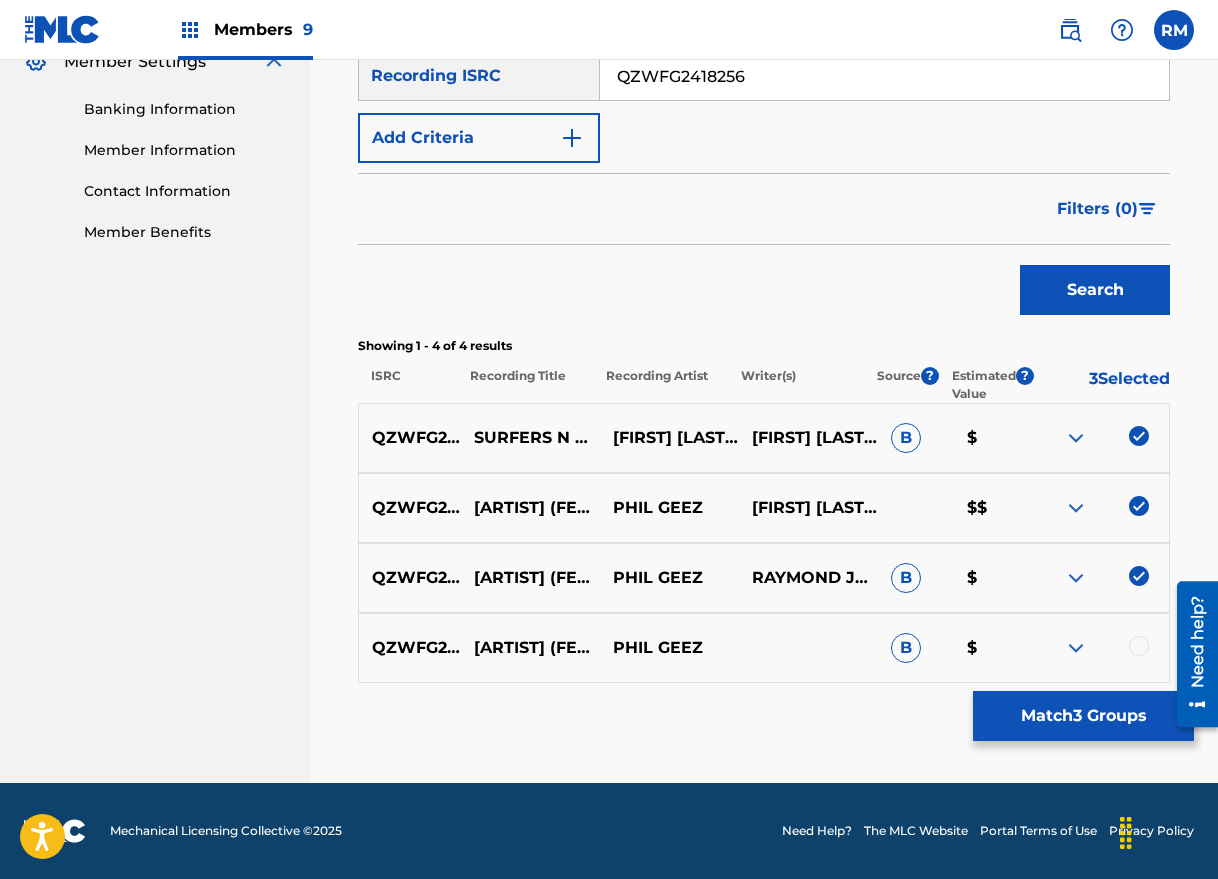 click at bounding box center (1139, 646) 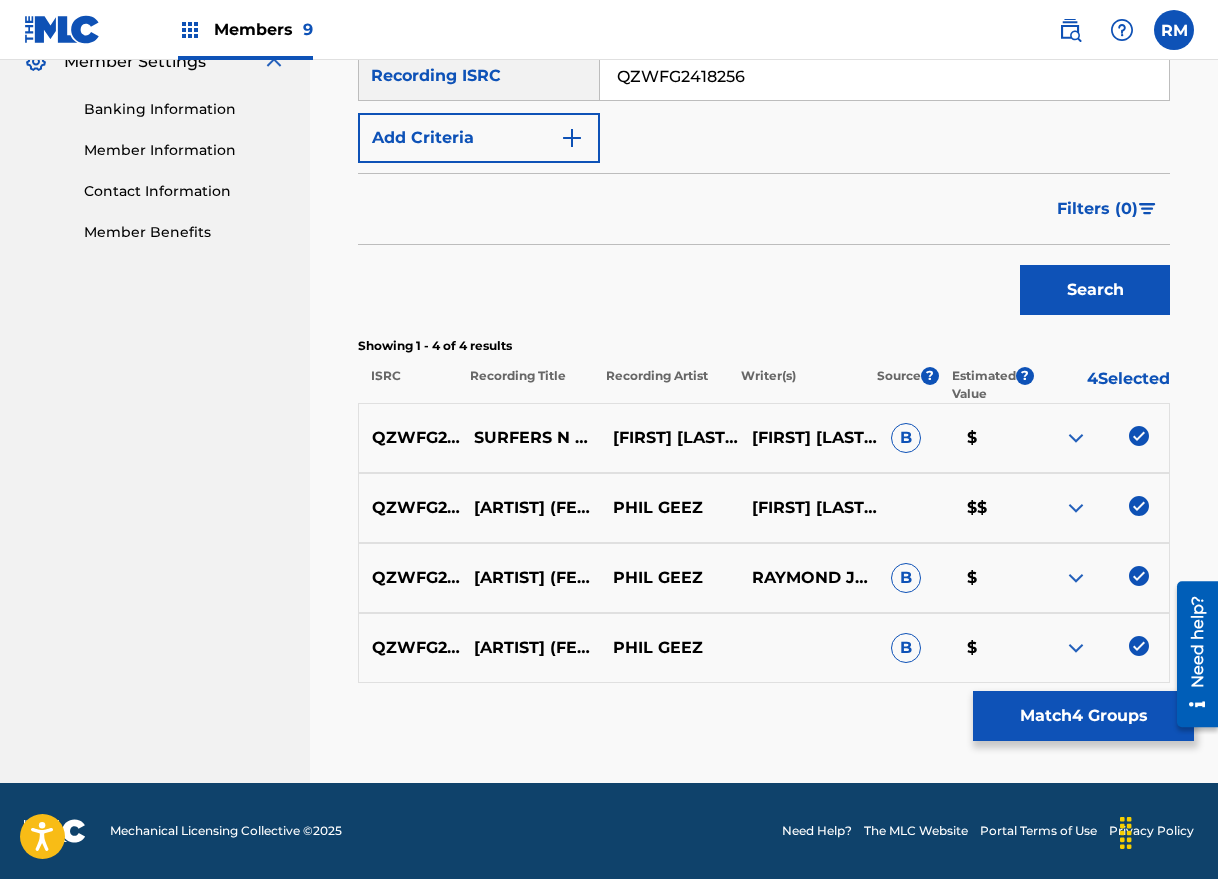 click on "Match  4 Groups" at bounding box center [1083, 716] 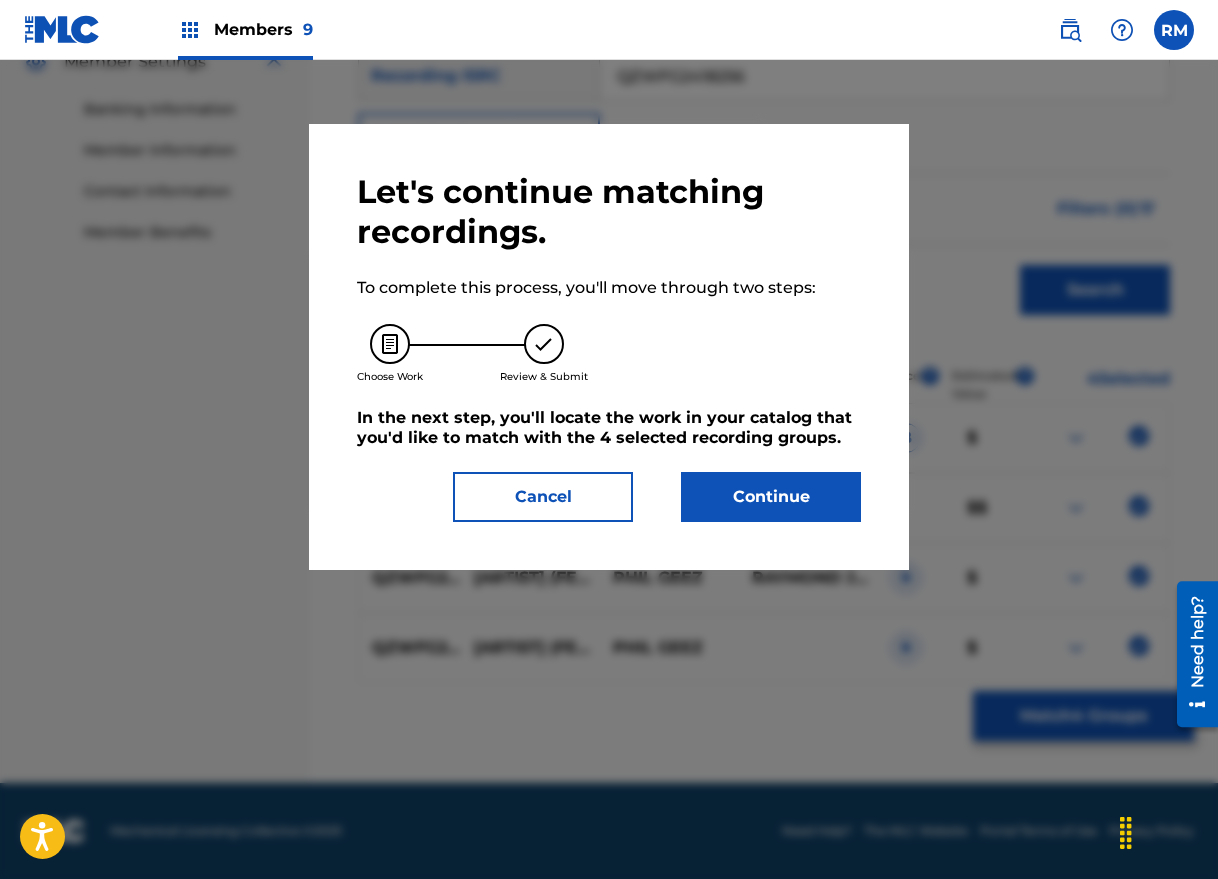 click on "Let's continue matching recordings. To complete this process, you'll move through two steps: Choose Work Review & Submit In the next step, you'll locate the work in your catalog that you'd like to match with the   4 selected recording groups . Cancel Continue" at bounding box center [609, 347] 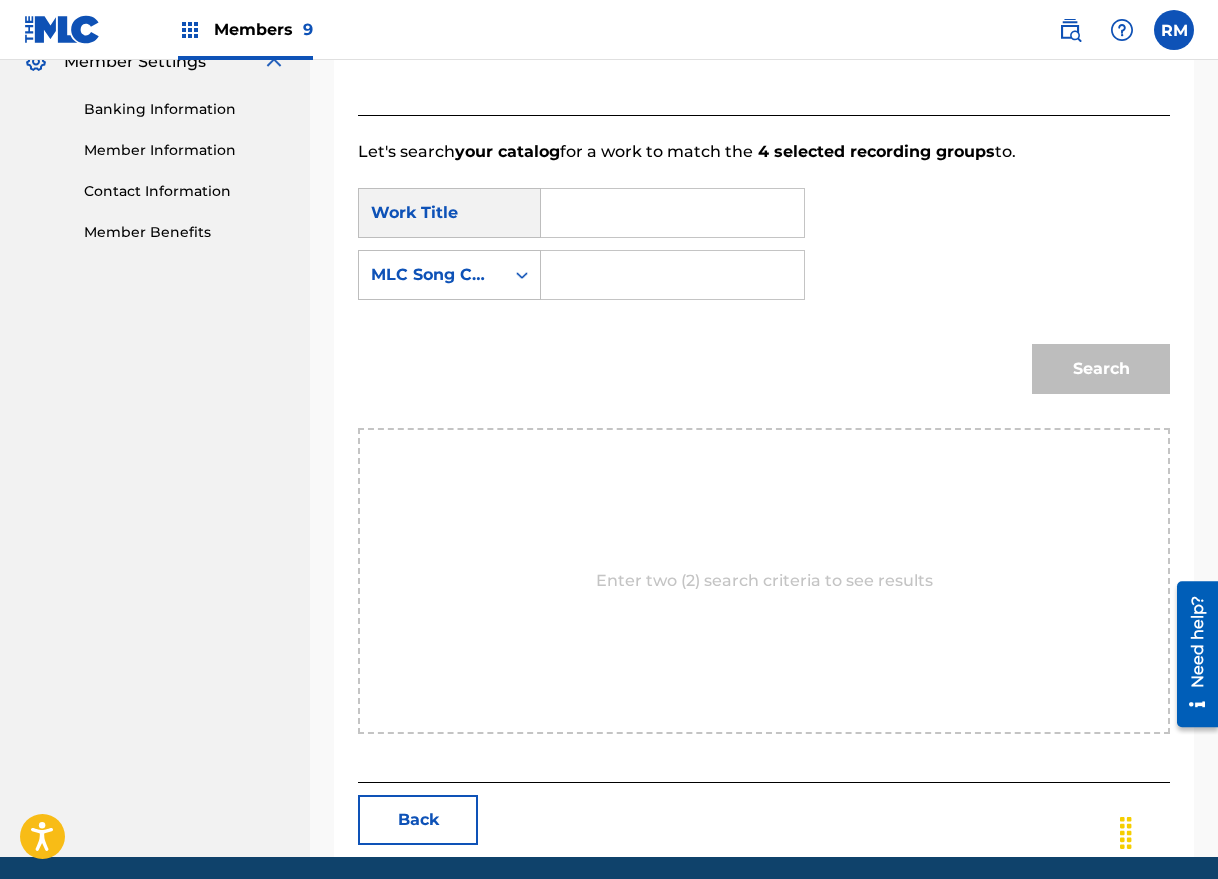click at bounding box center (672, 213) 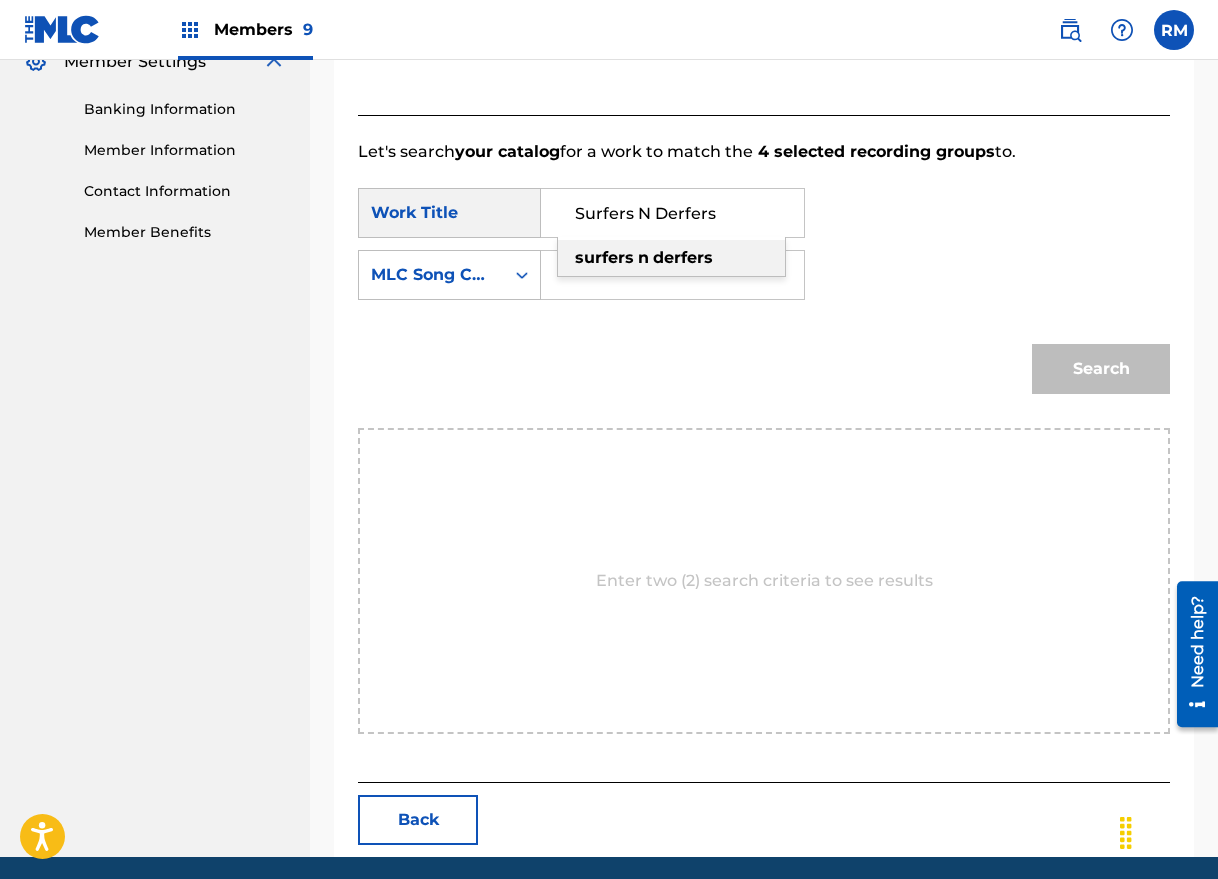 type on "Surfers N Derfers" 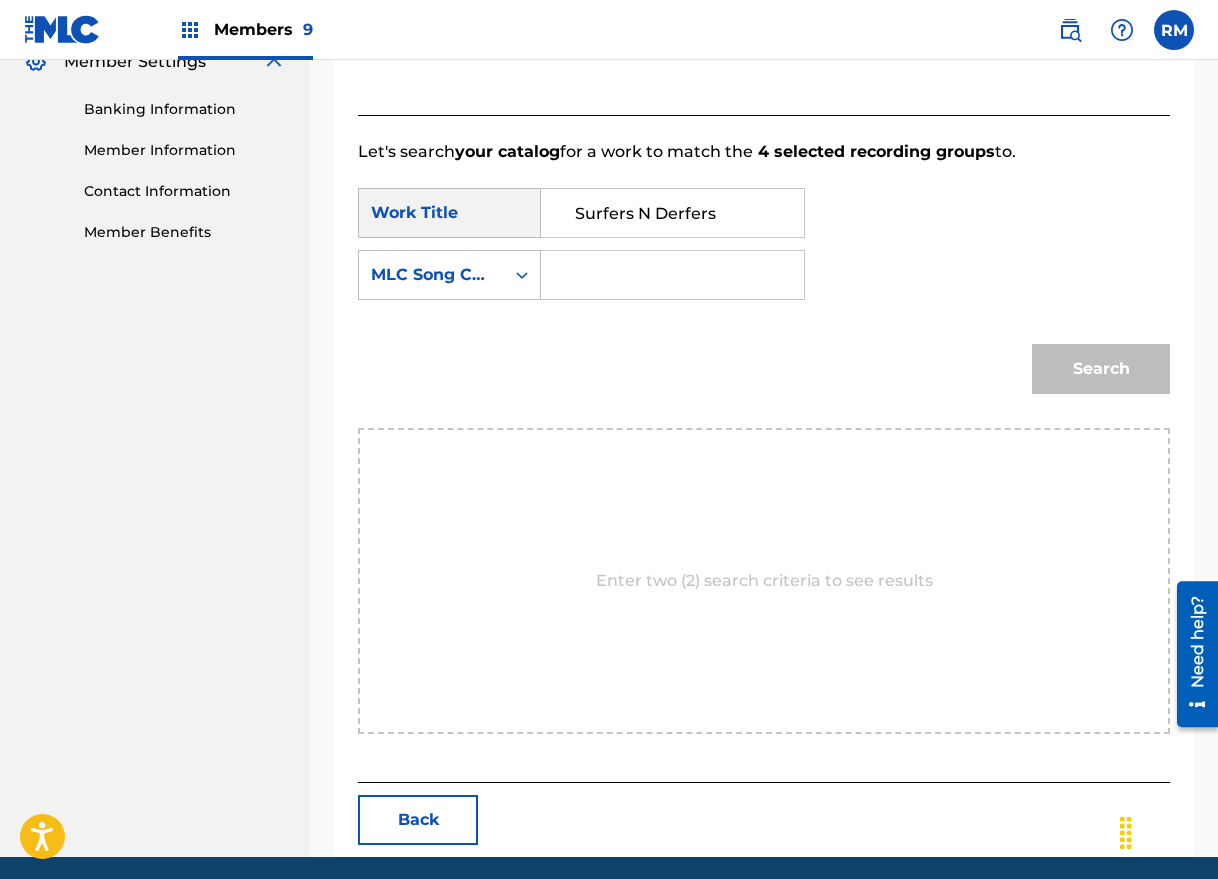 click at bounding box center (672, 275) 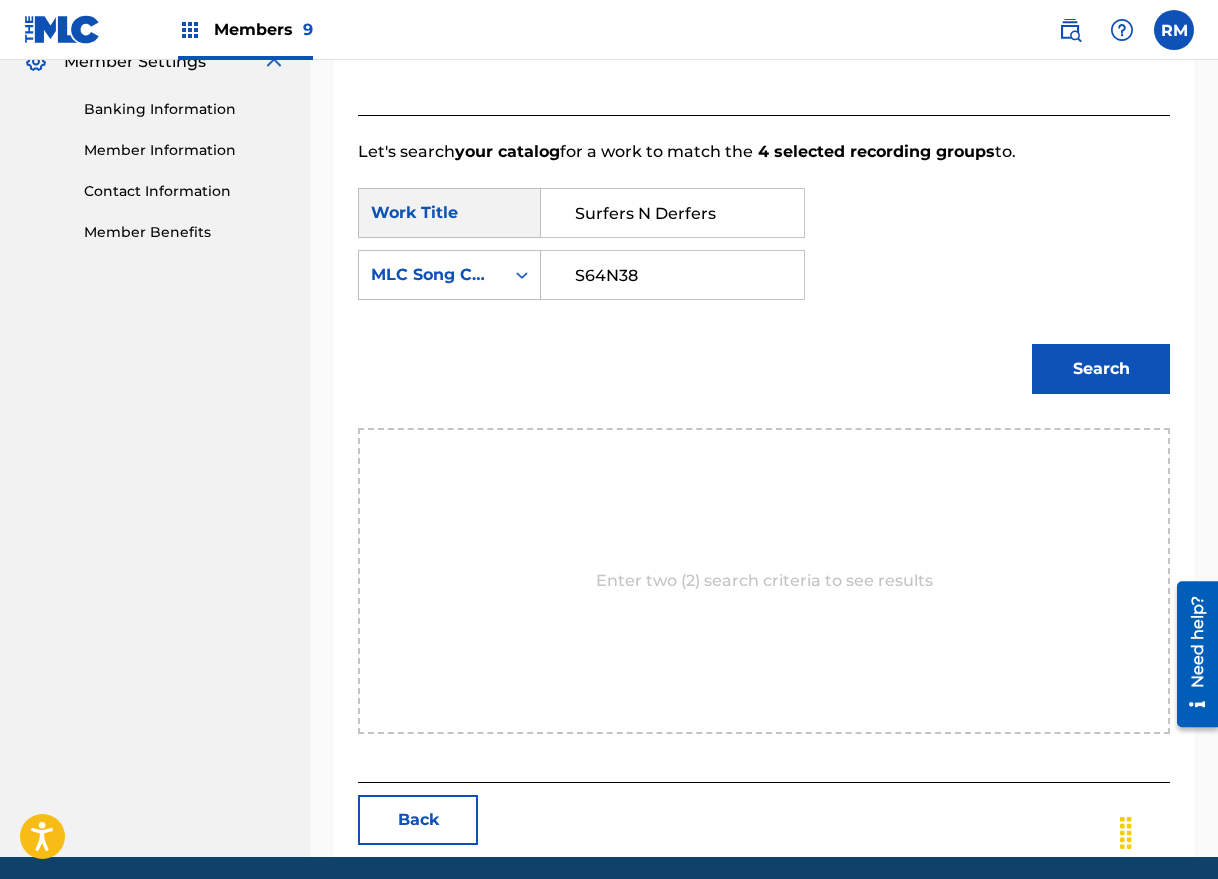 type on "S64N38" 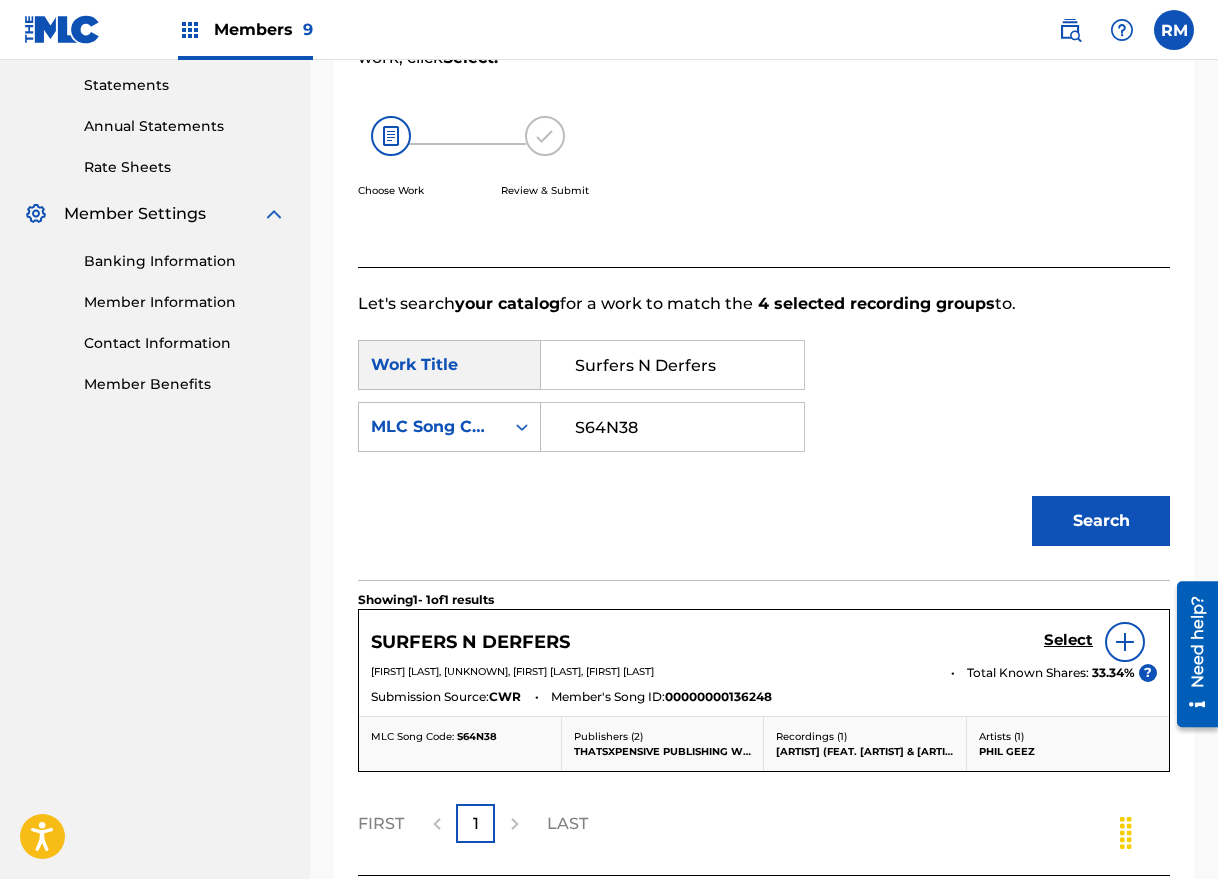scroll, scrollTop: 489, scrollLeft: 0, axis: vertical 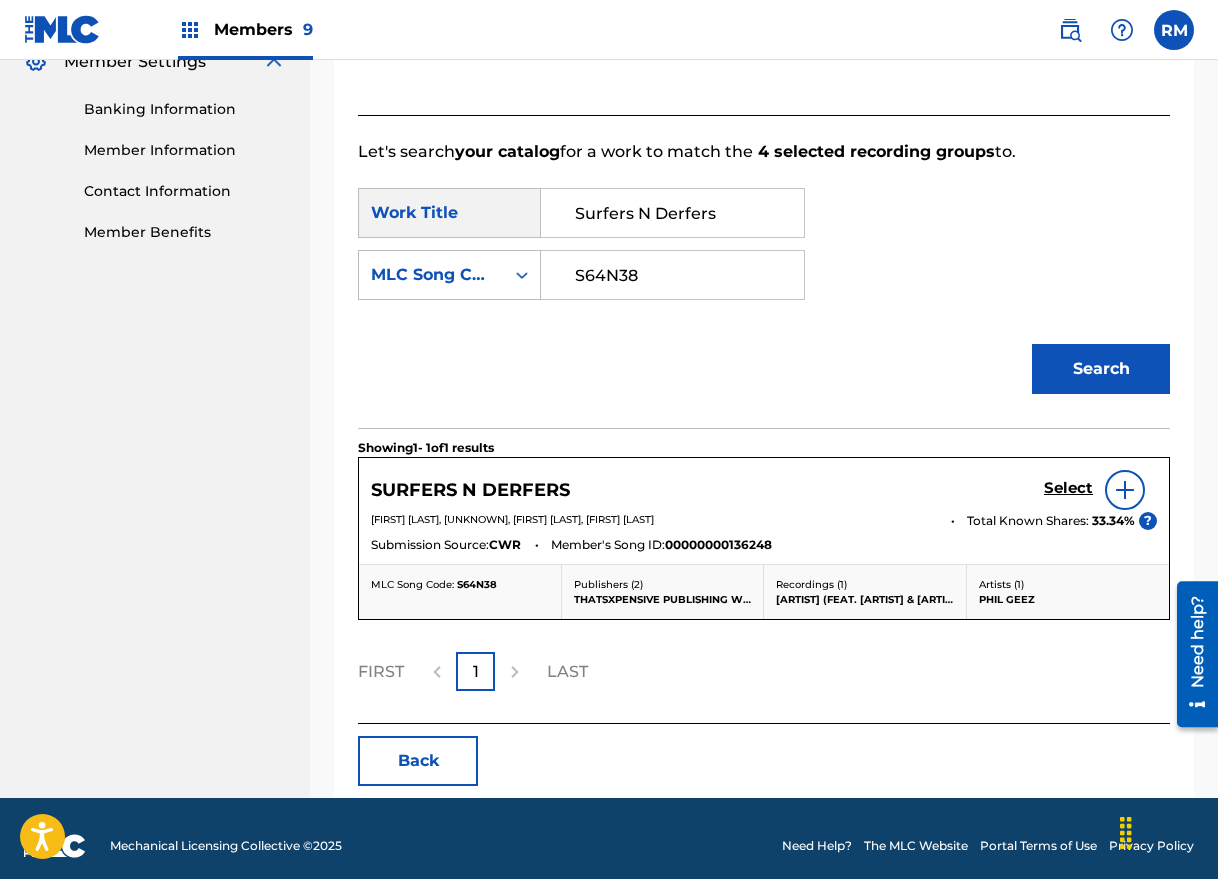 click on "Select" at bounding box center (1068, 488) 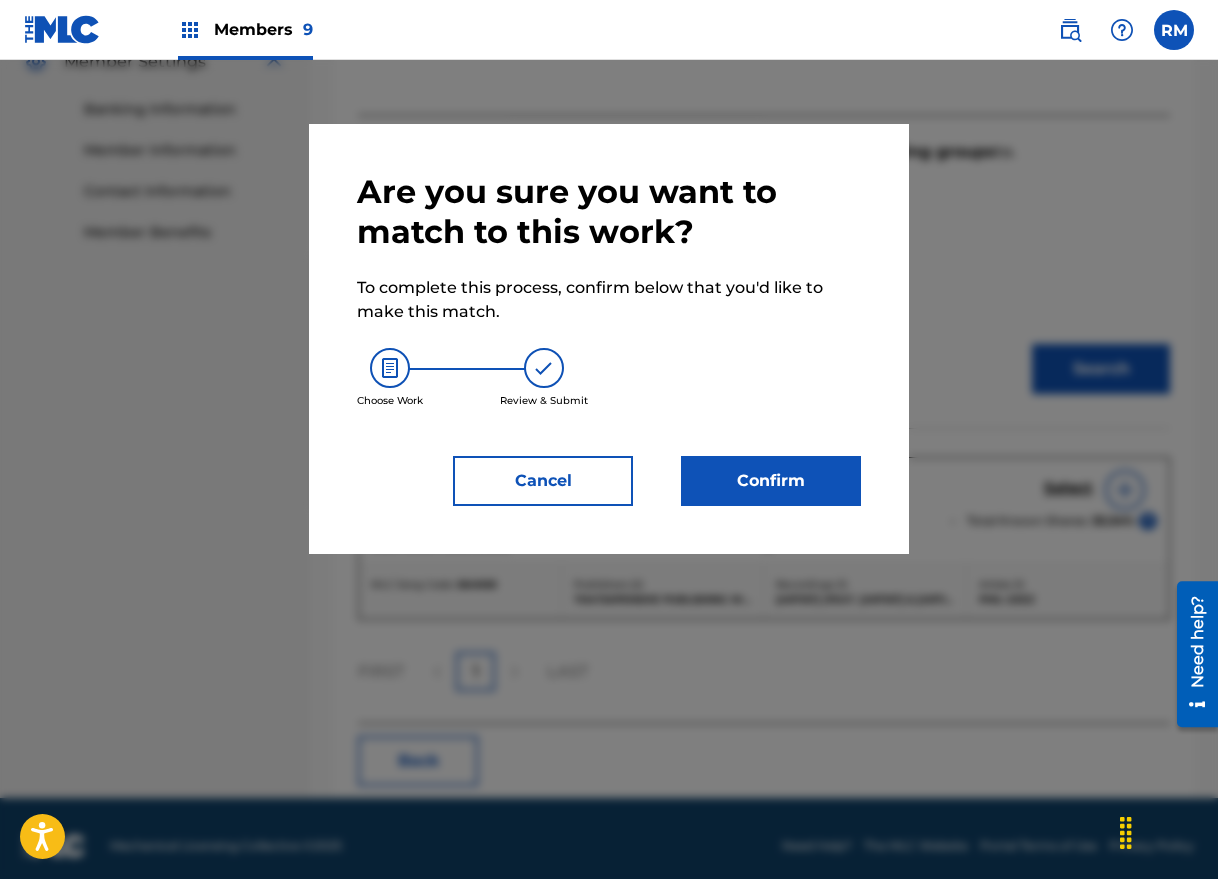 click on "Confirm" at bounding box center (771, 481) 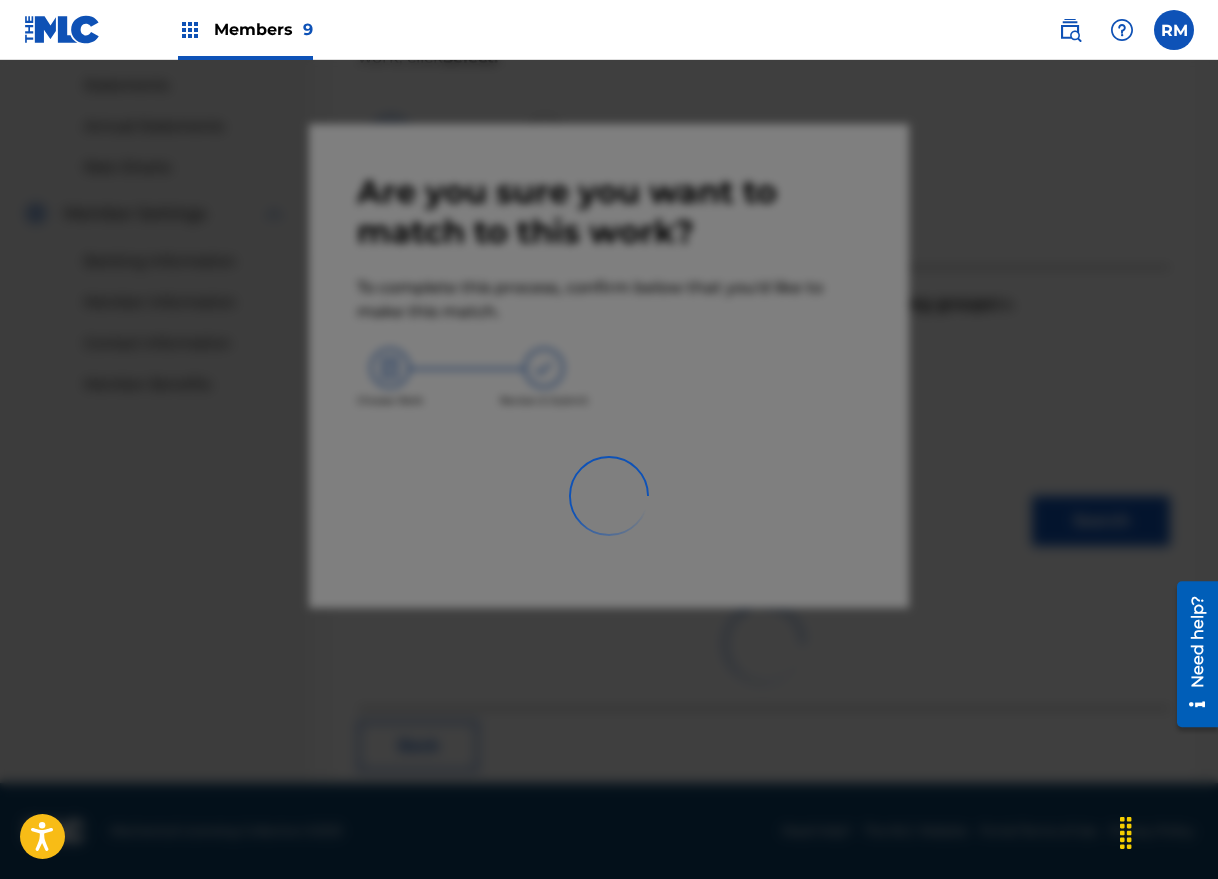 scroll, scrollTop: 63, scrollLeft: 0, axis: vertical 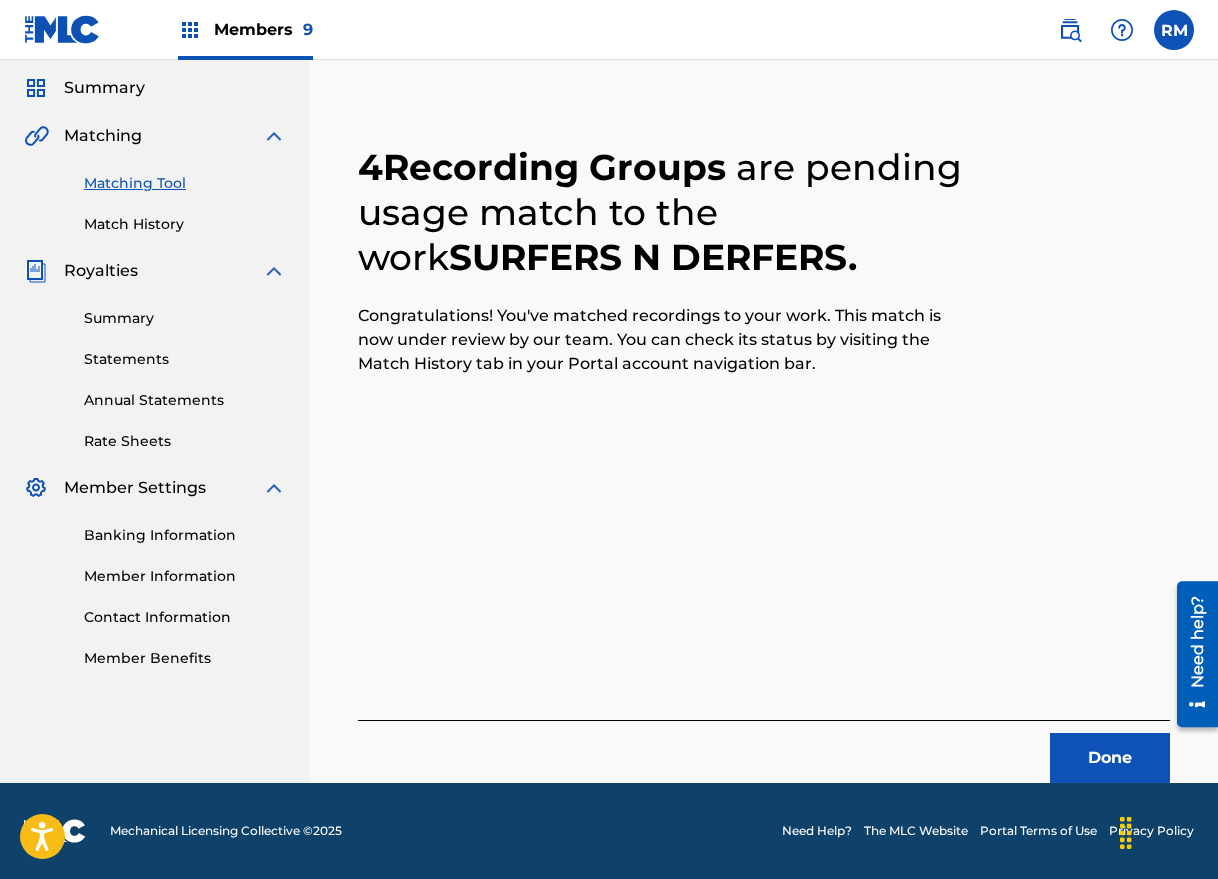click on "Done" at bounding box center (1110, 758) 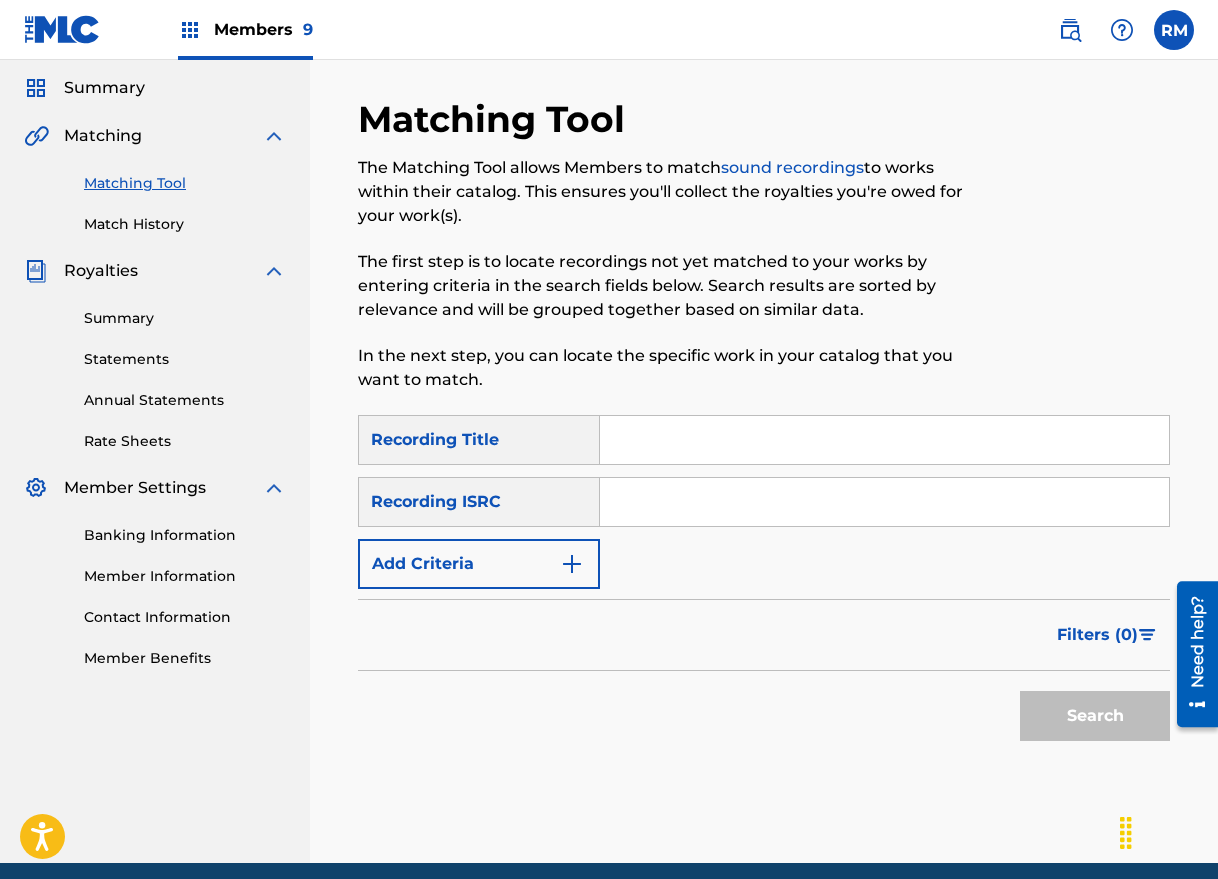 click at bounding box center [884, 502] 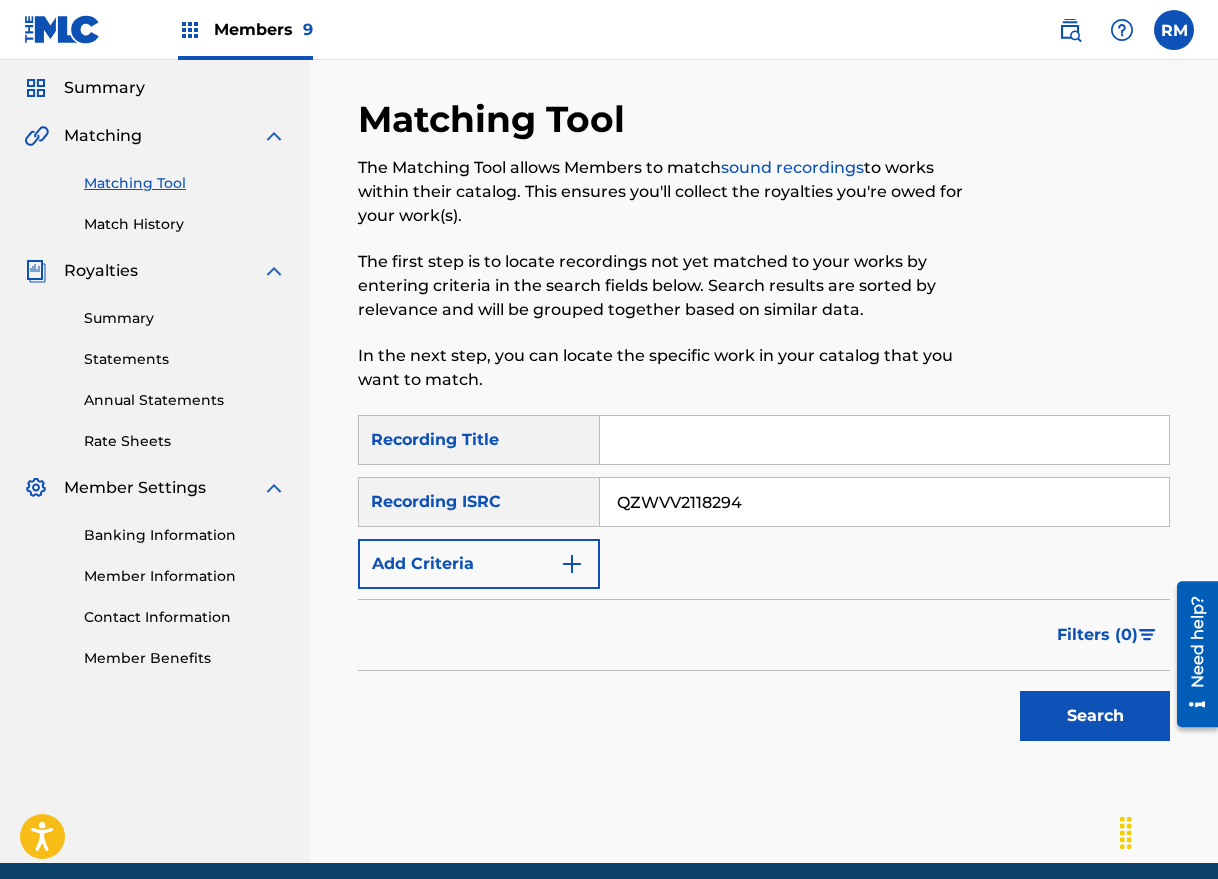 click at bounding box center [1076, 256] 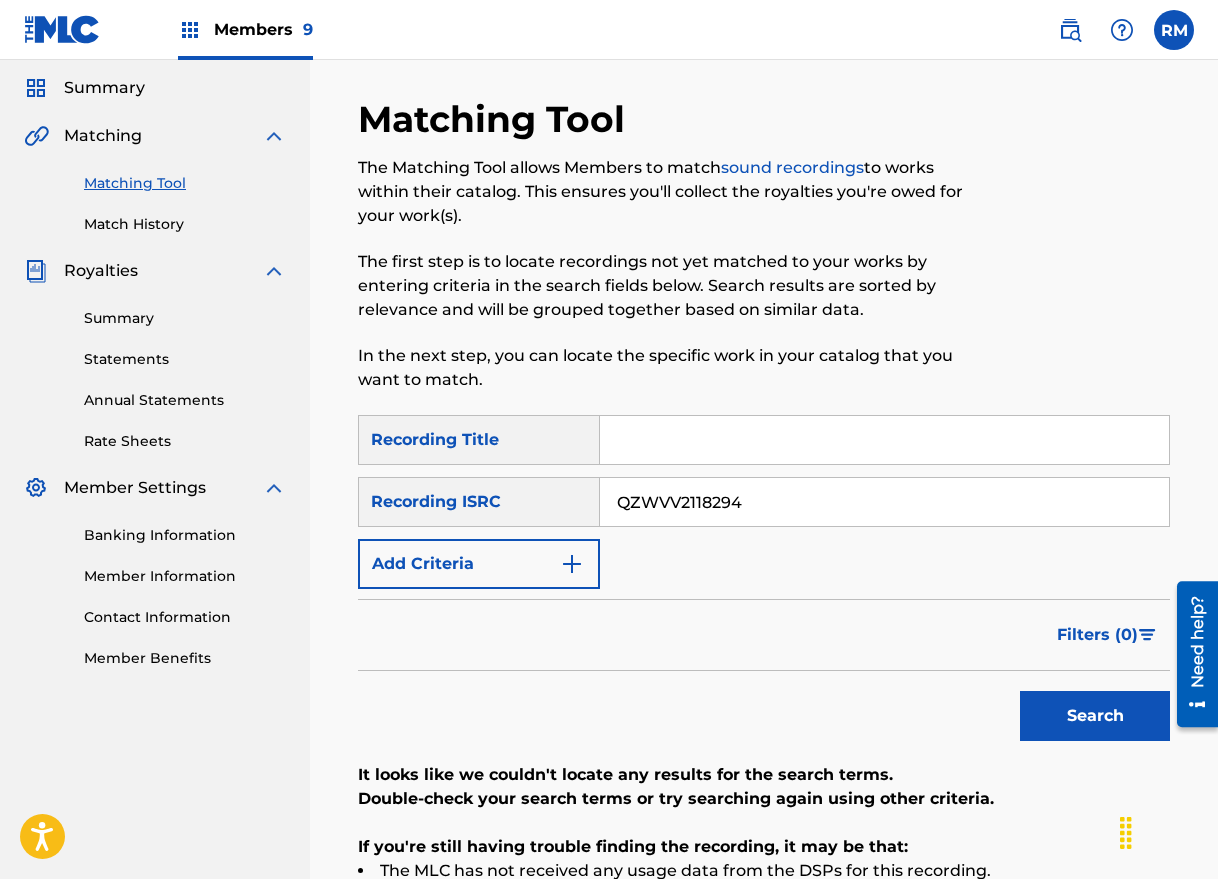 click on "QZWVV2118294" at bounding box center (884, 502) 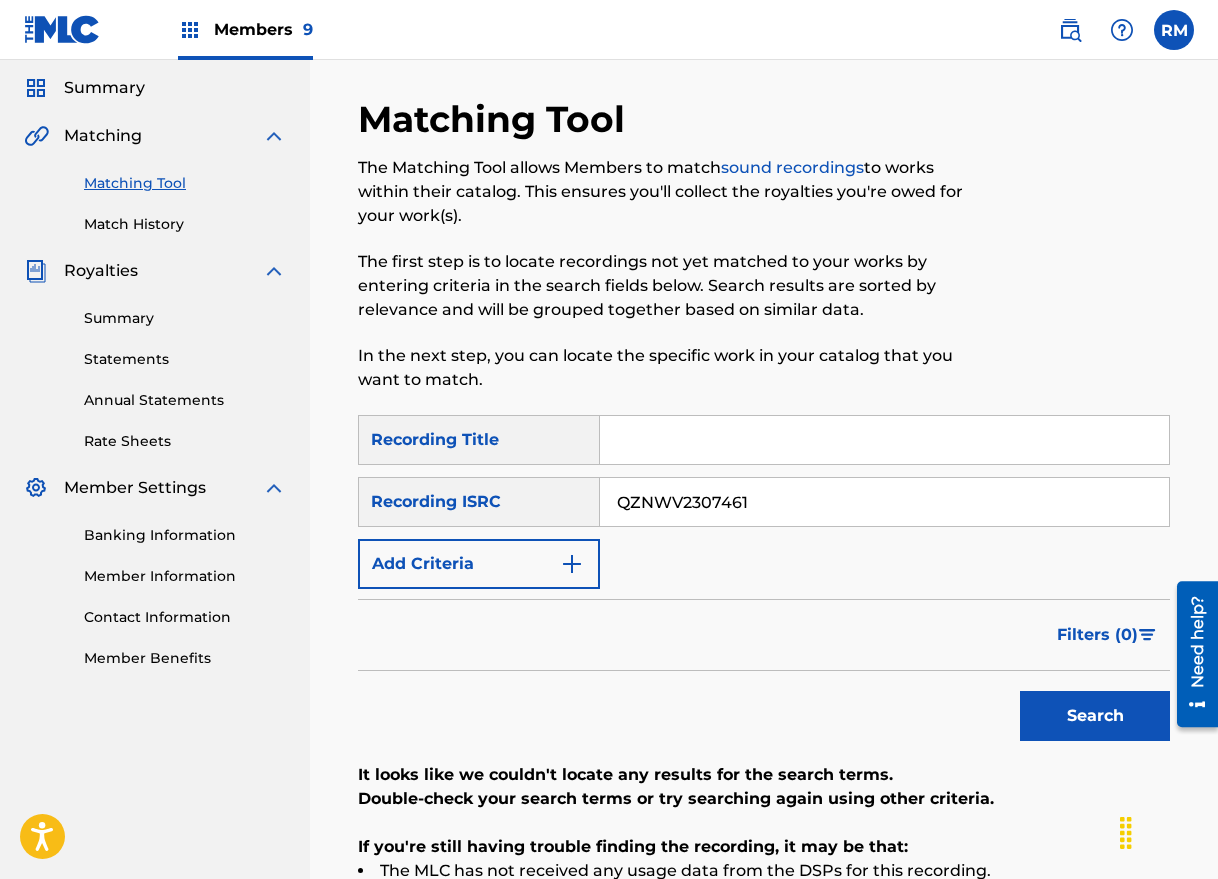 click on "Search" at bounding box center (1095, 716) 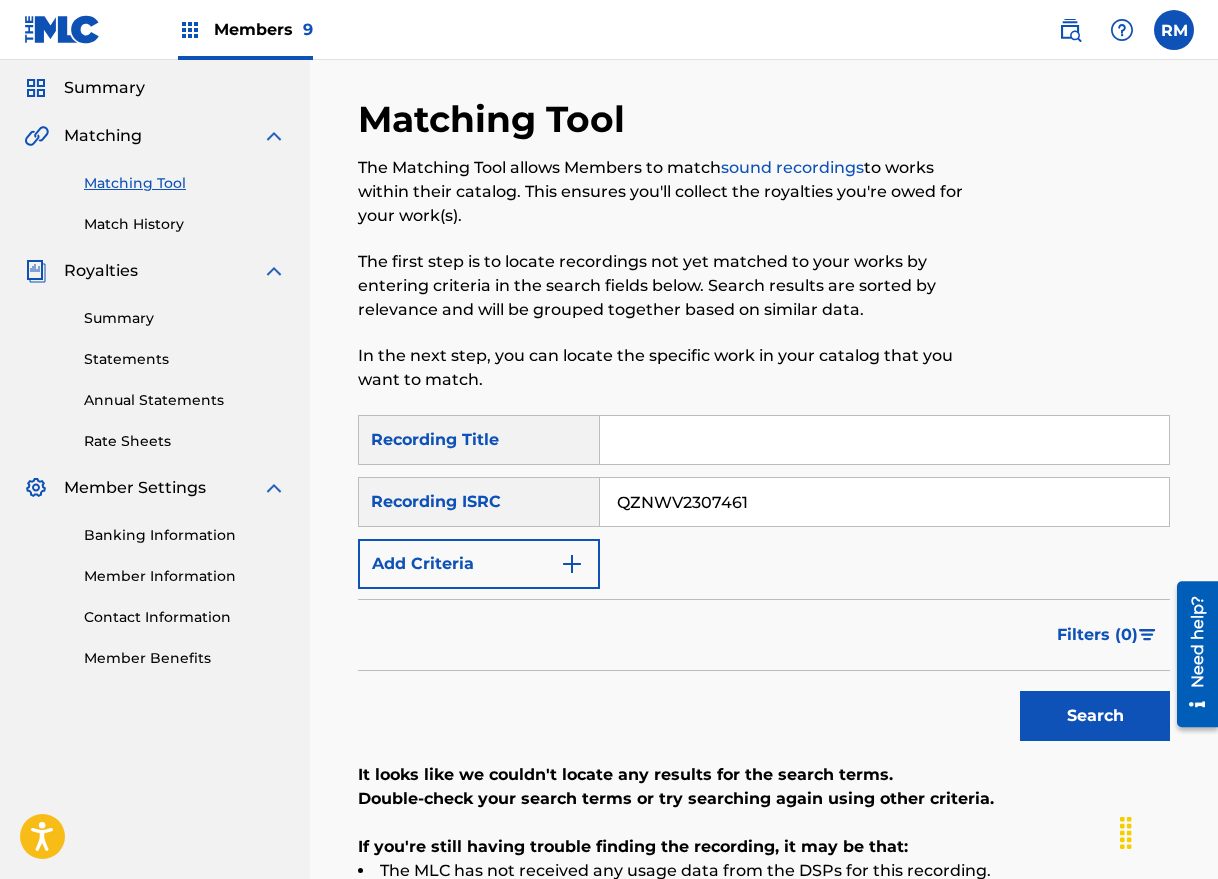 paste on "TGW2401076" 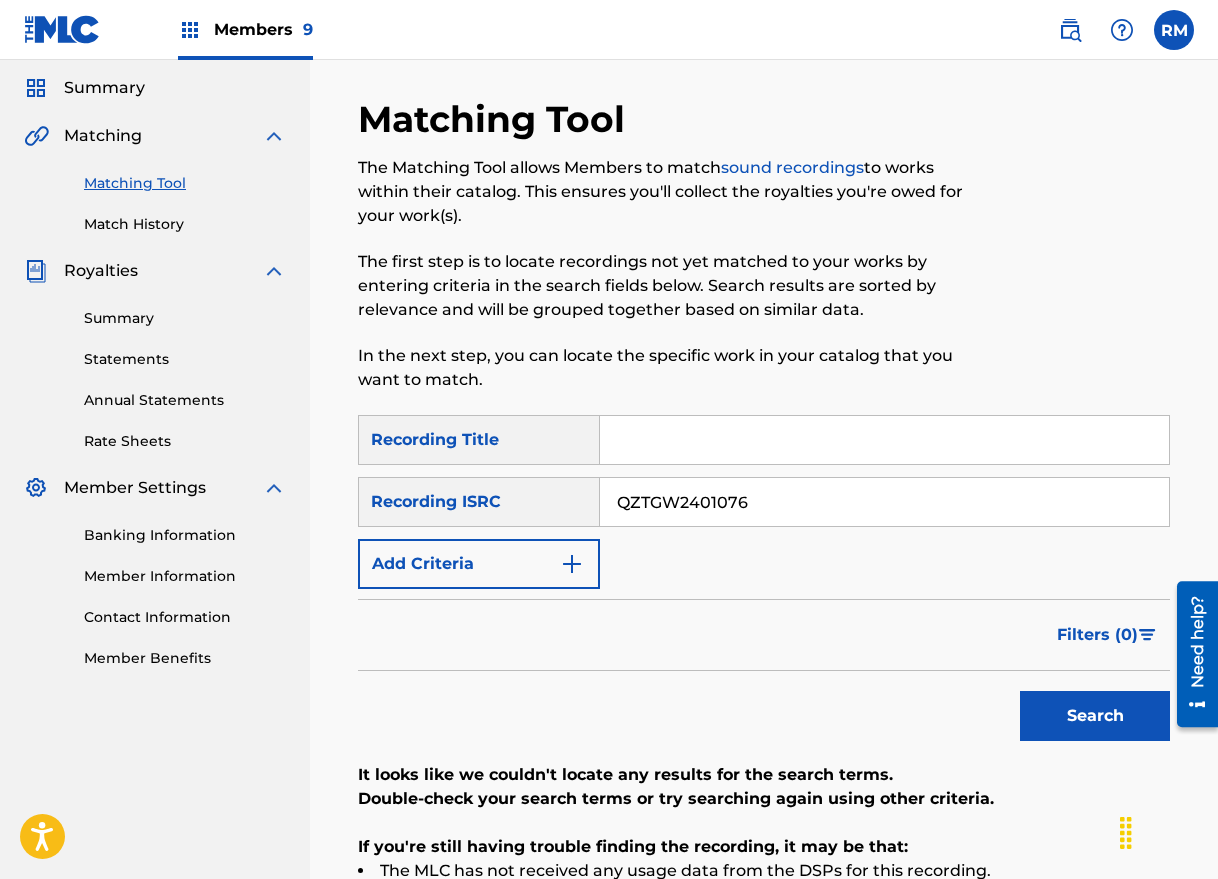 type on "QZTGW2401076" 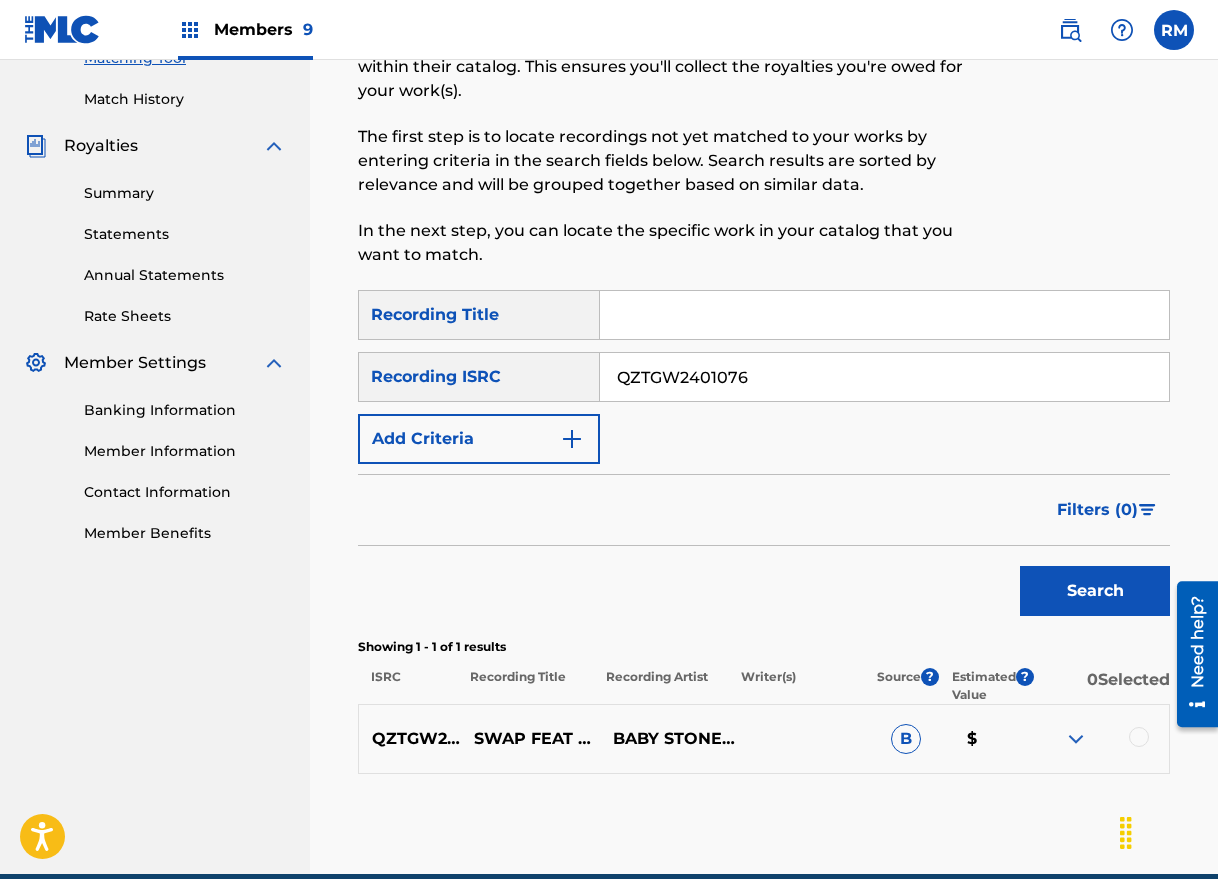 scroll, scrollTop: 279, scrollLeft: 0, axis: vertical 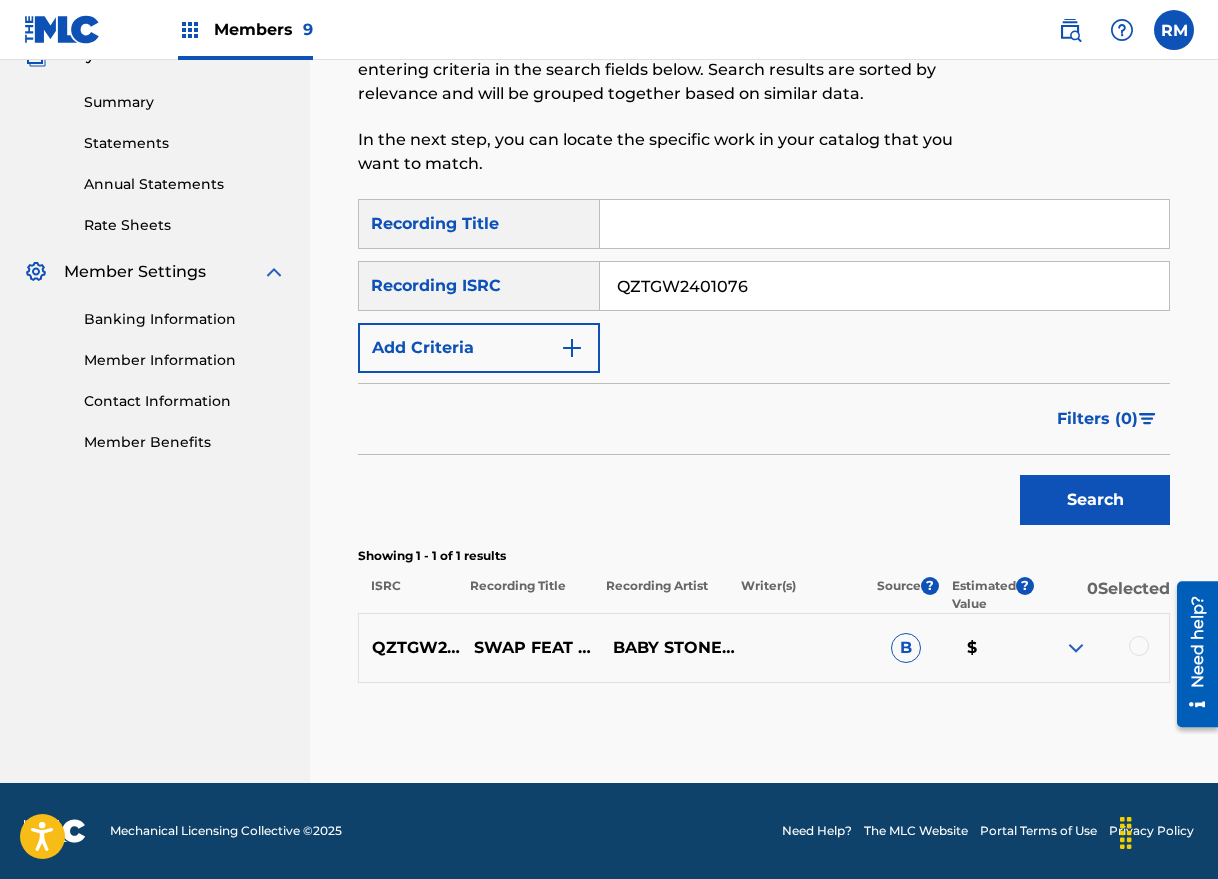 click at bounding box center (1139, 646) 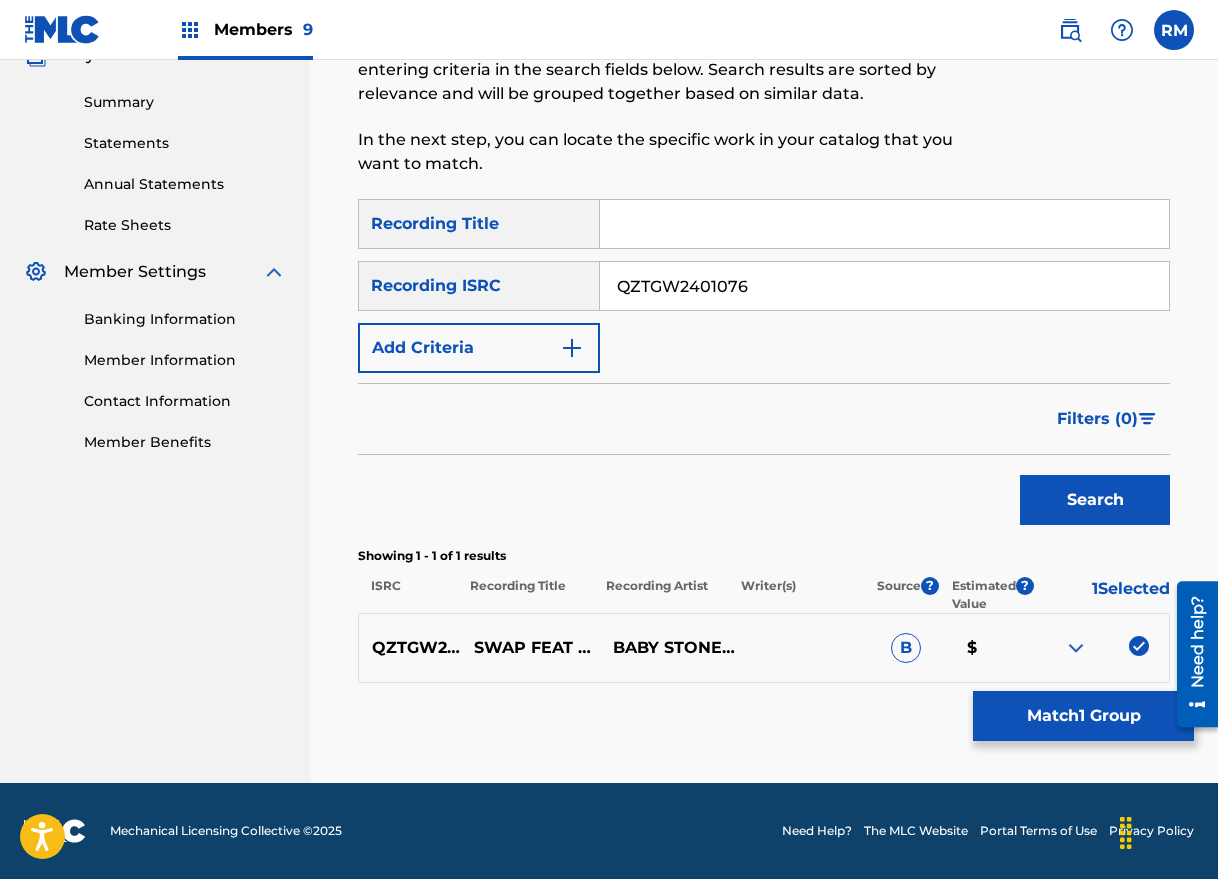 click on "Match  1 Group" at bounding box center [1083, 716] 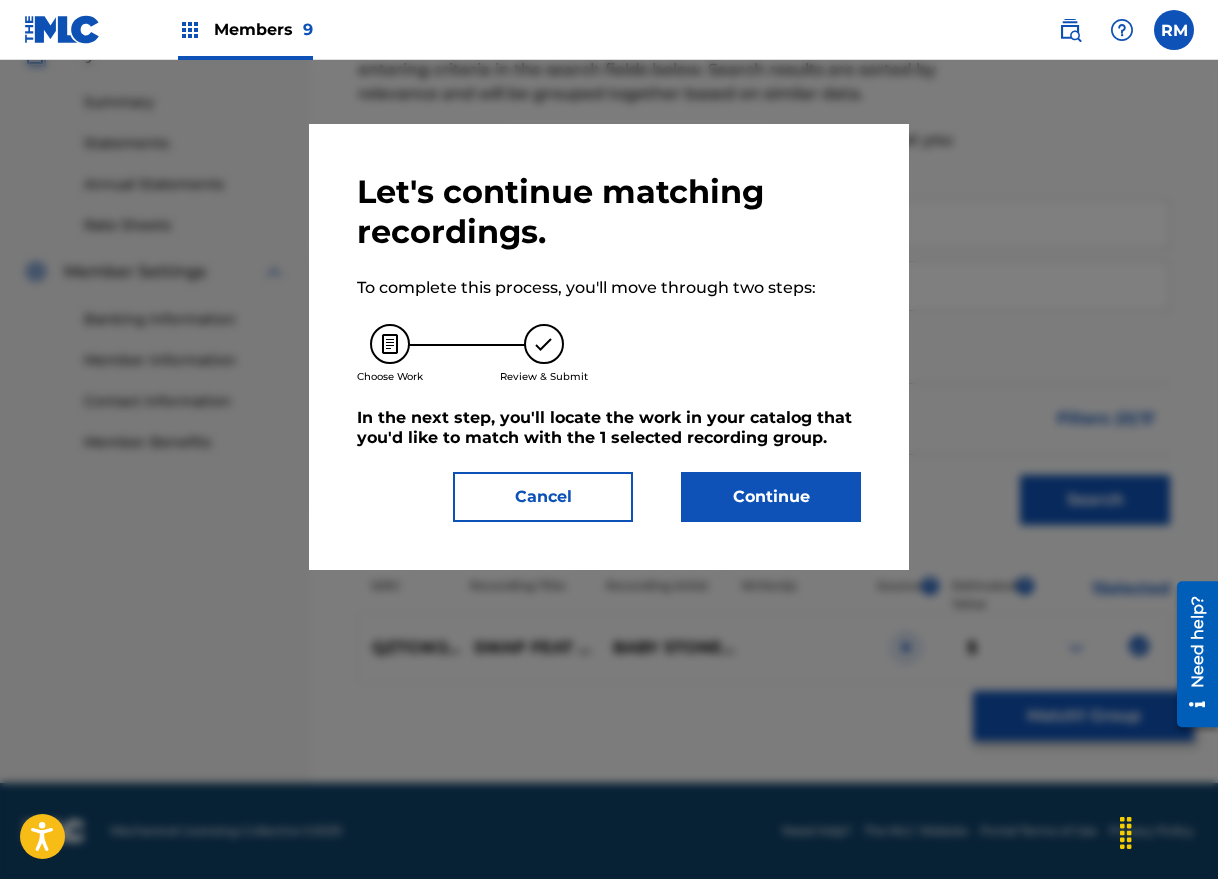 click on "Continue" at bounding box center [771, 497] 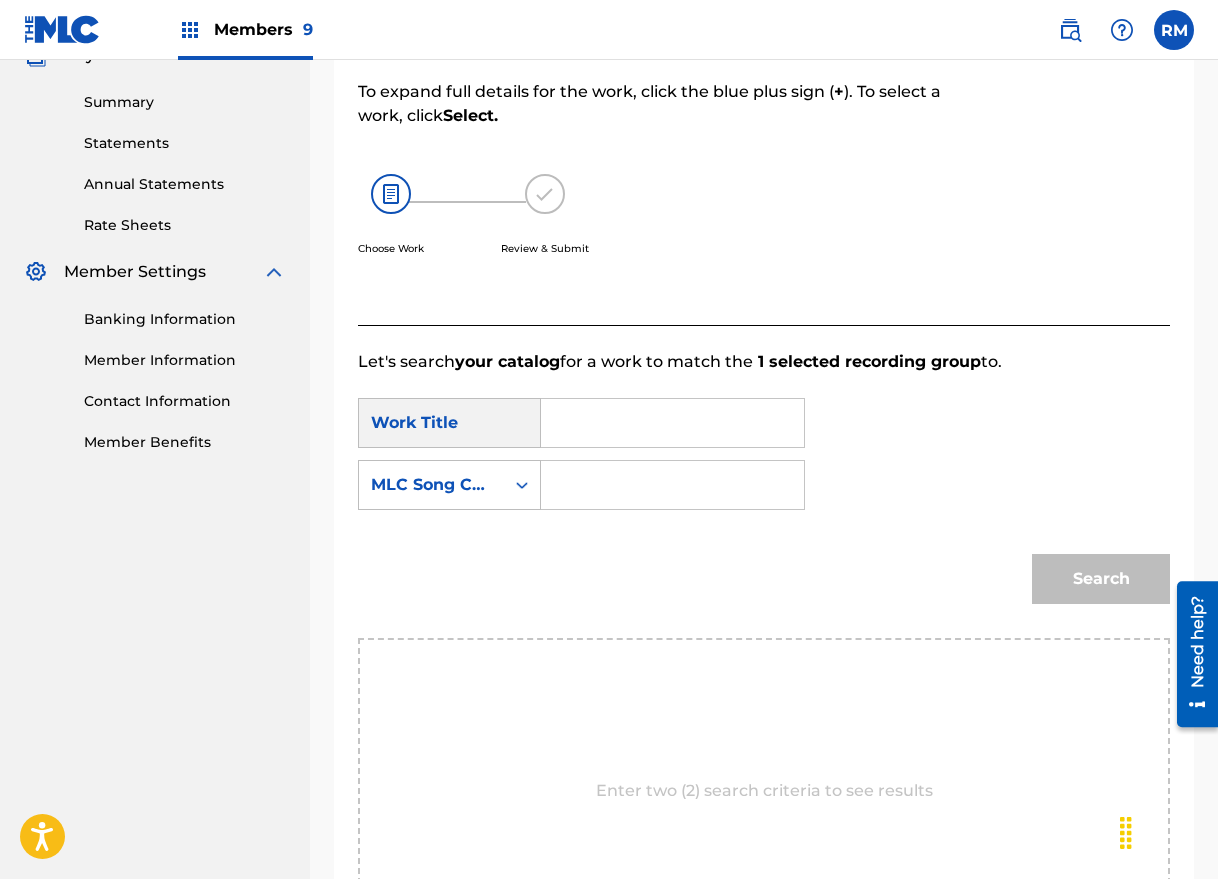 click at bounding box center [672, 423] 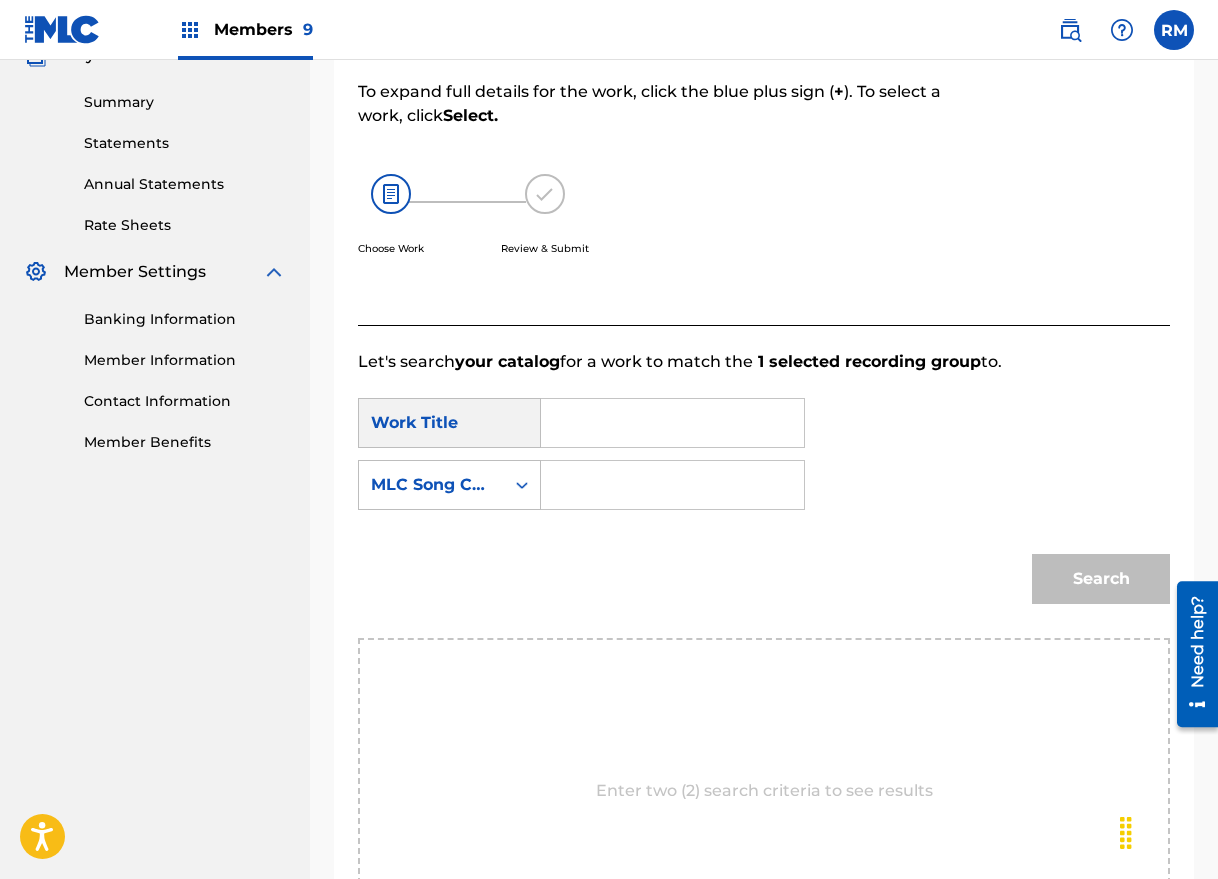 paste on "Swap" 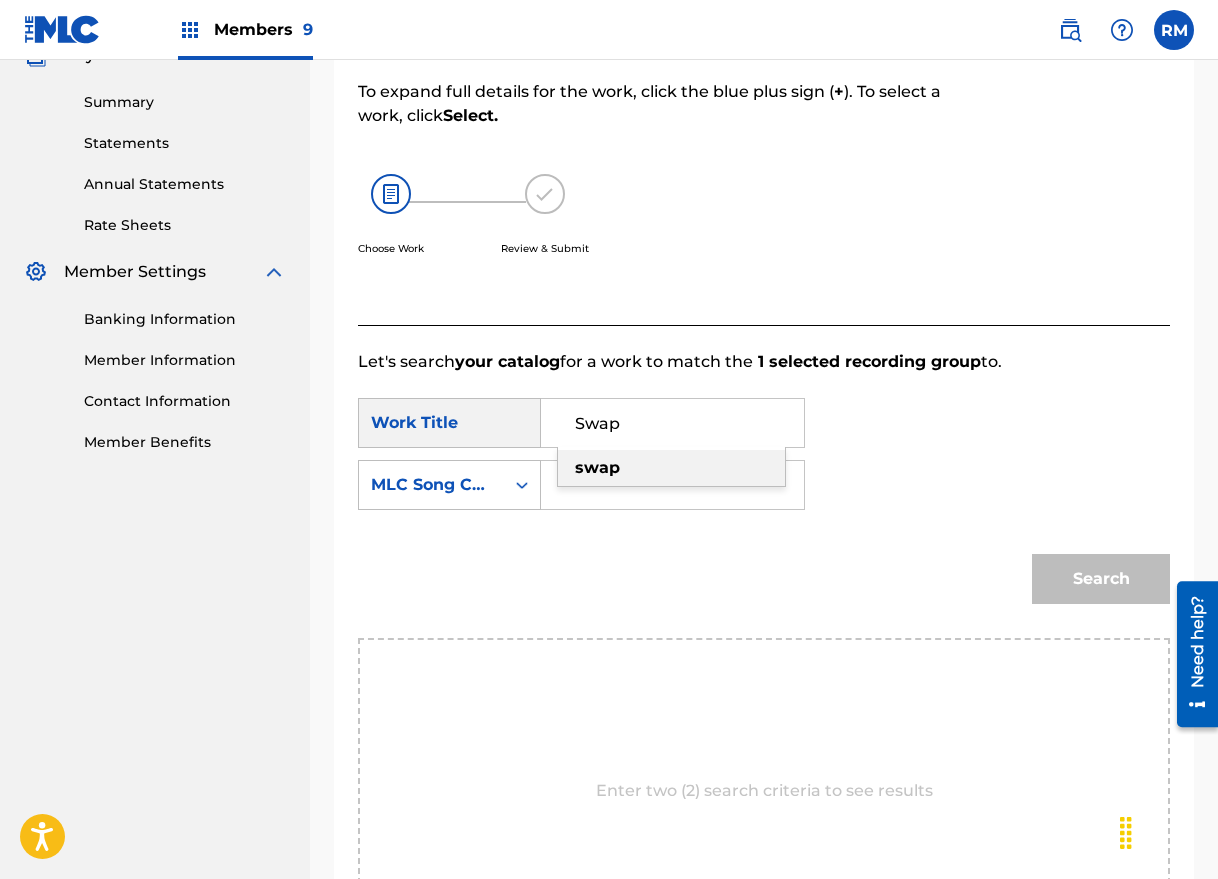 type on "Swap" 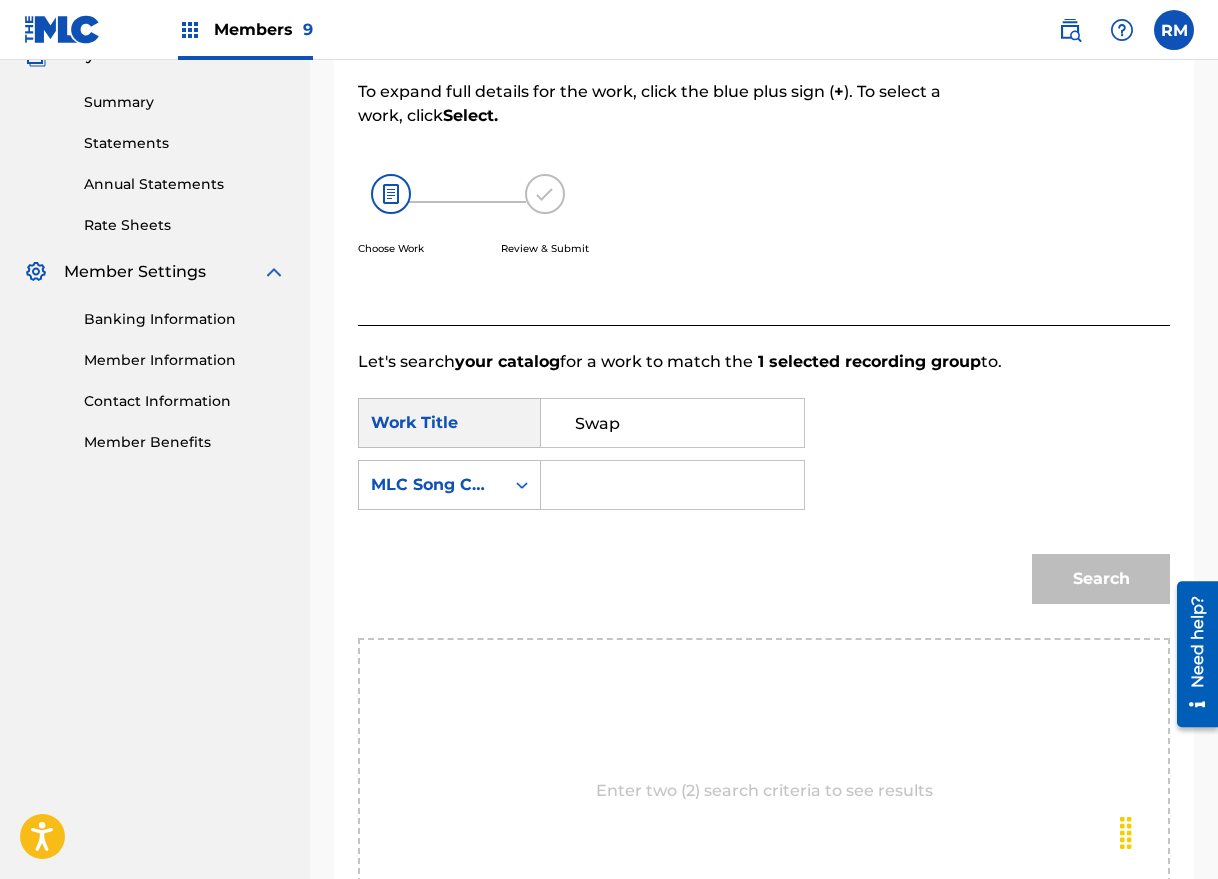 click at bounding box center [672, 485] 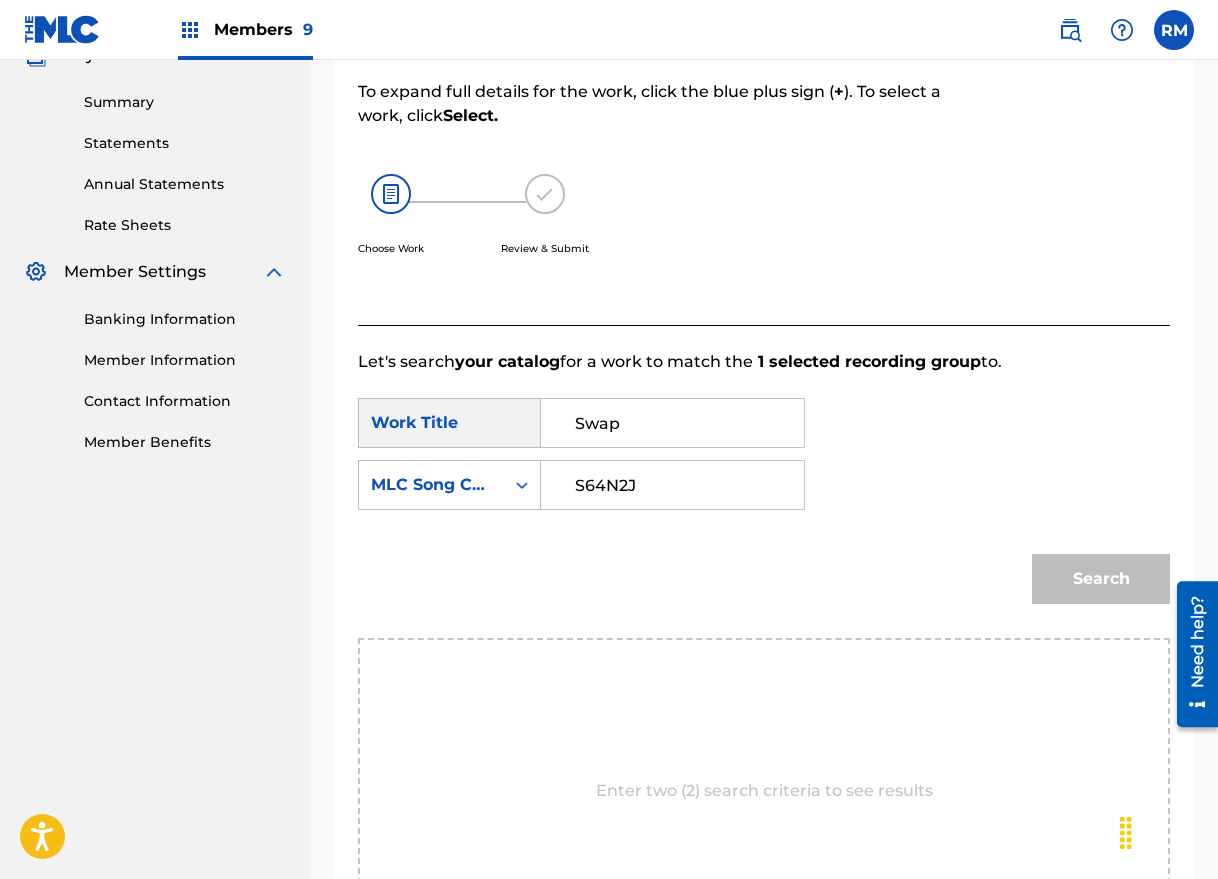 type on "S64N2J" 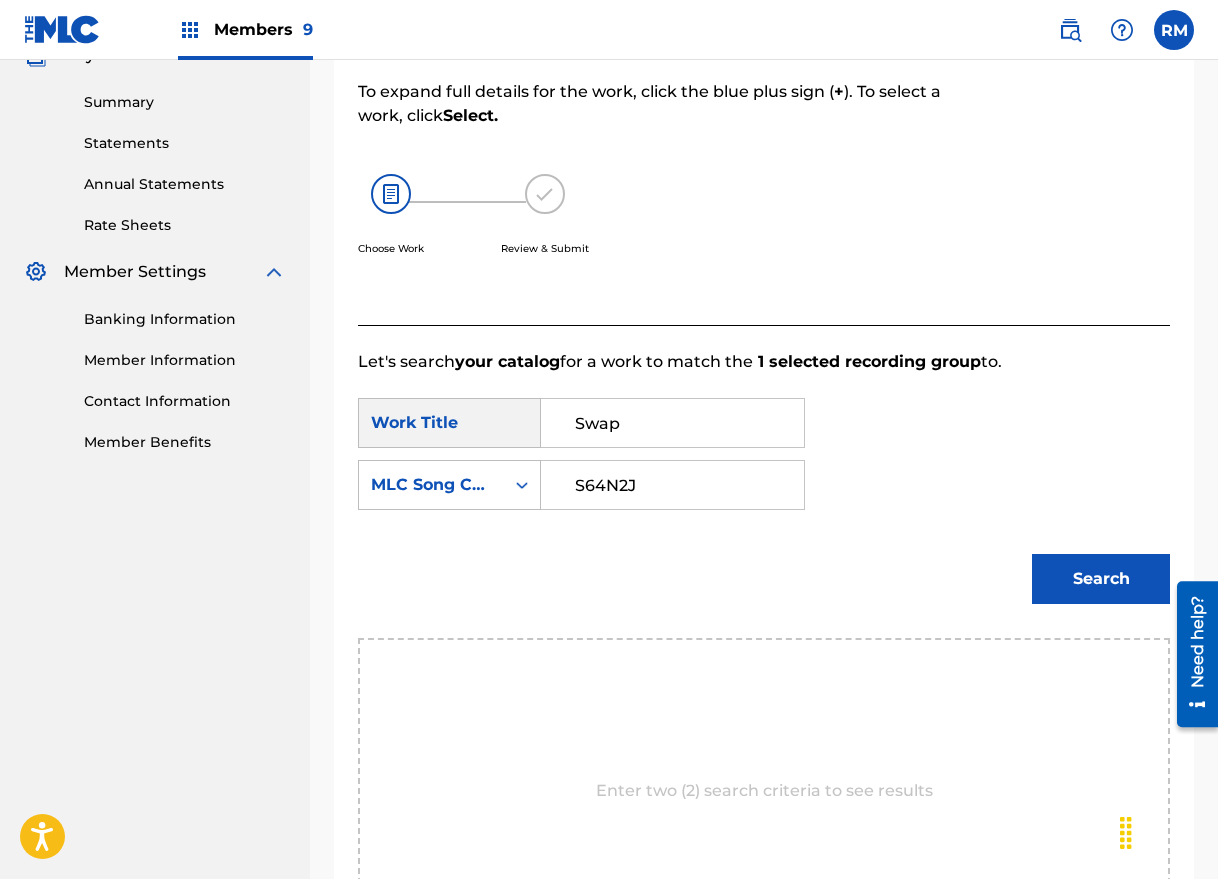 click on "Search" at bounding box center (1101, 579) 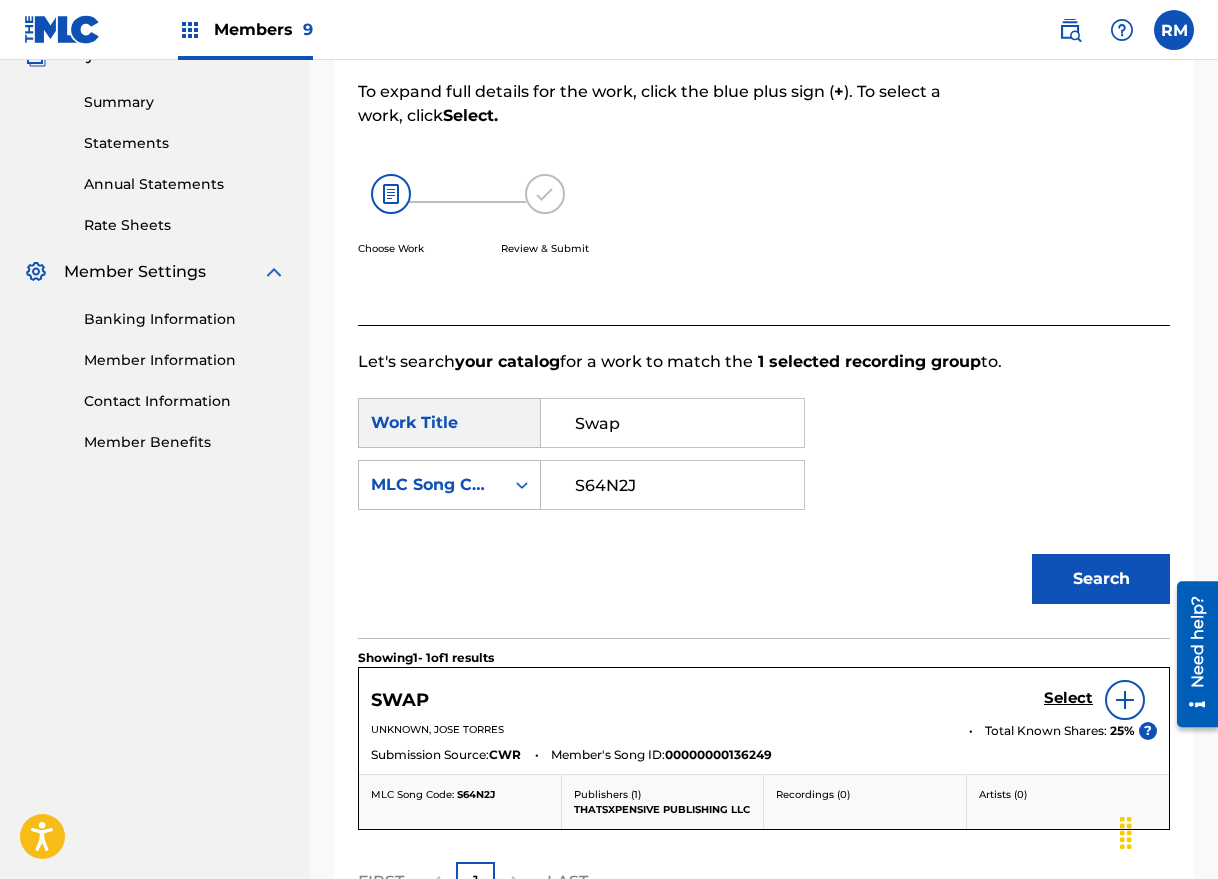 scroll, scrollTop: 404, scrollLeft: 0, axis: vertical 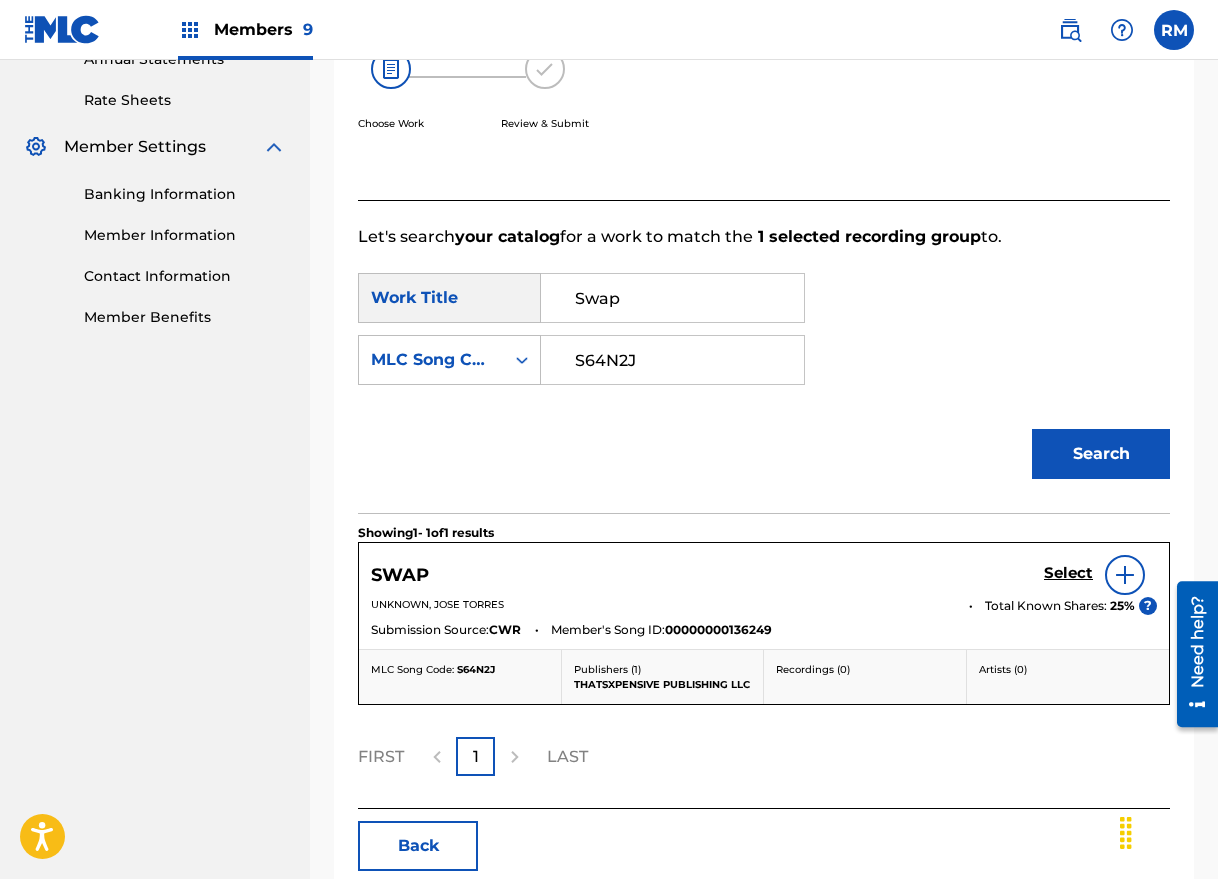 click on "Select" at bounding box center (1068, 573) 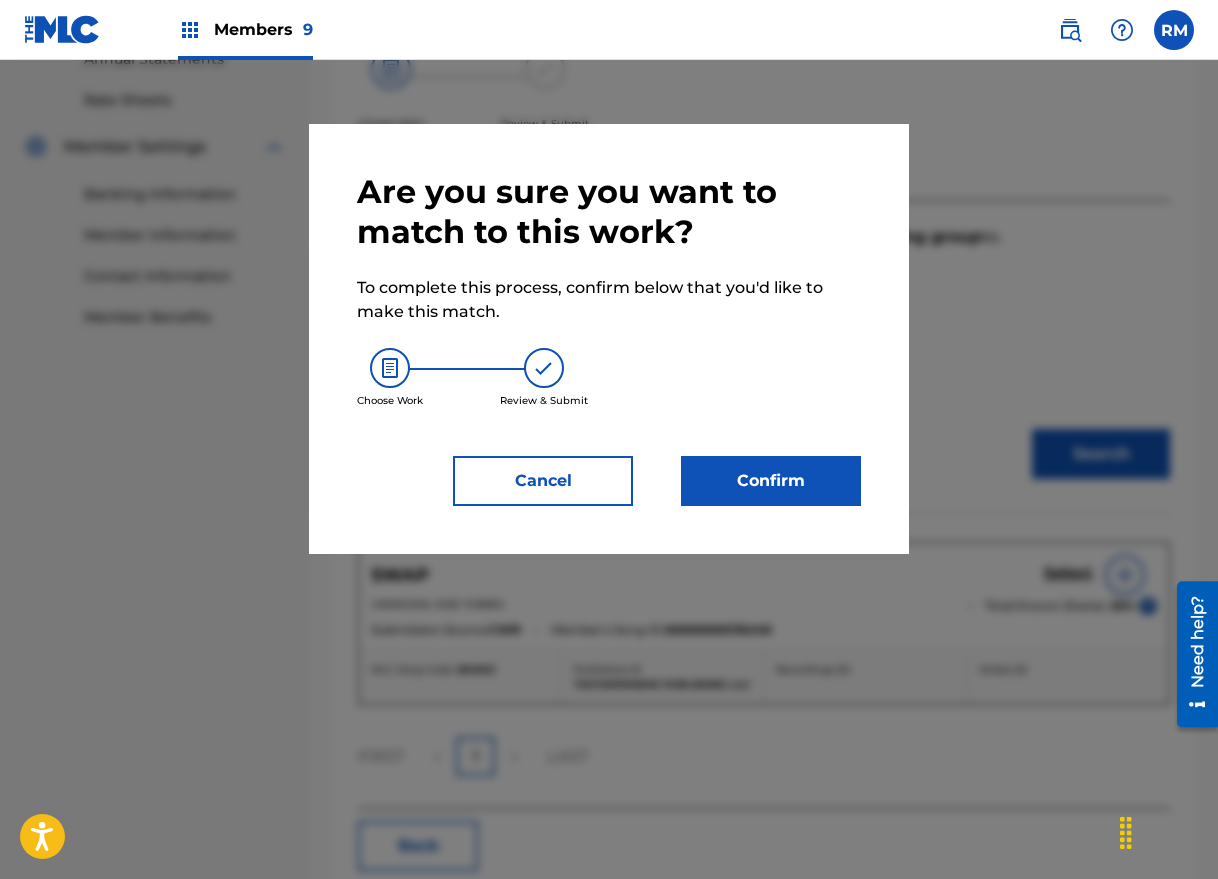 click on "Confirm" at bounding box center (771, 481) 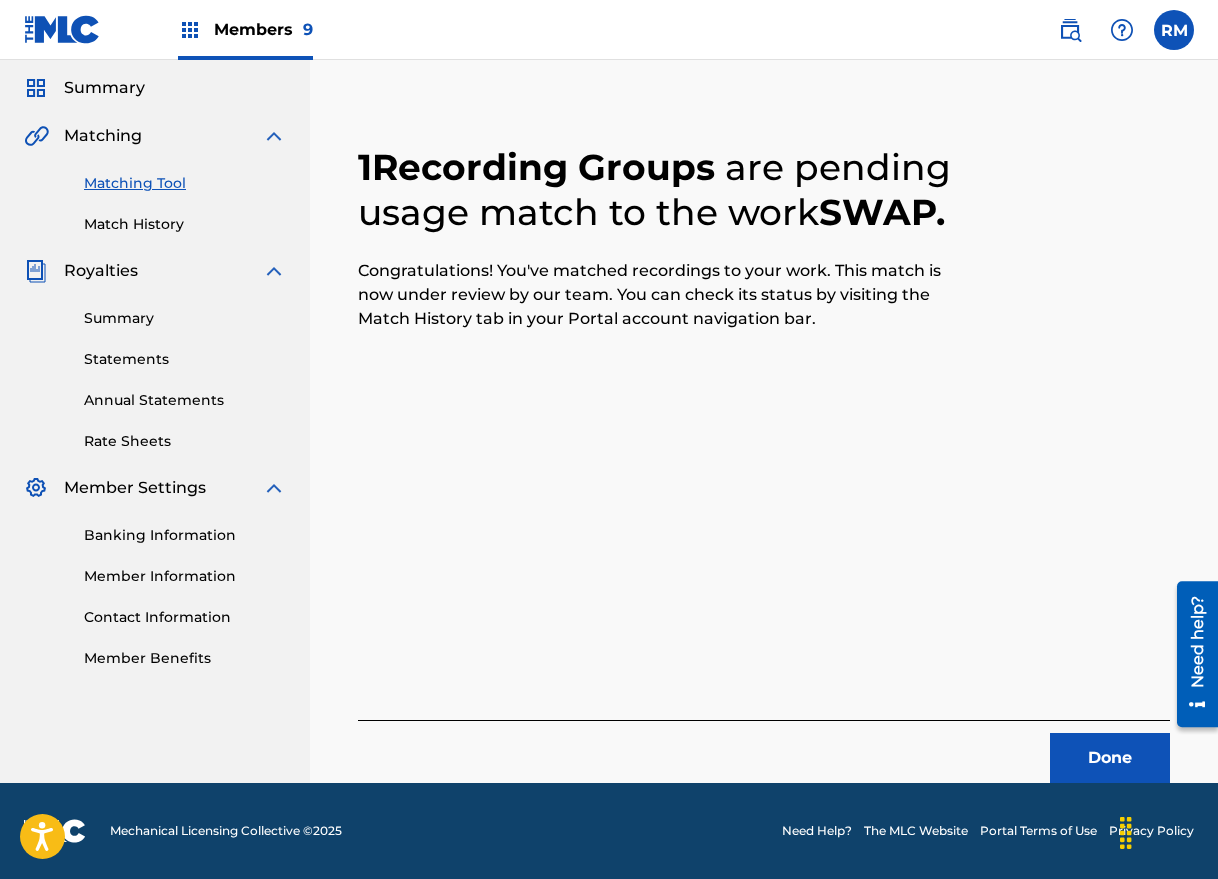 scroll, scrollTop: 63, scrollLeft: 0, axis: vertical 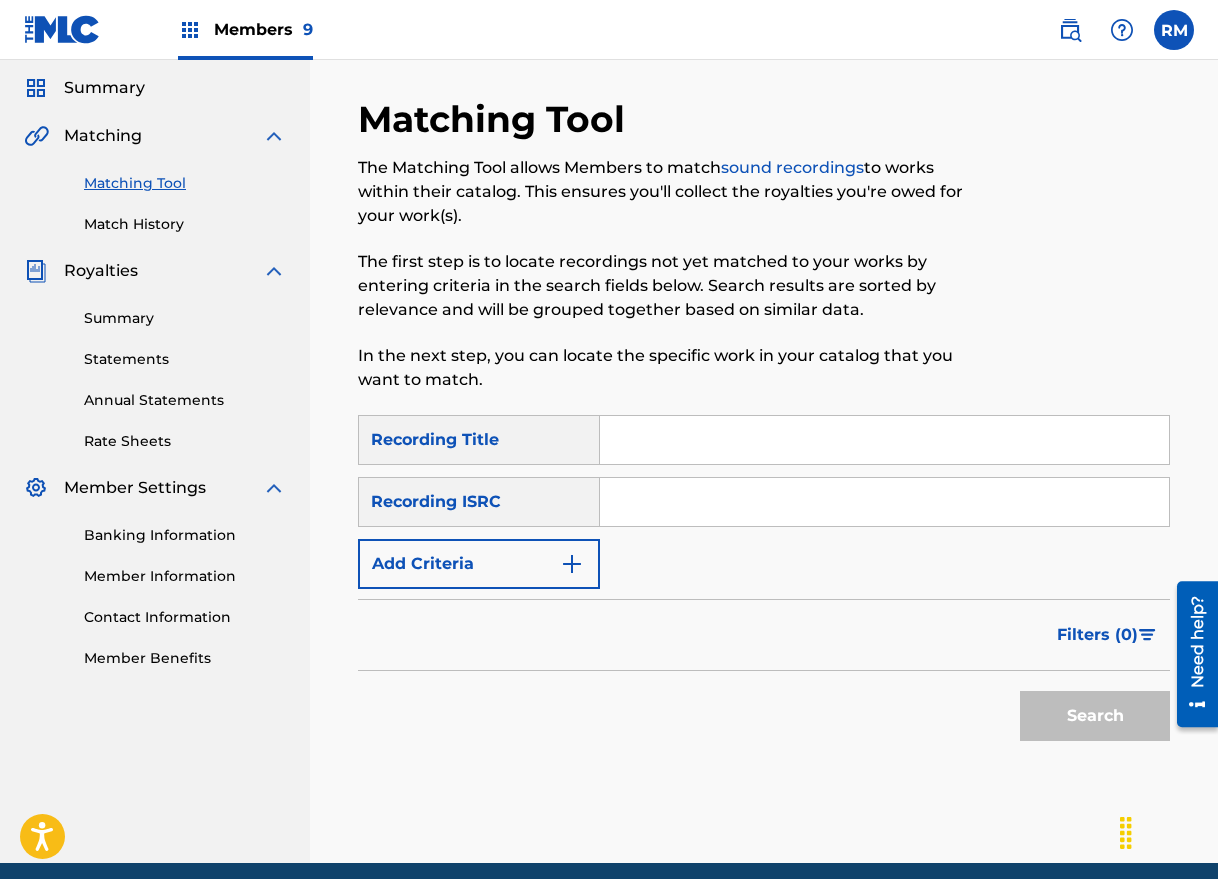 click at bounding box center [884, 502] 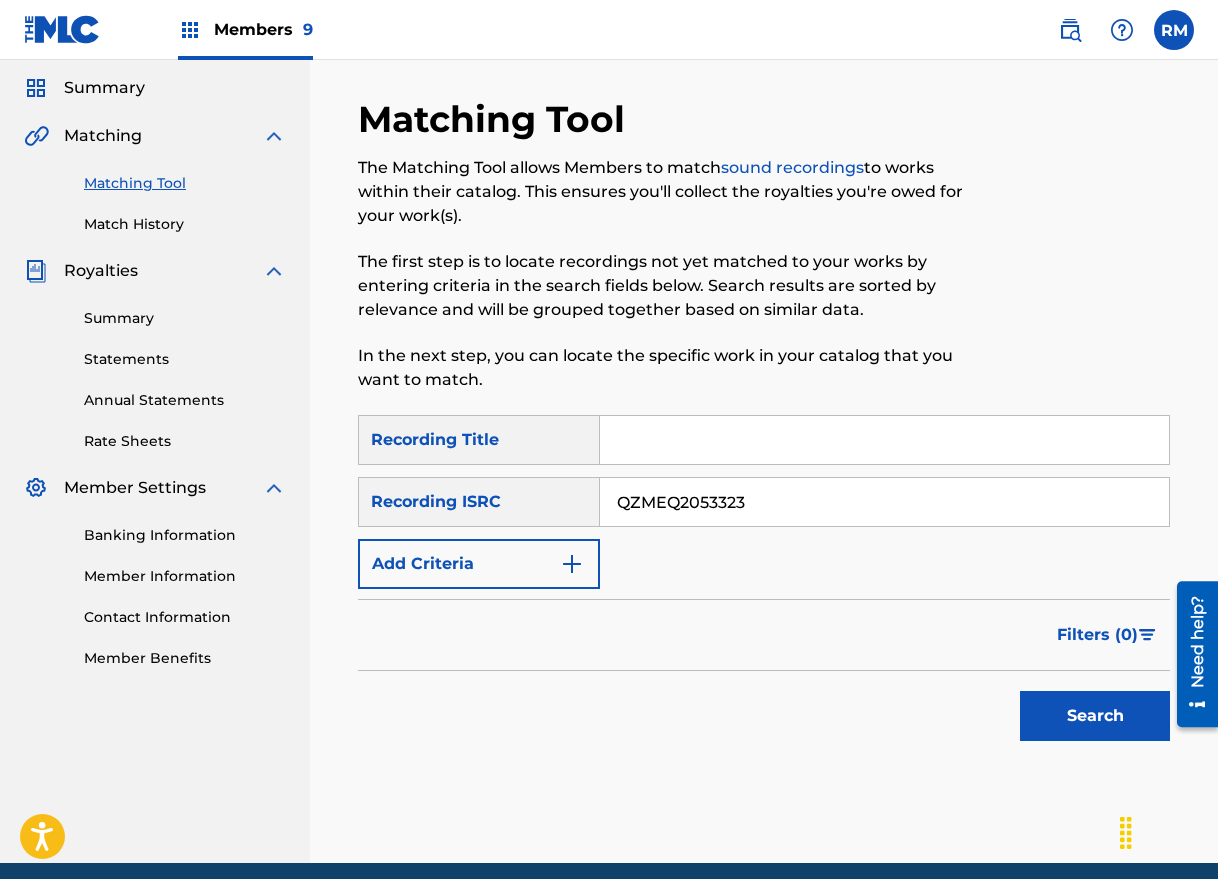 click on "Search" at bounding box center [1095, 716] 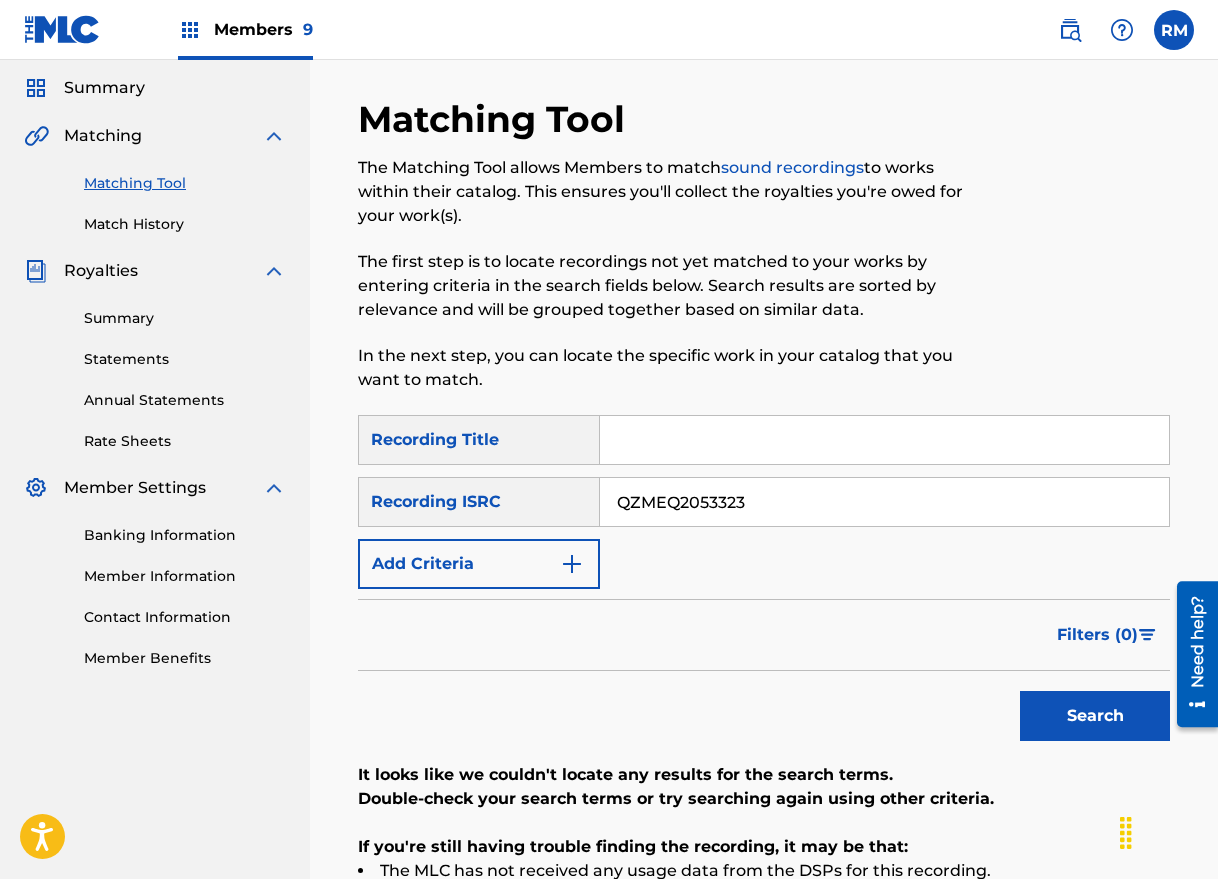 scroll, scrollTop: 359, scrollLeft: 0, axis: vertical 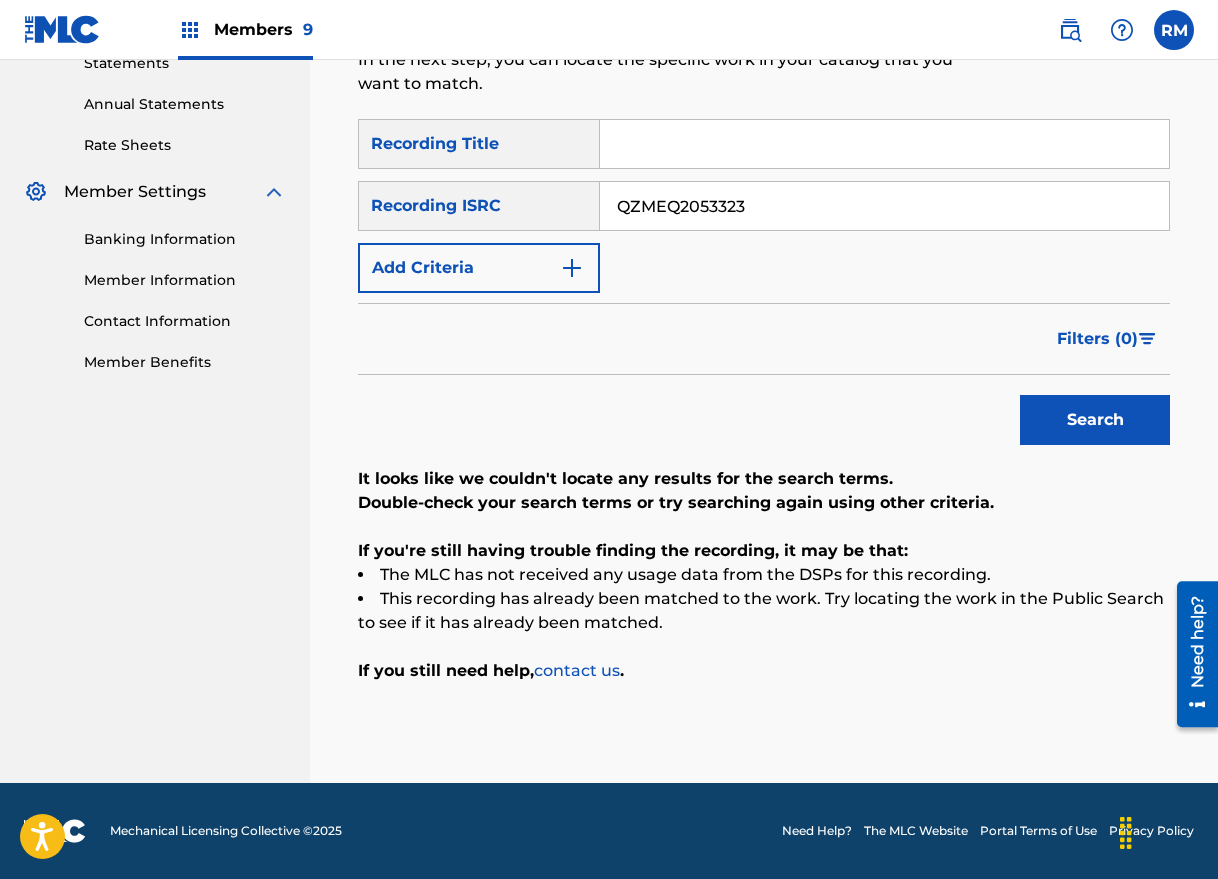click on "QZMEQ2053323" at bounding box center (884, 206) 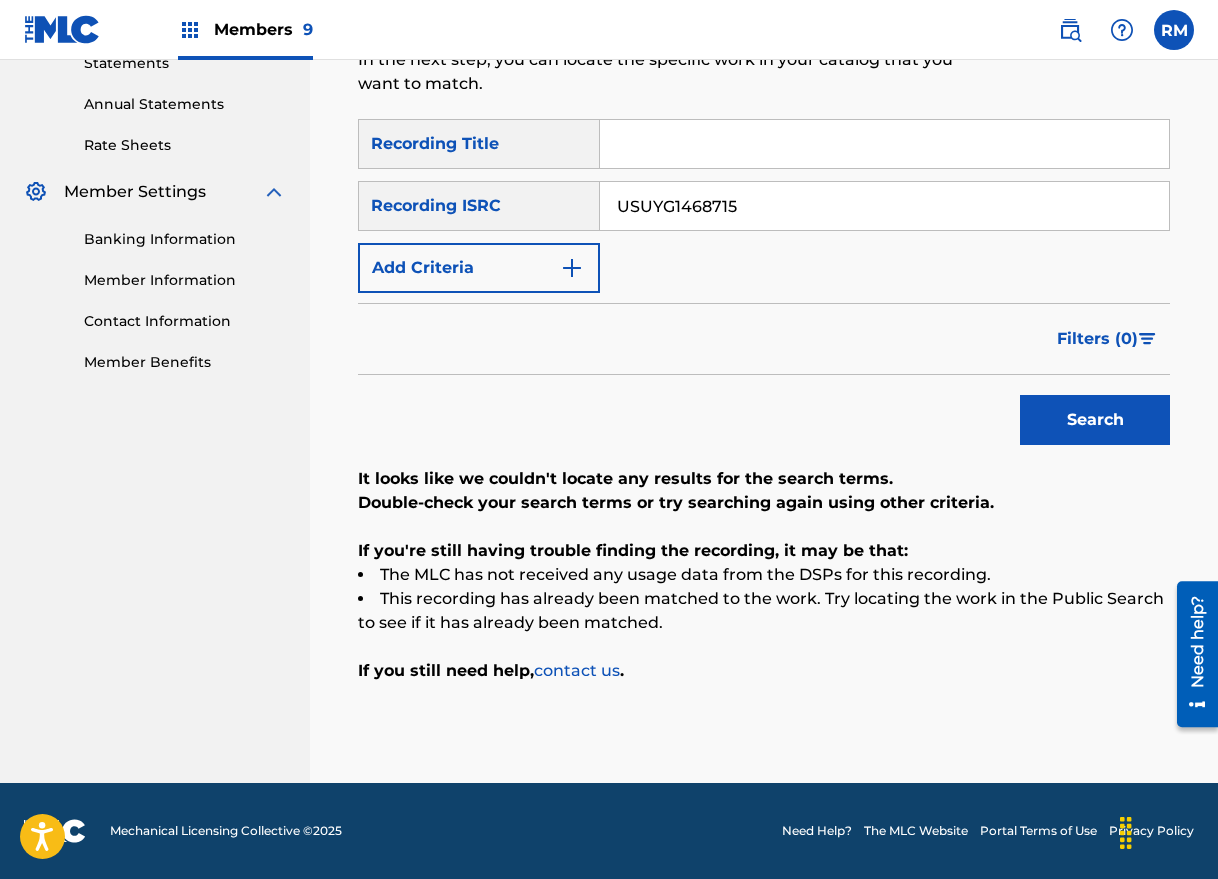 click on "Search" at bounding box center [1095, 420] 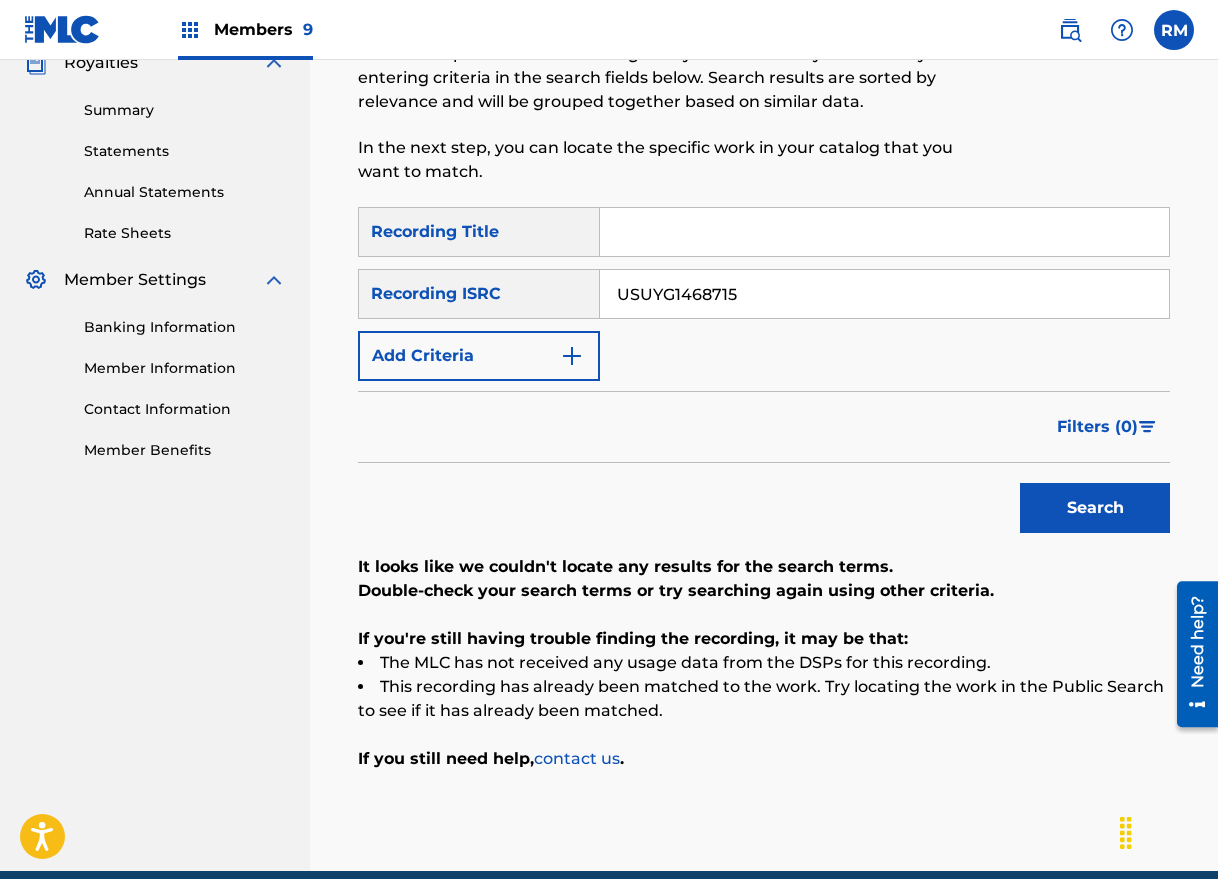 scroll, scrollTop: 359, scrollLeft: 0, axis: vertical 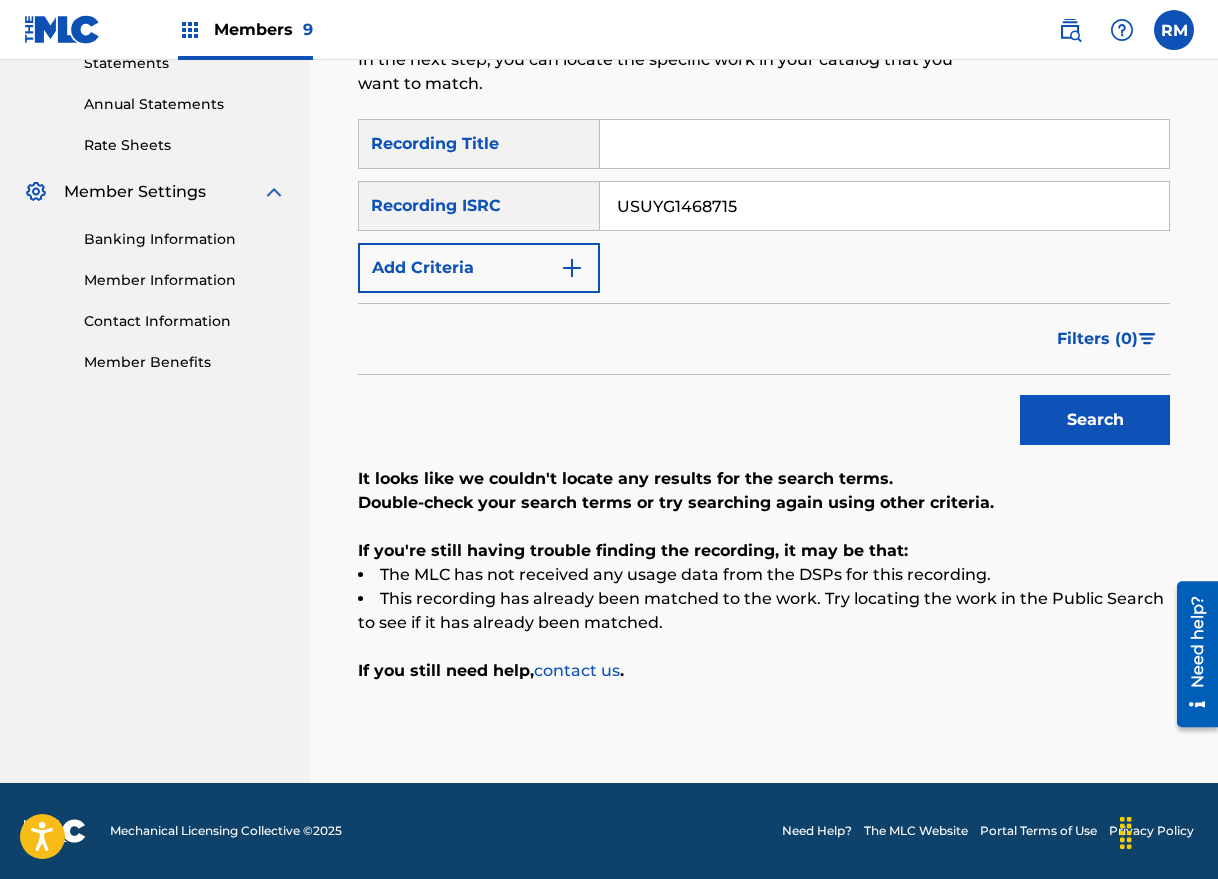 click on "USUYG1468715" at bounding box center (884, 206) 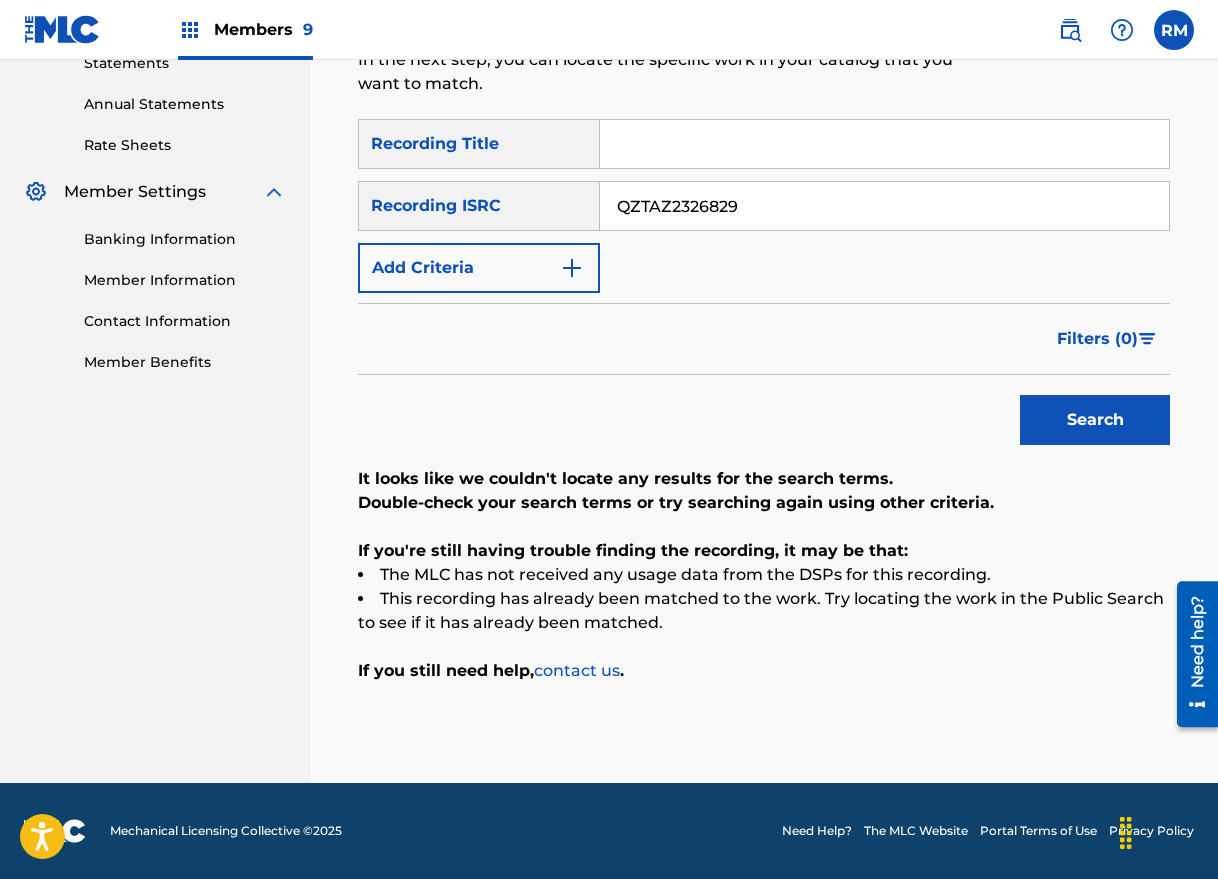 type on "QZTAZ2326829" 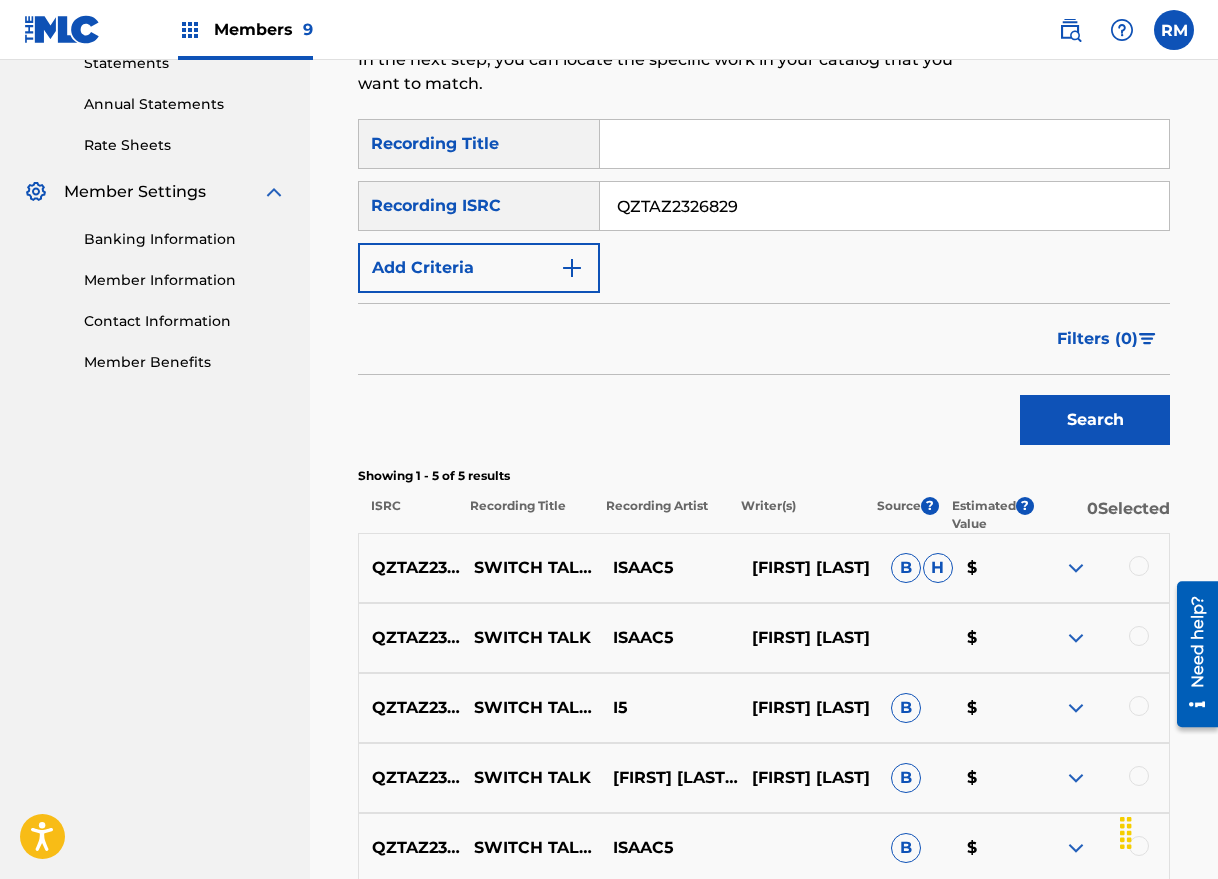 scroll, scrollTop: 559, scrollLeft: 0, axis: vertical 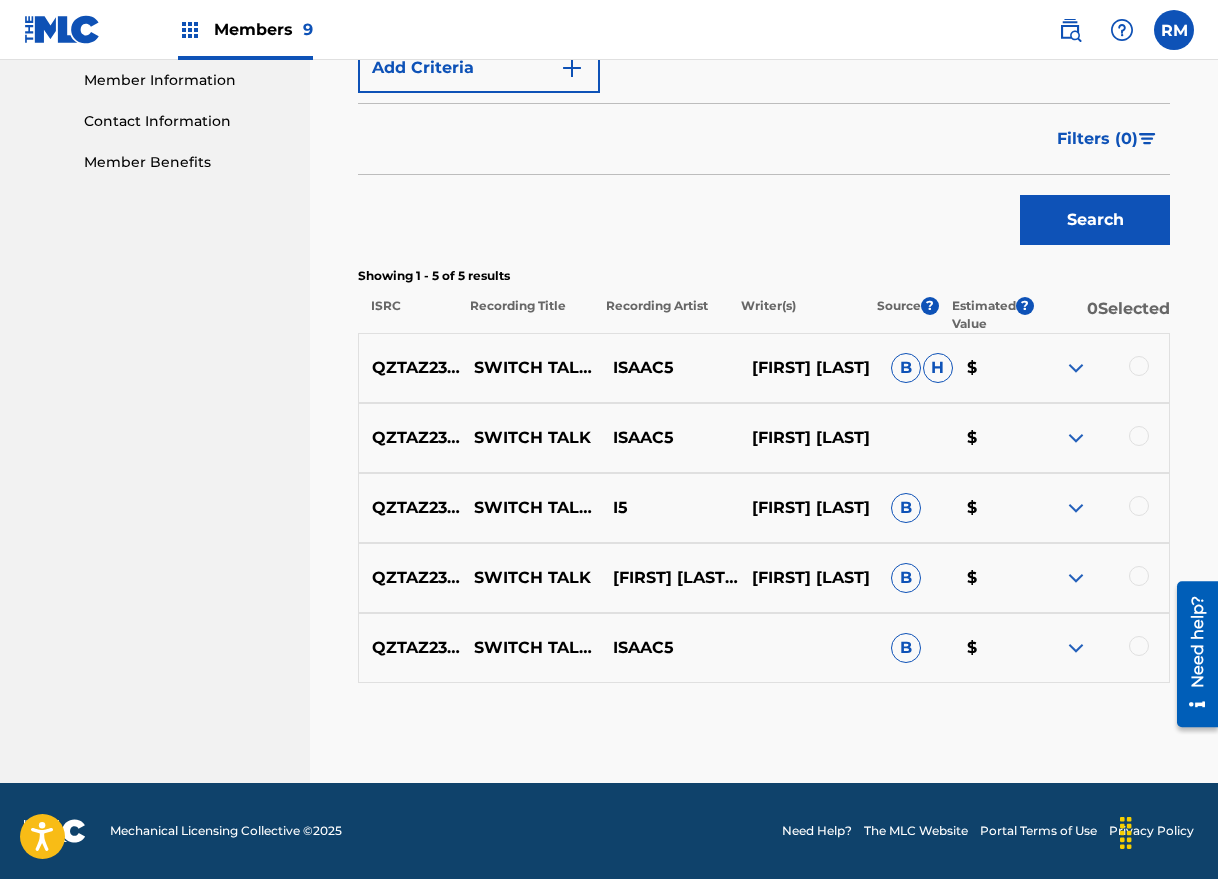 click at bounding box center (1139, 366) 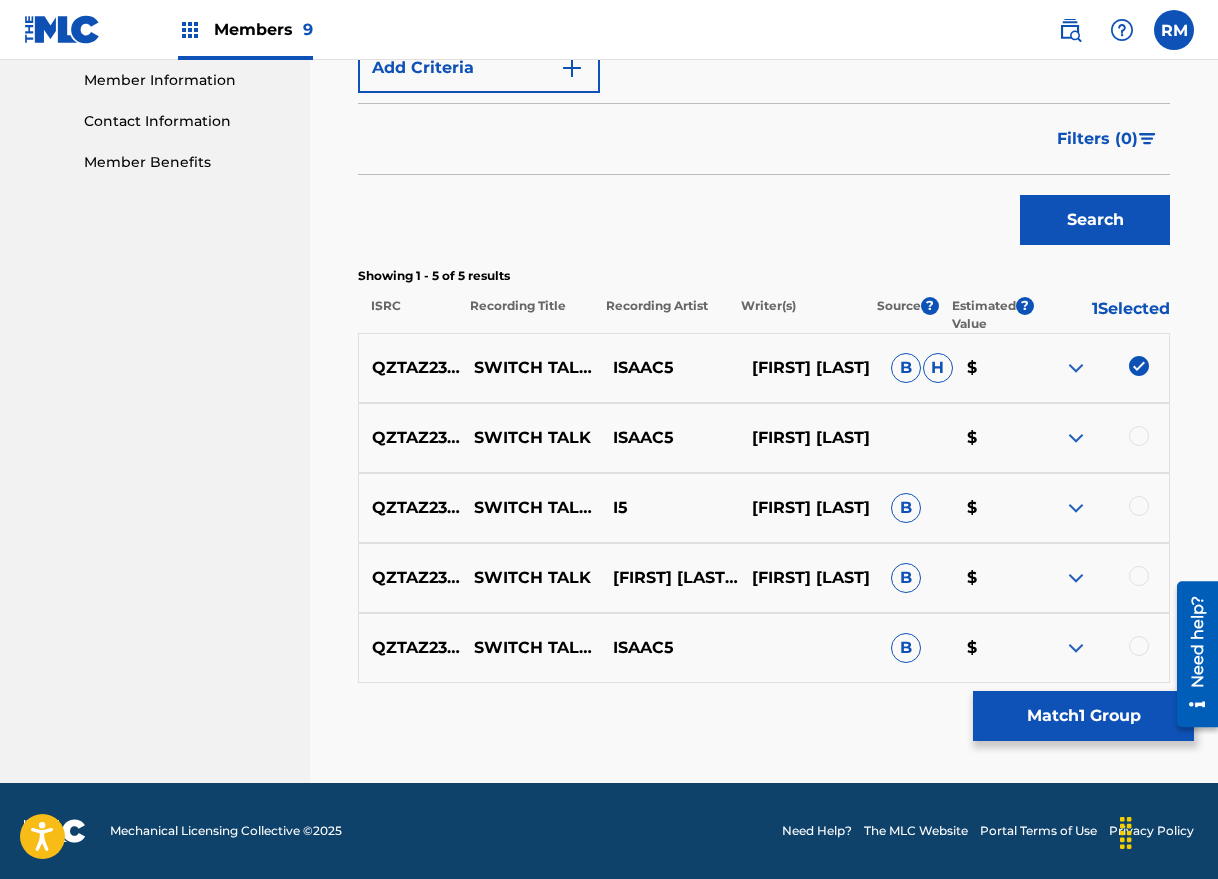 click at bounding box center [1139, 436] 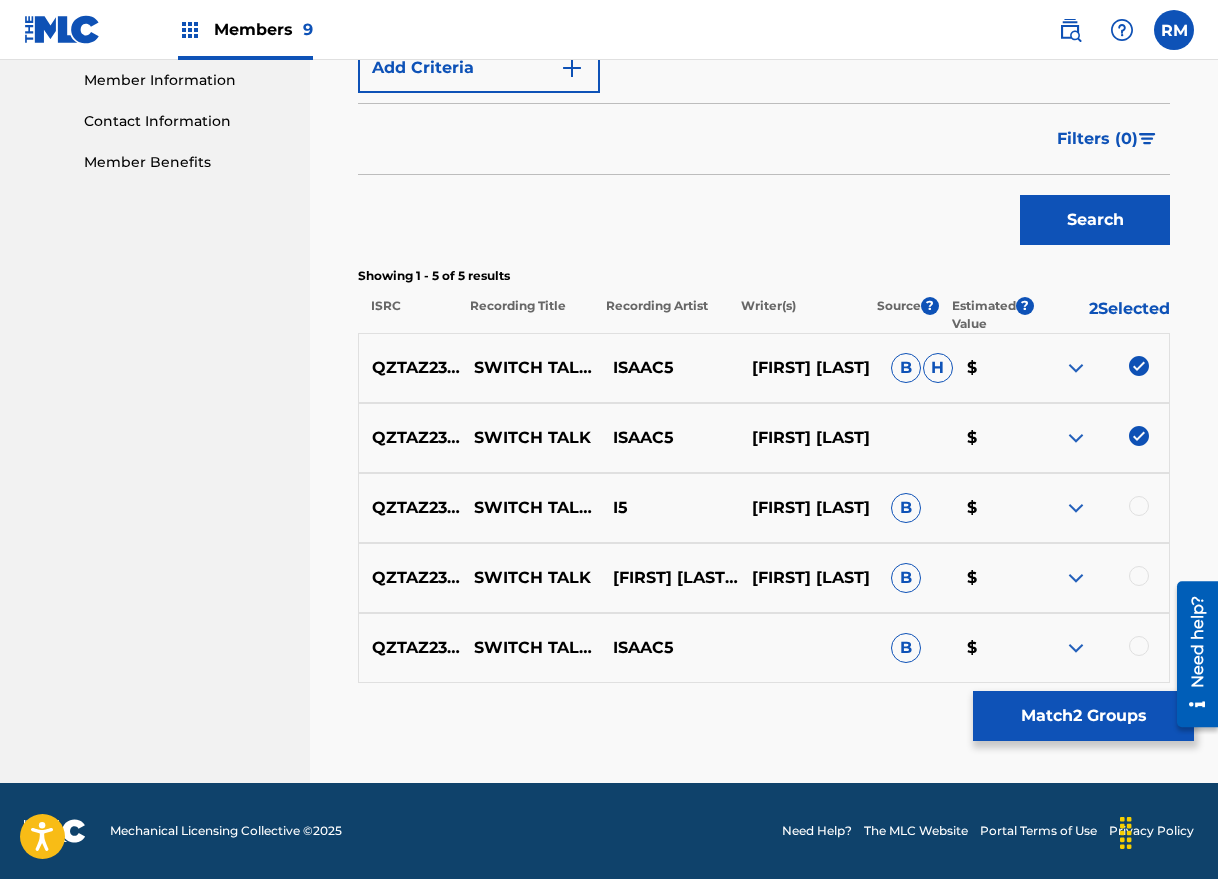 click at bounding box center (1099, 508) 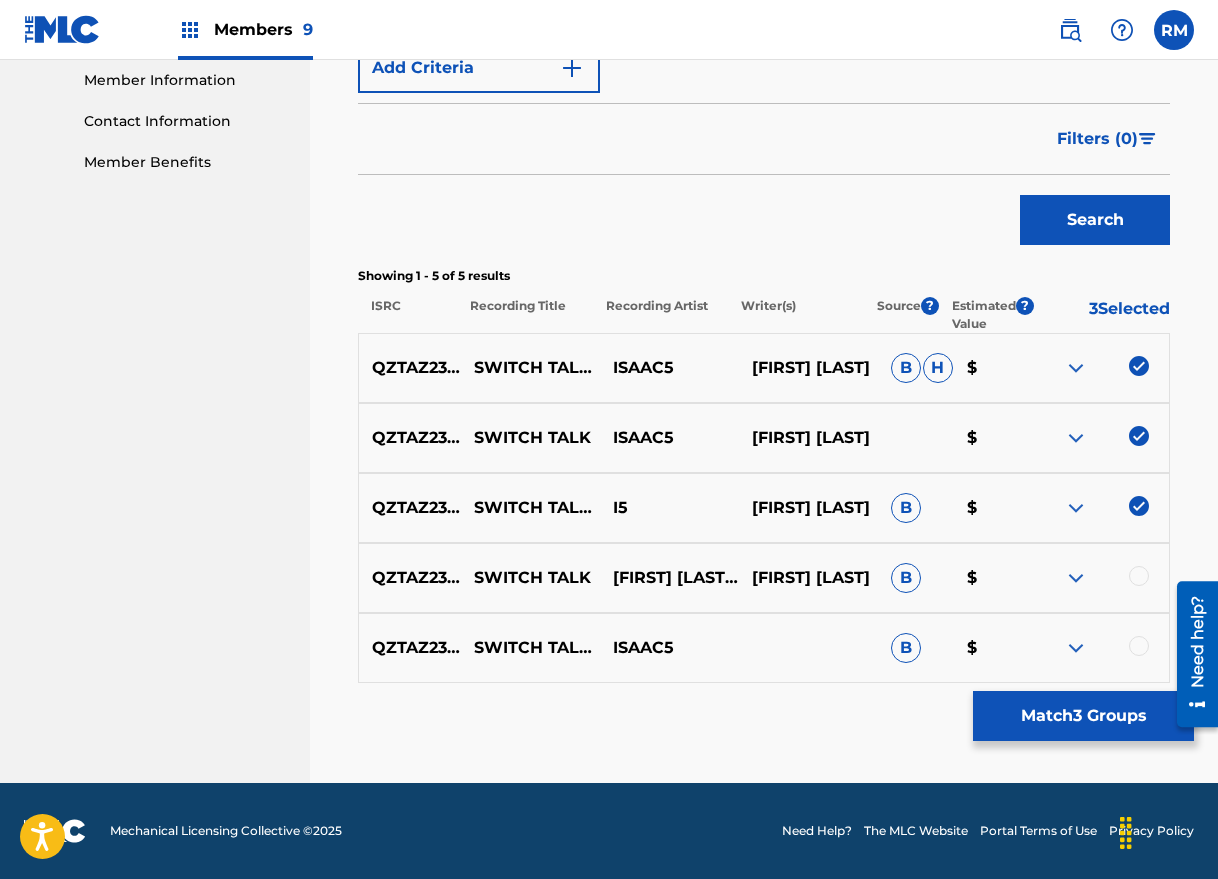 click at bounding box center (1139, 576) 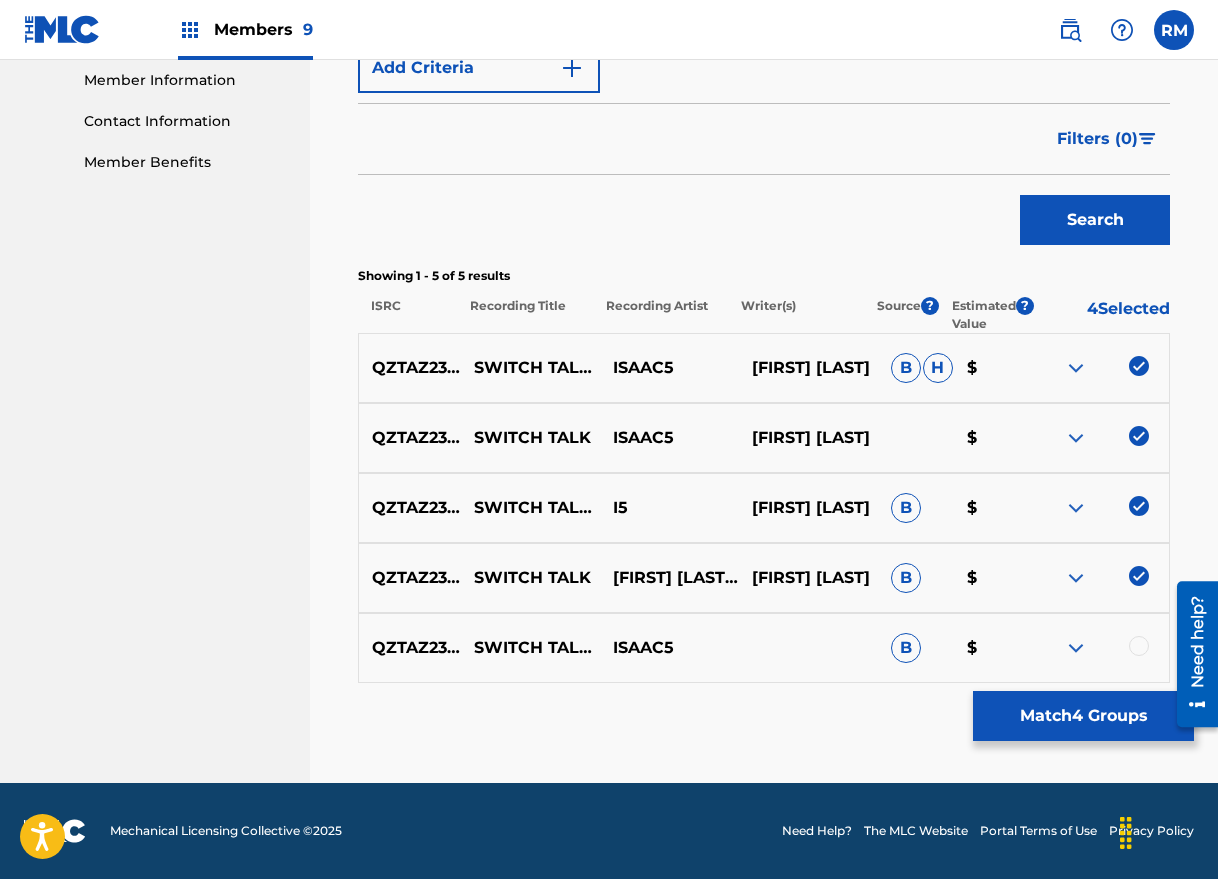 click at bounding box center [1139, 646] 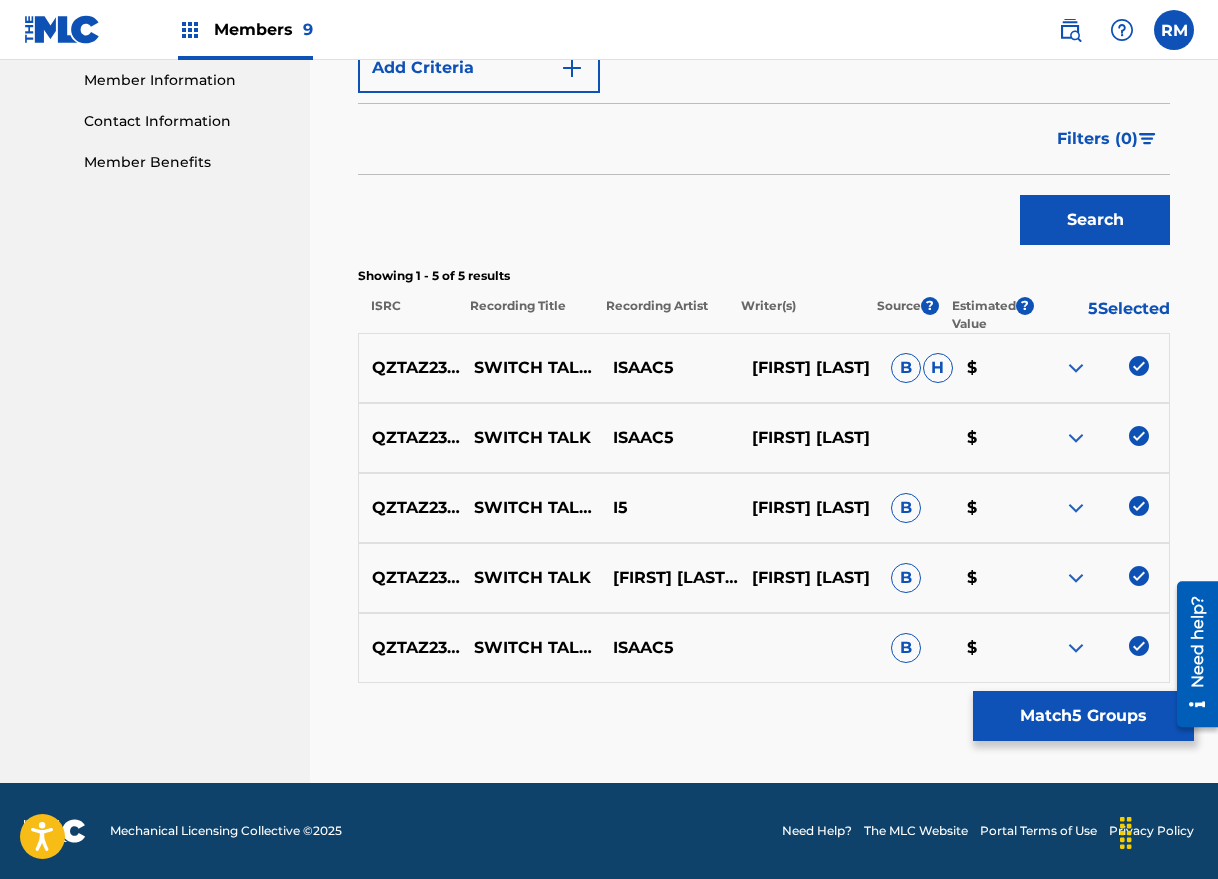click on "Match  5 Groups" at bounding box center [1083, 716] 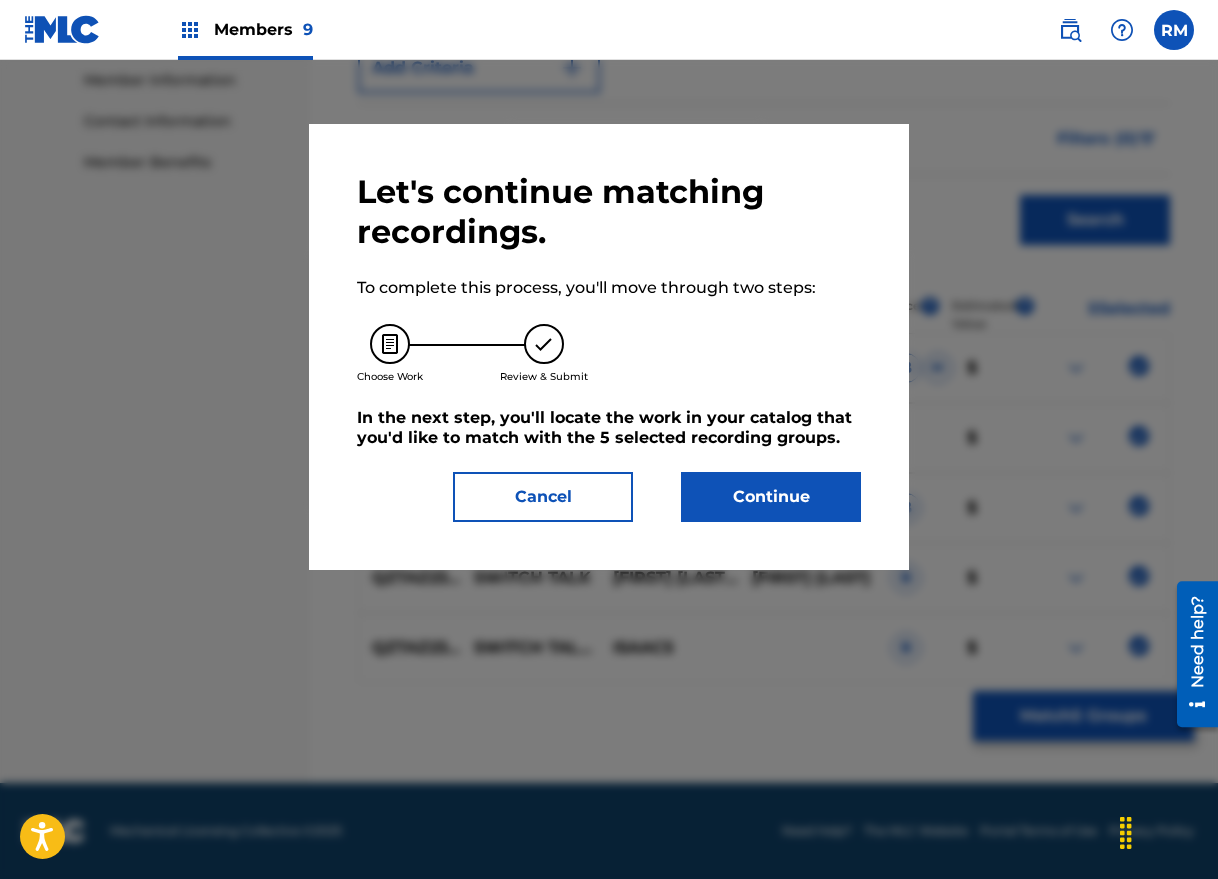click on "Continue" at bounding box center (771, 497) 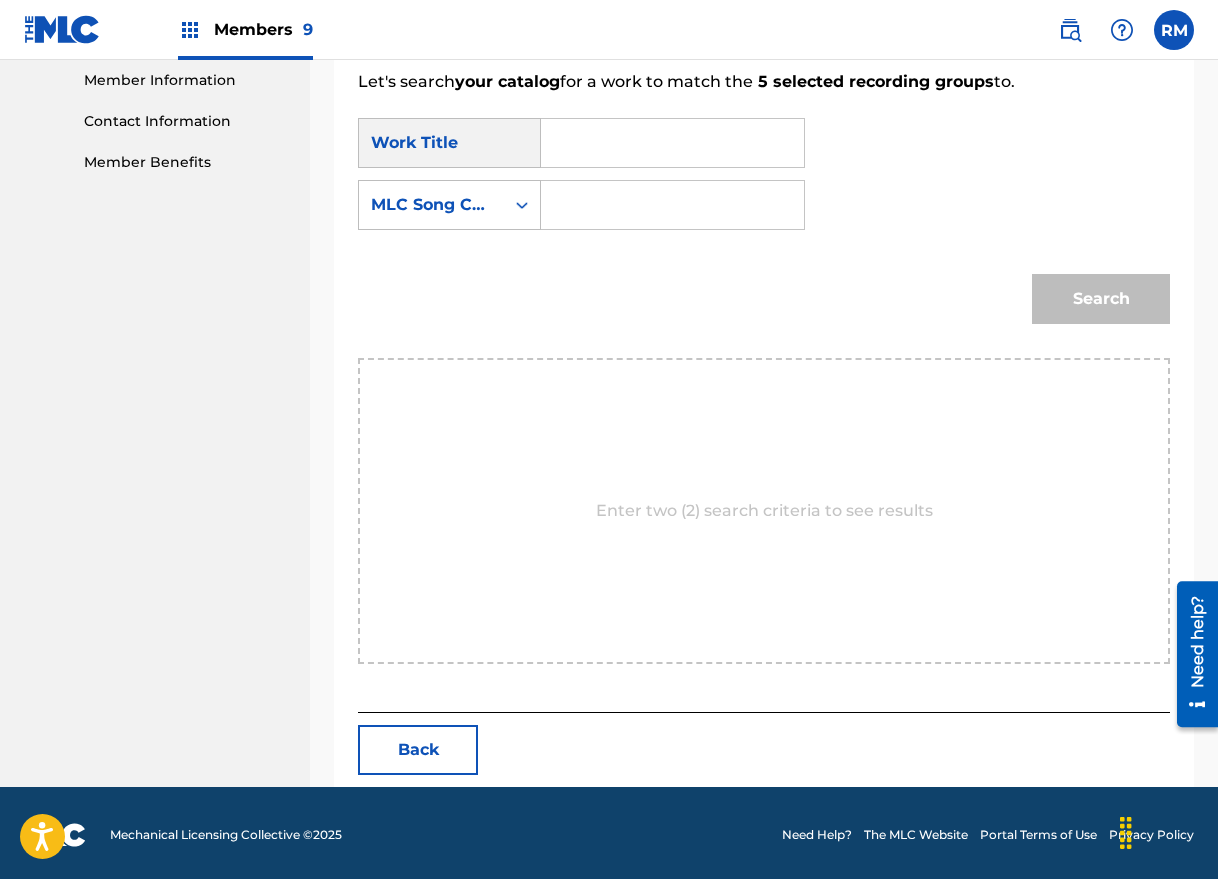 click at bounding box center [672, 143] 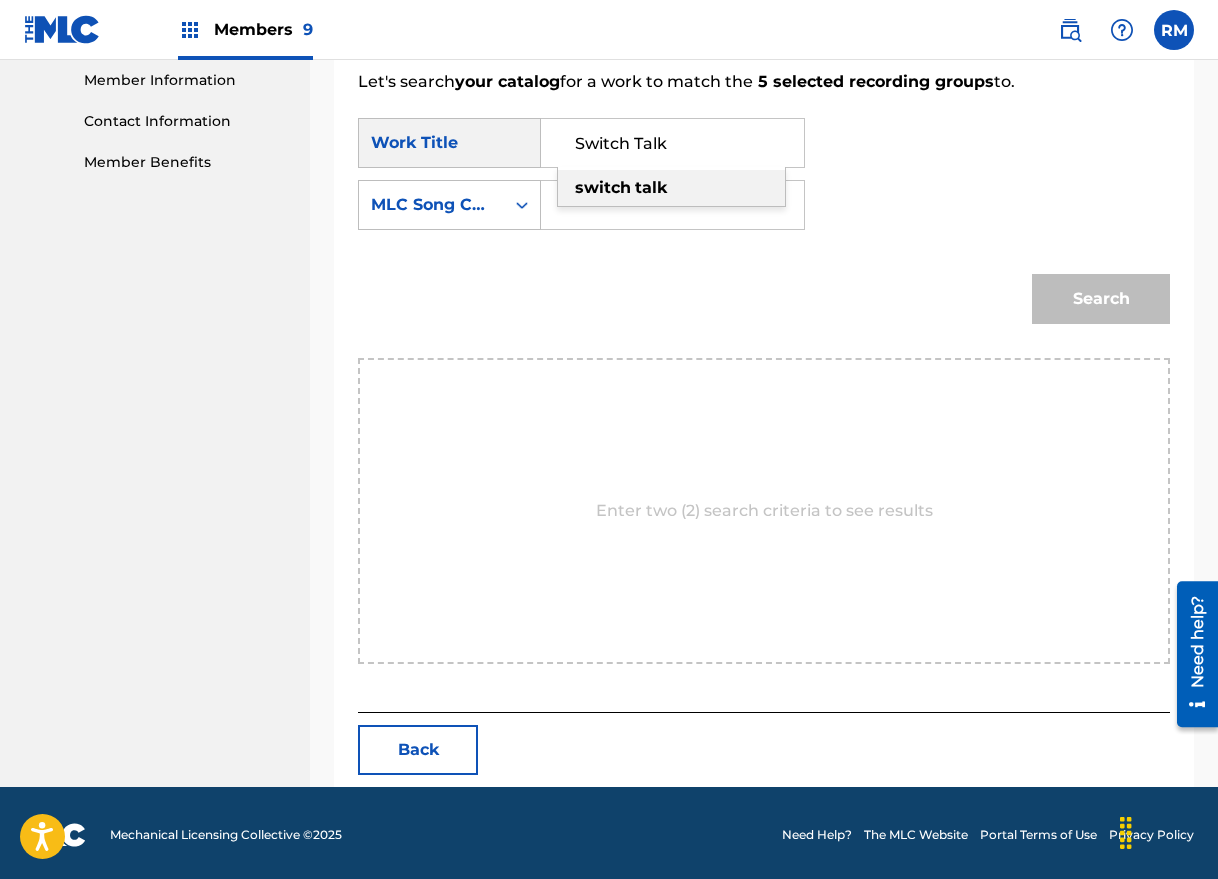 type on "Switch Talk" 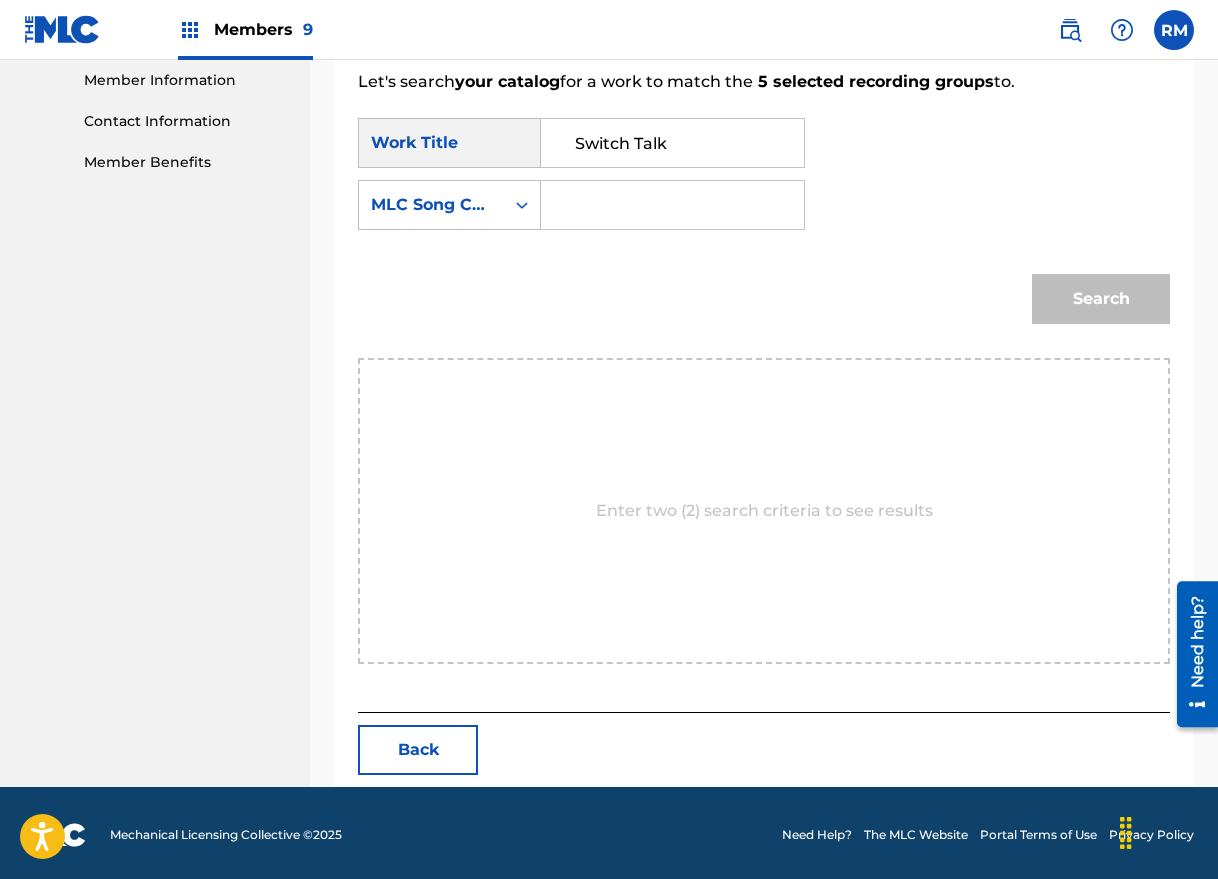 click at bounding box center (672, 205) 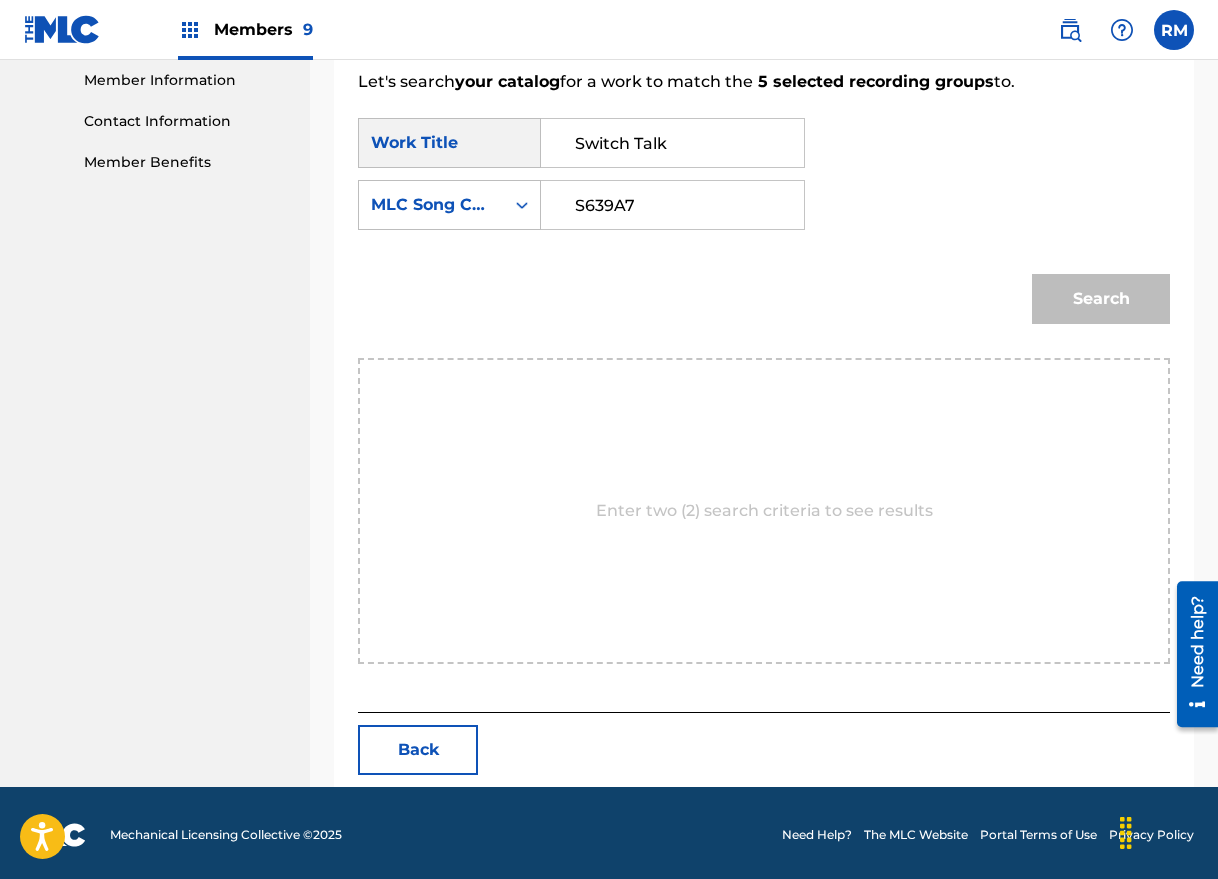 type on "S639A7" 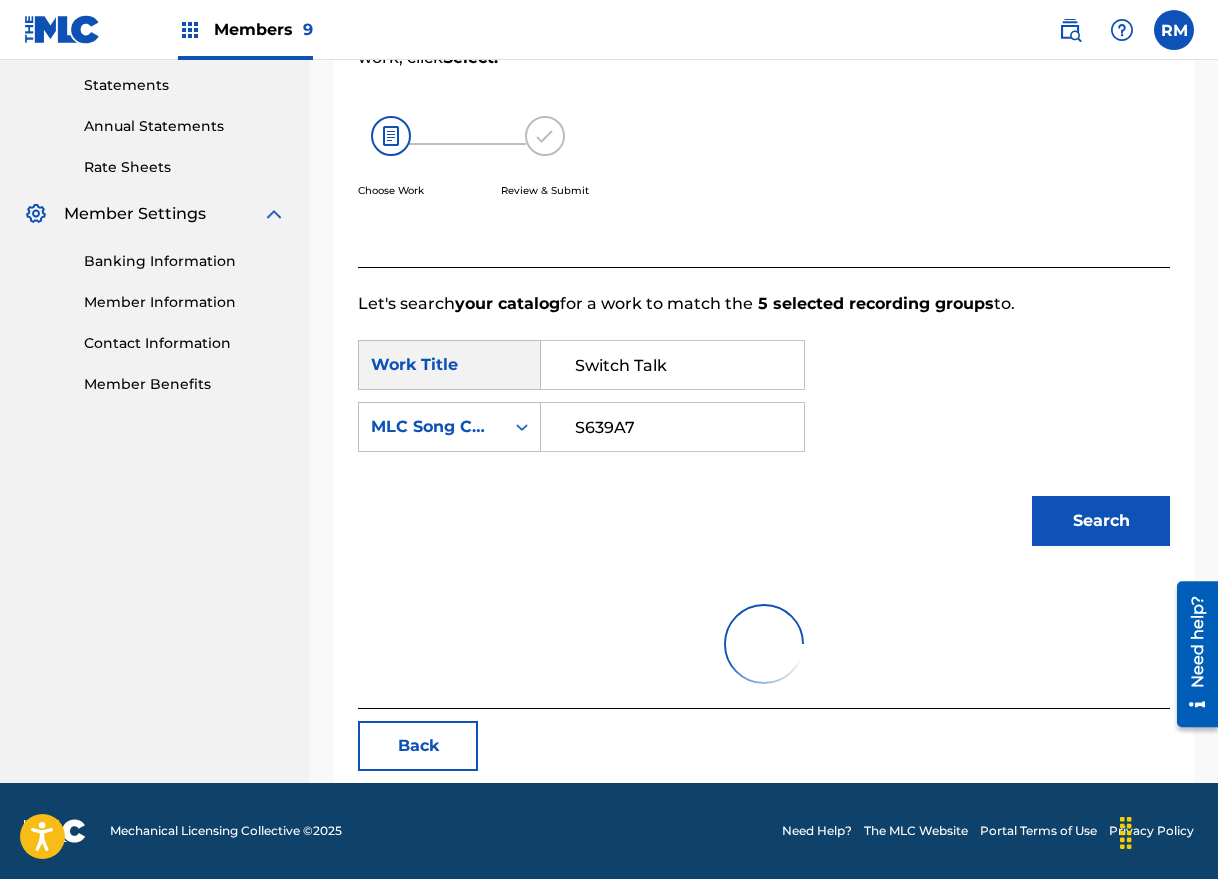 scroll, scrollTop: 504, scrollLeft: 0, axis: vertical 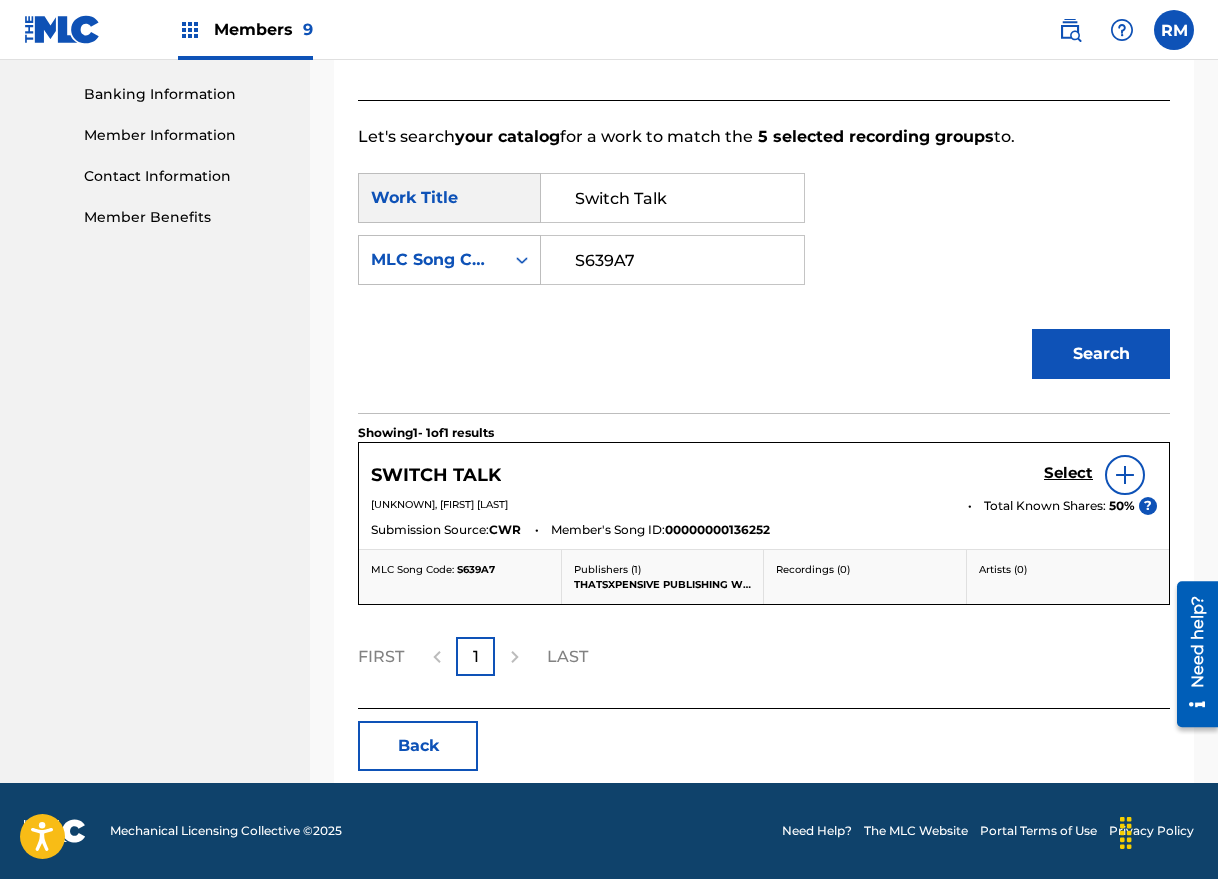 click on "Select" at bounding box center (1068, 473) 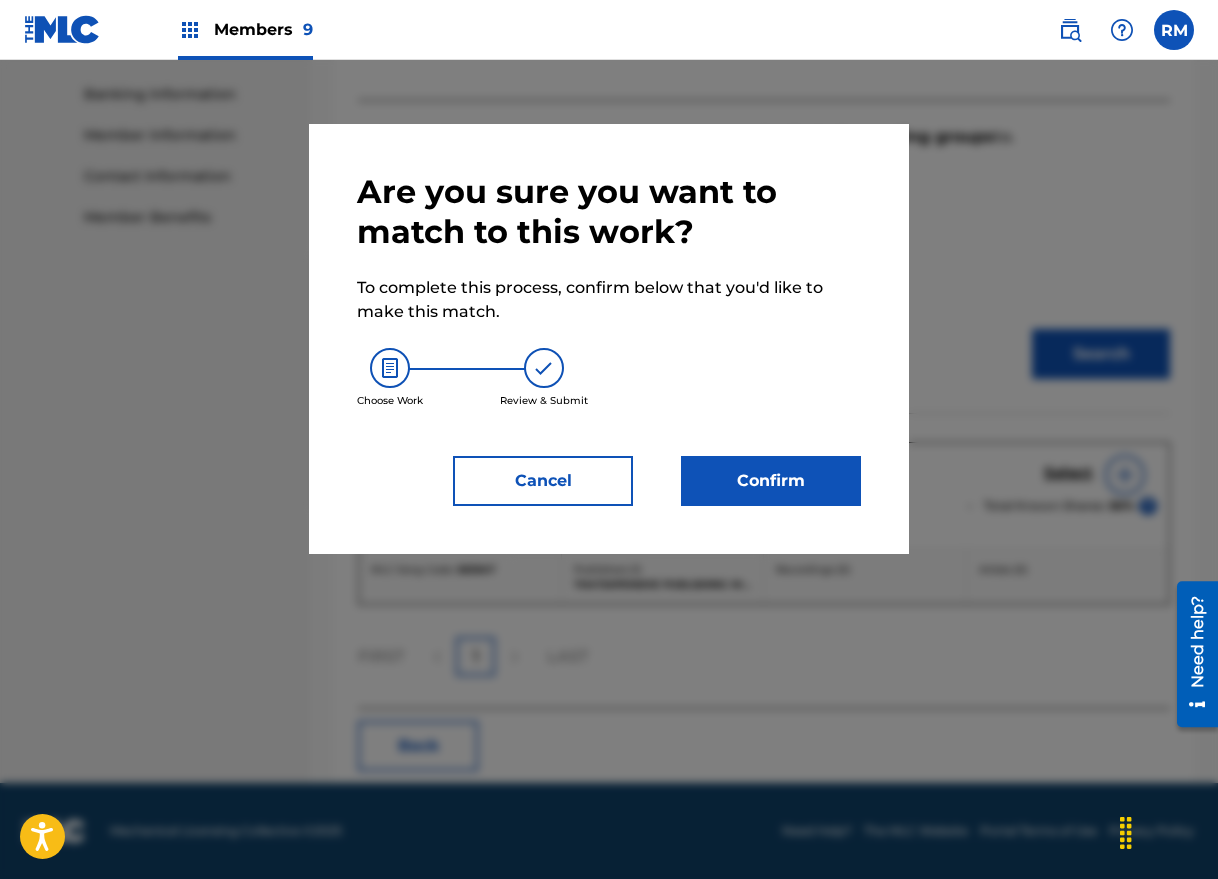 click on "Confirm" at bounding box center (771, 481) 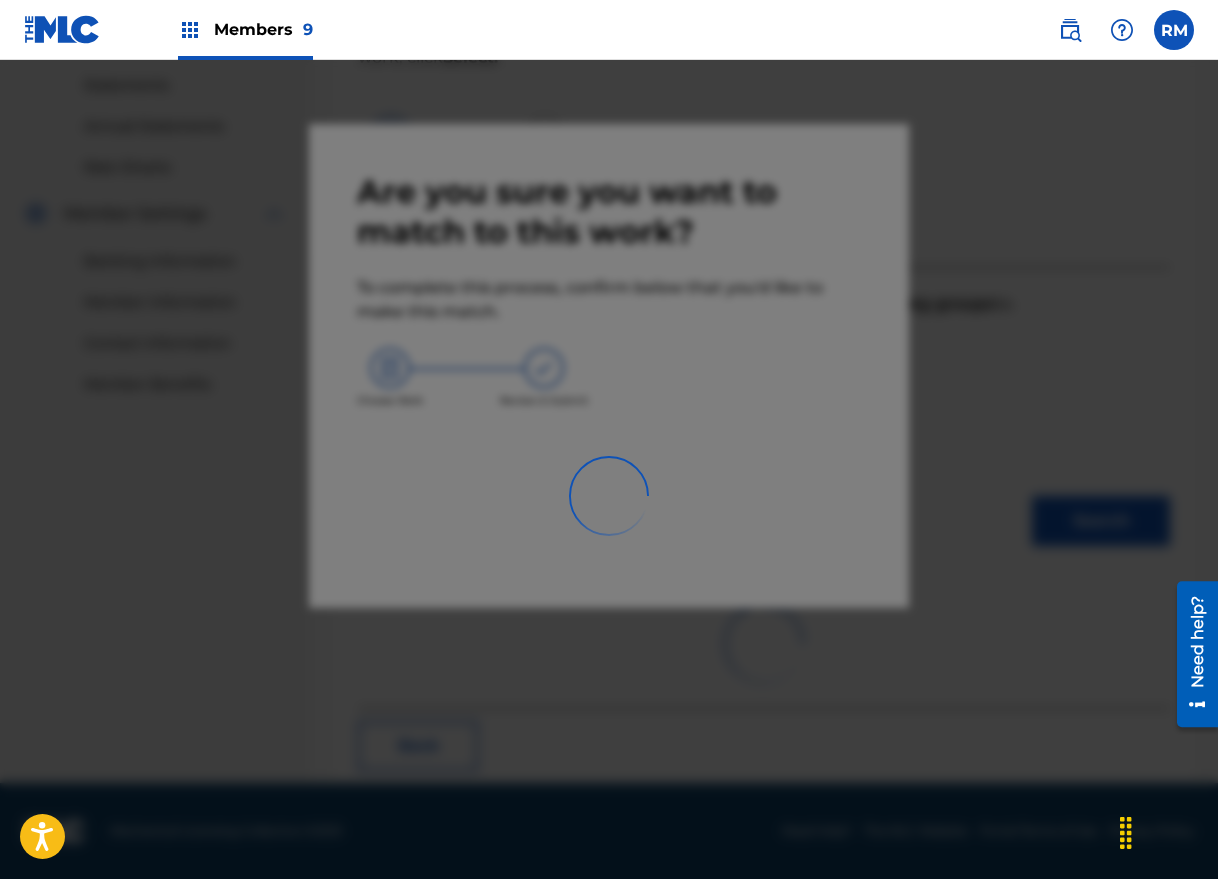 scroll, scrollTop: 63, scrollLeft: 0, axis: vertical 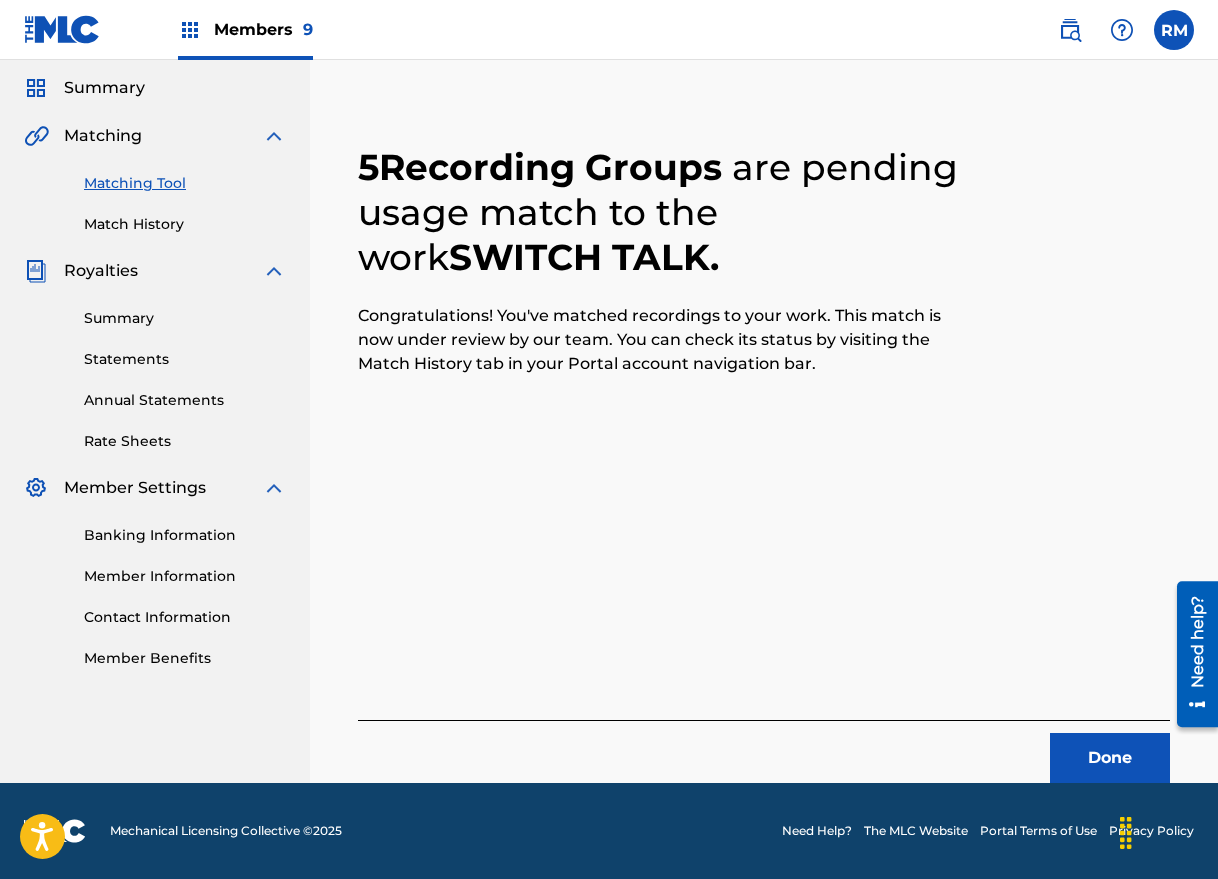 click on "Done" at bounding box center [1110, 758] 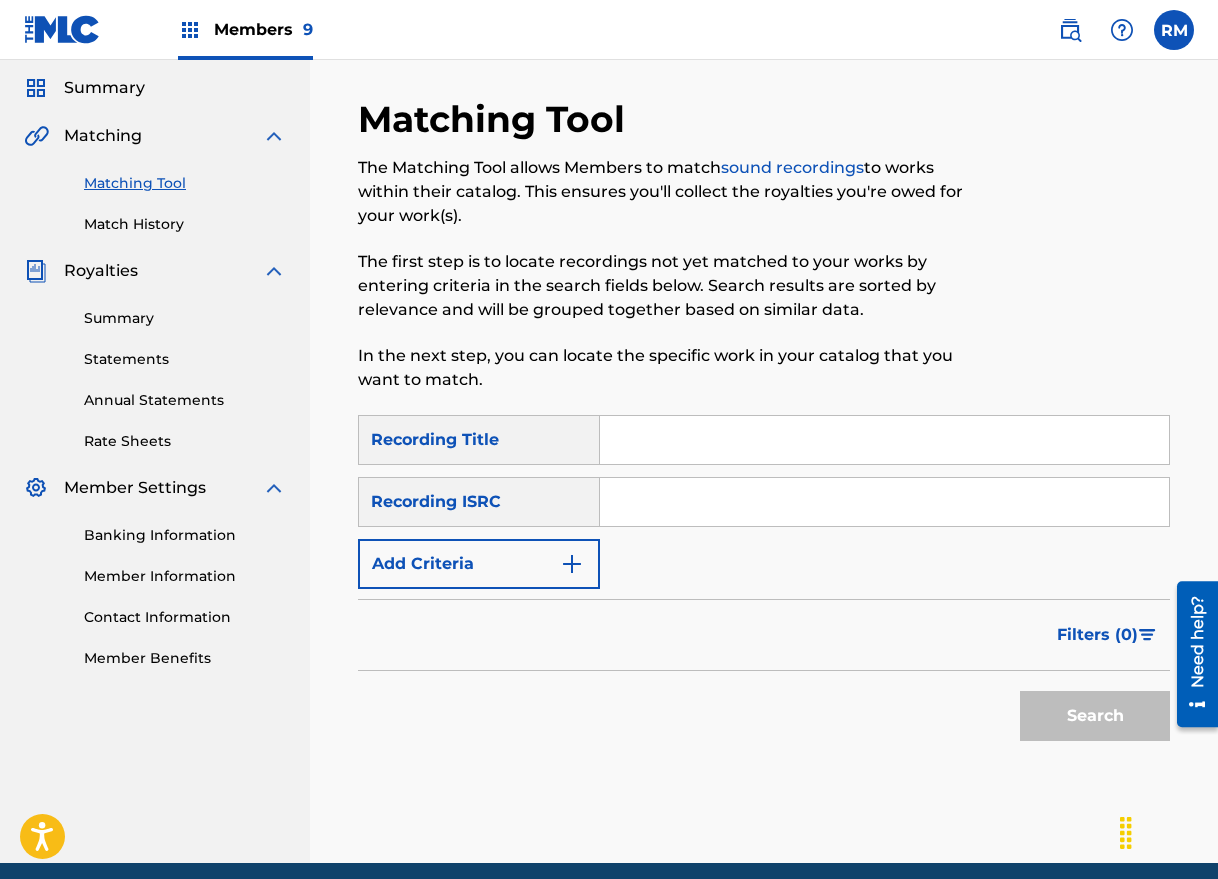 click at bounding box center [884, 502] 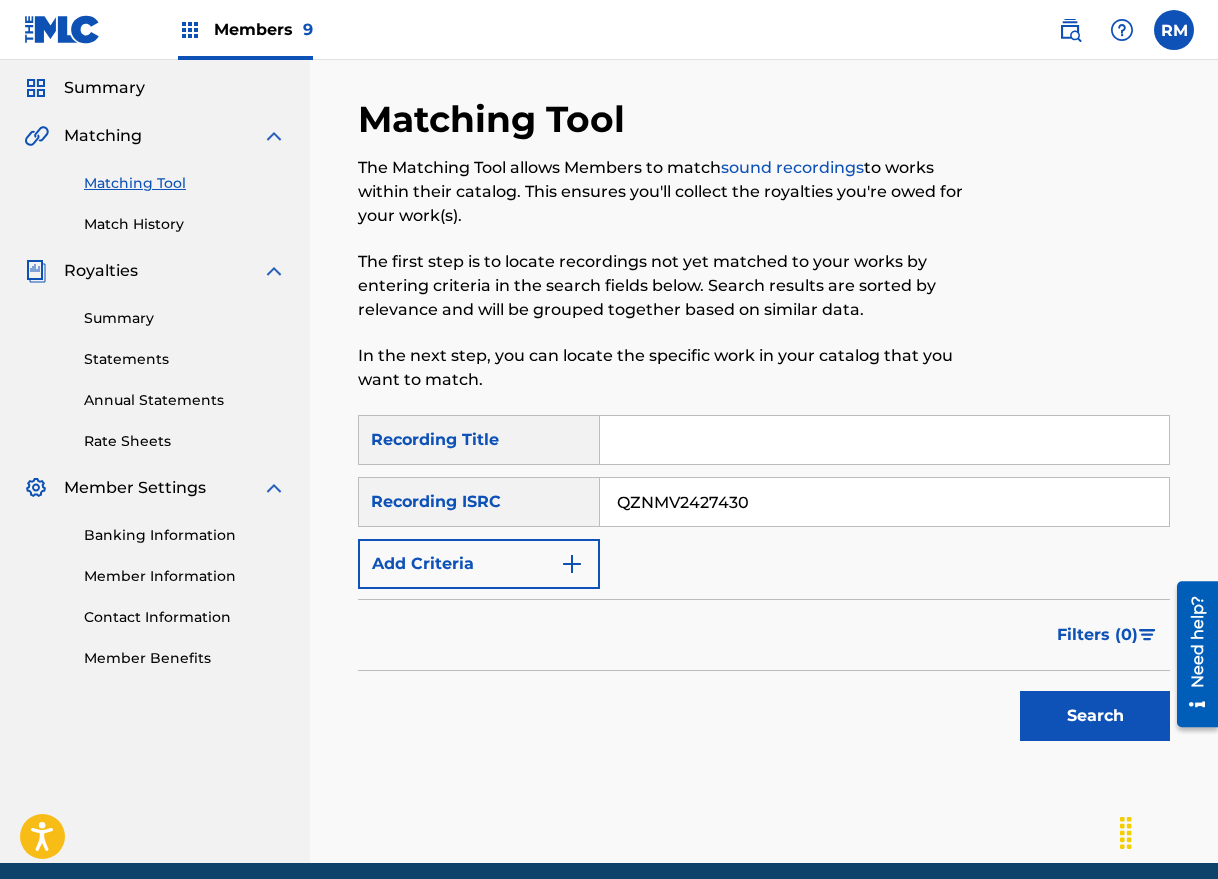 type on "QZNMV2427430" 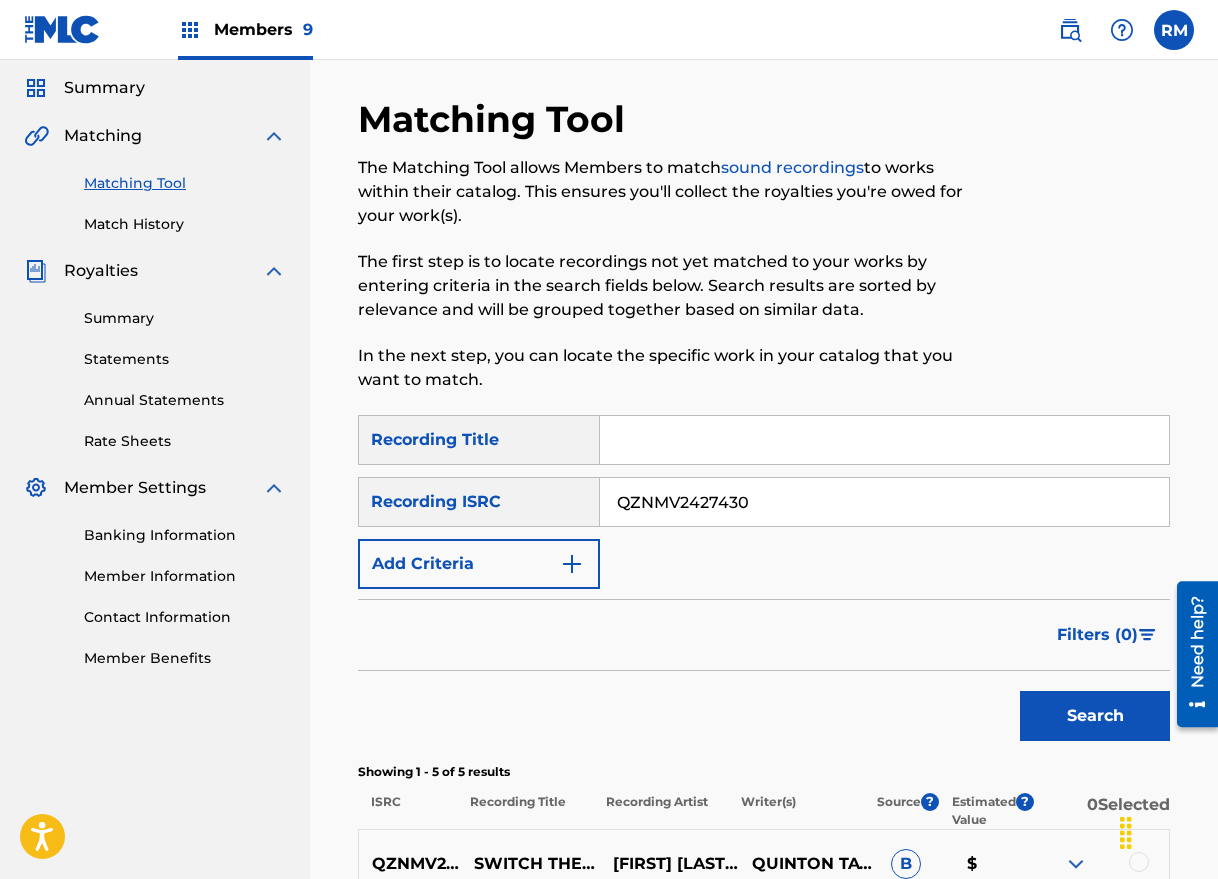 scroll, scrollTop: 559, scrollLeft: 0, axis: vertical 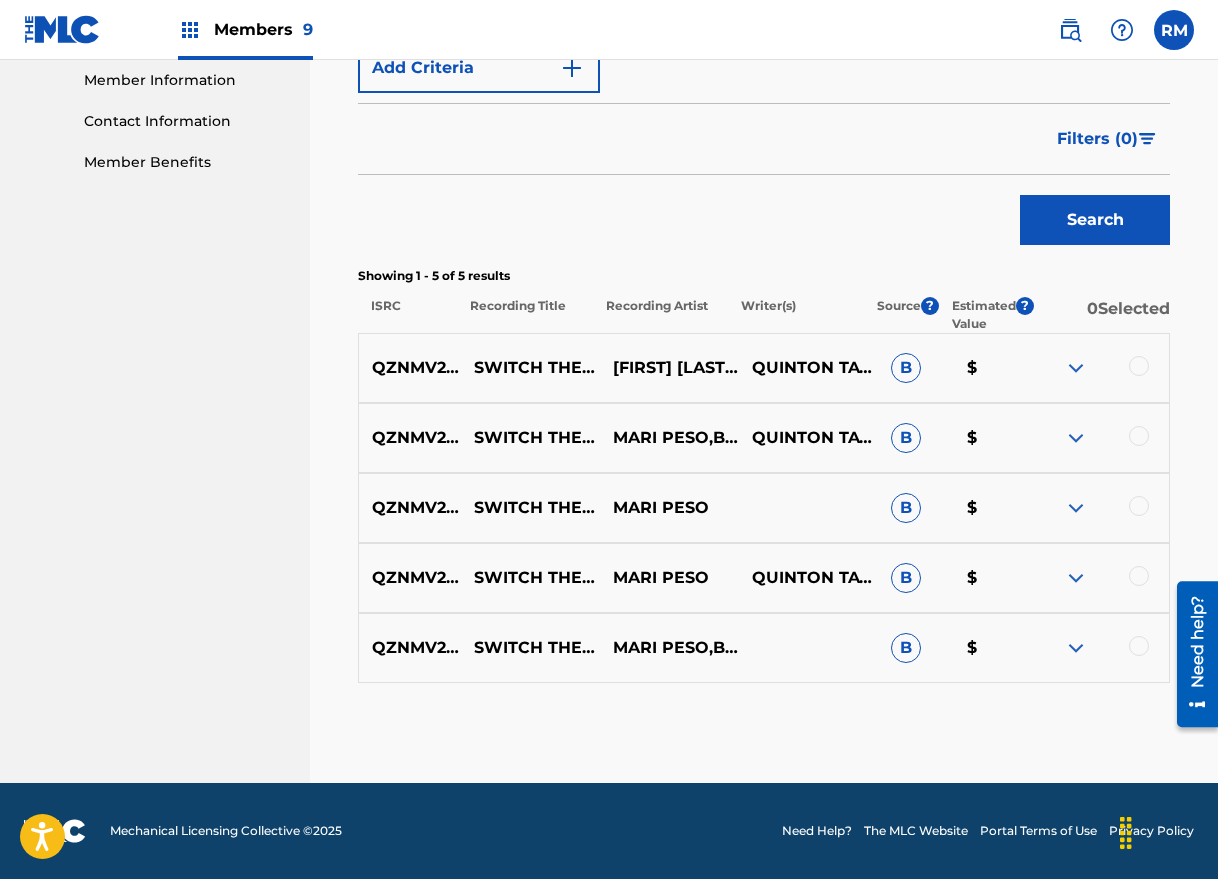 click at bounding box center [1139, 366] 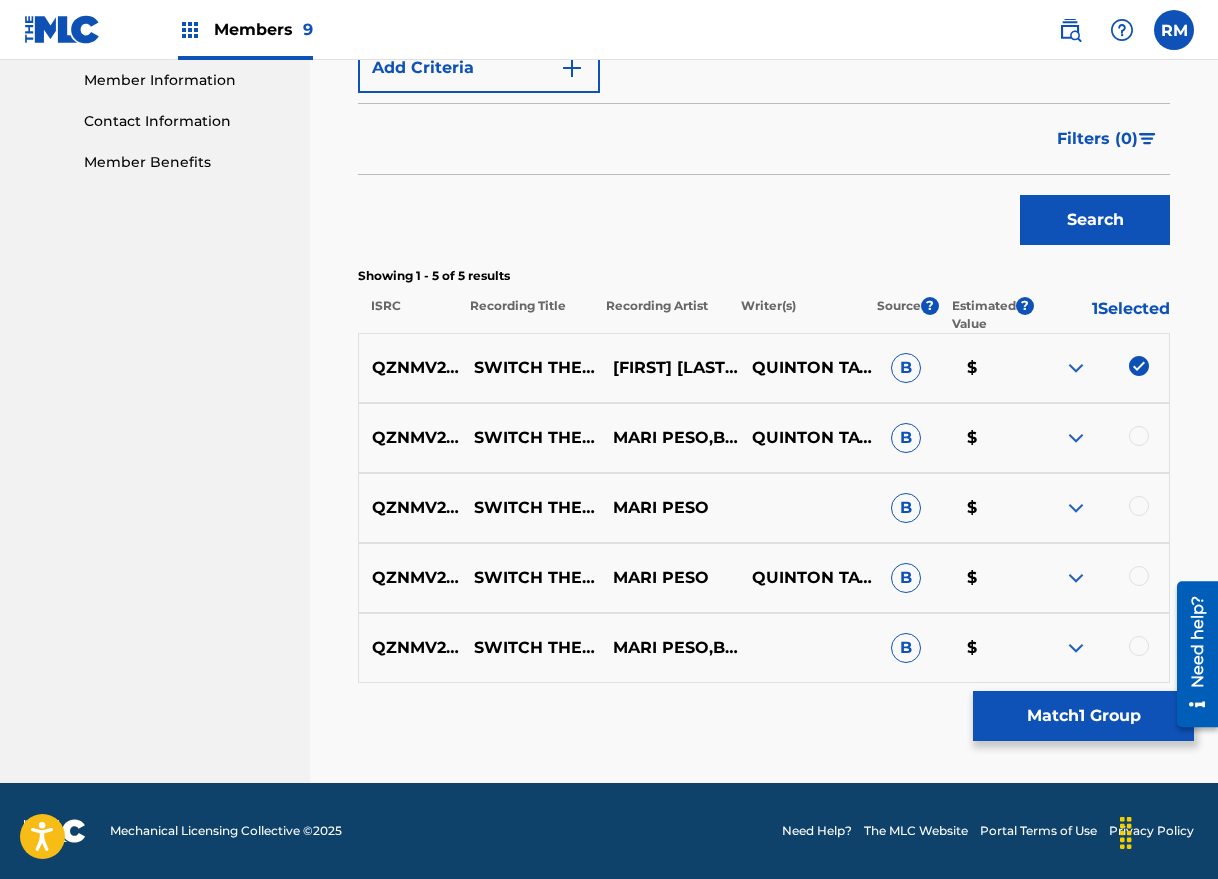 click at bounding box center (1139, 436) 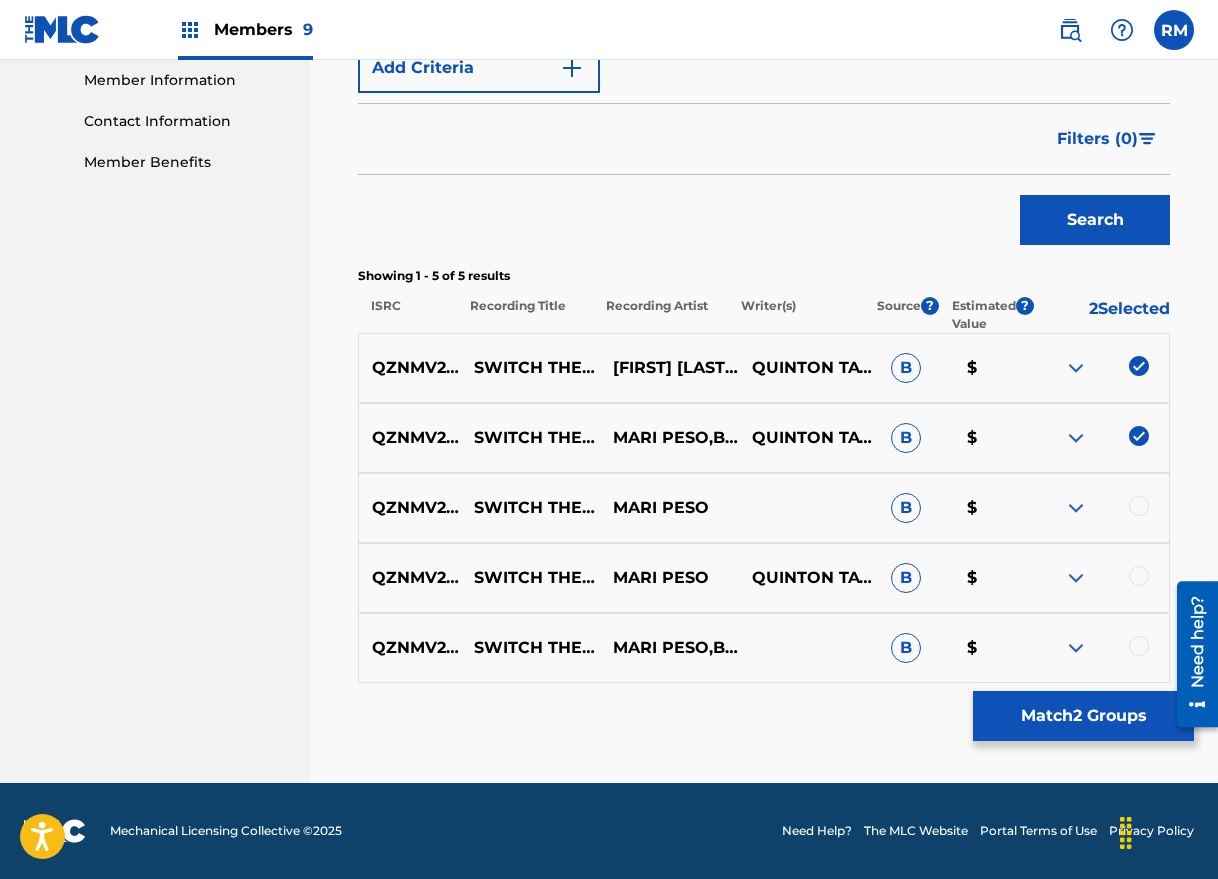 click at bounding box center (1139, 506) 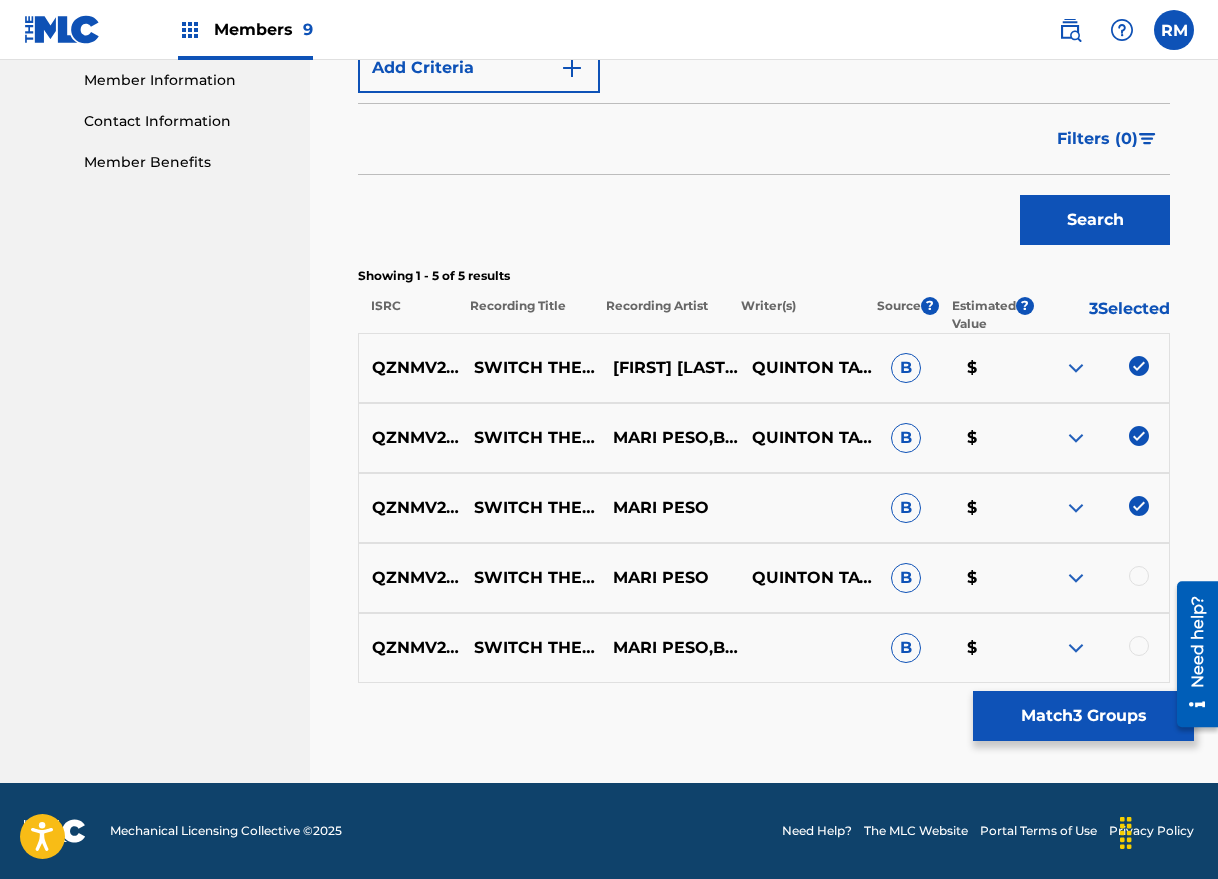 click at bounding box center (1139, 576) 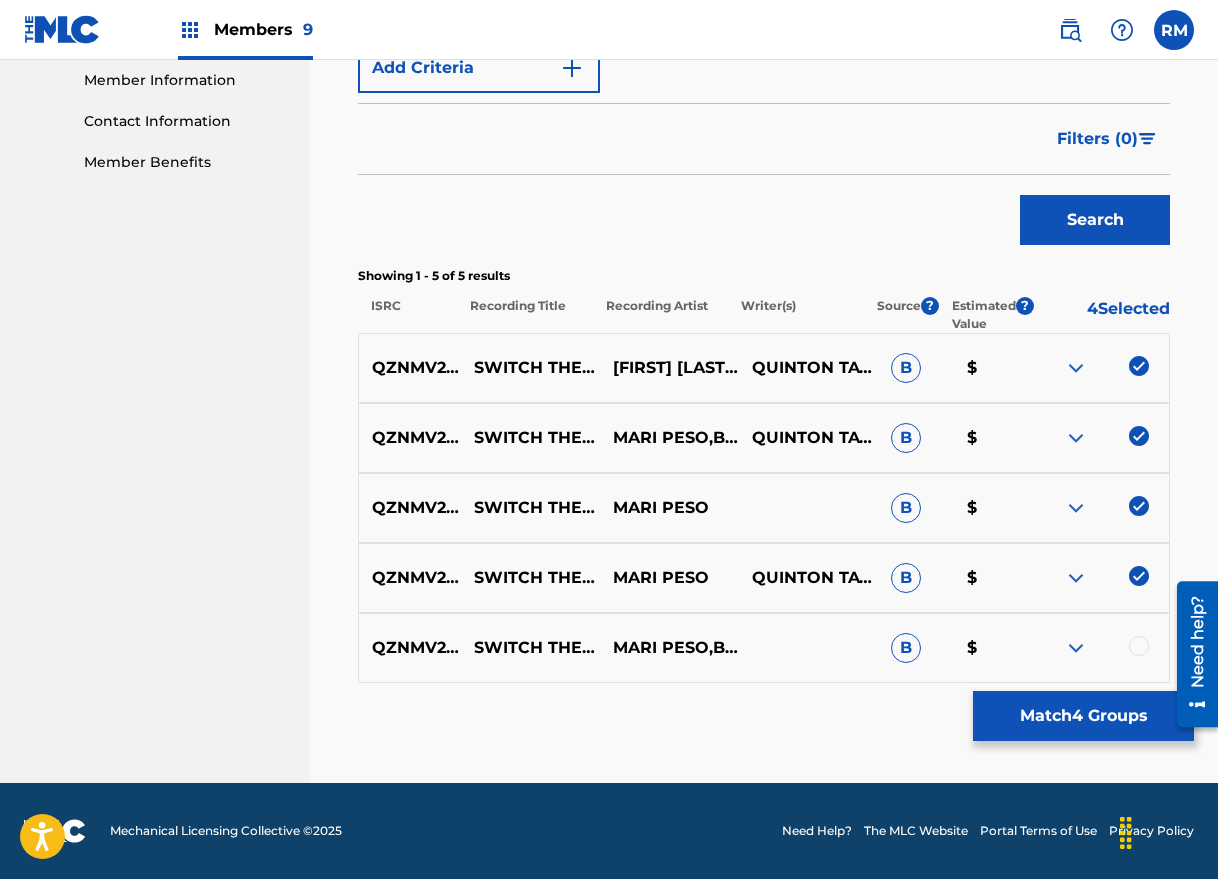 click at bounding box center (1139, 646) 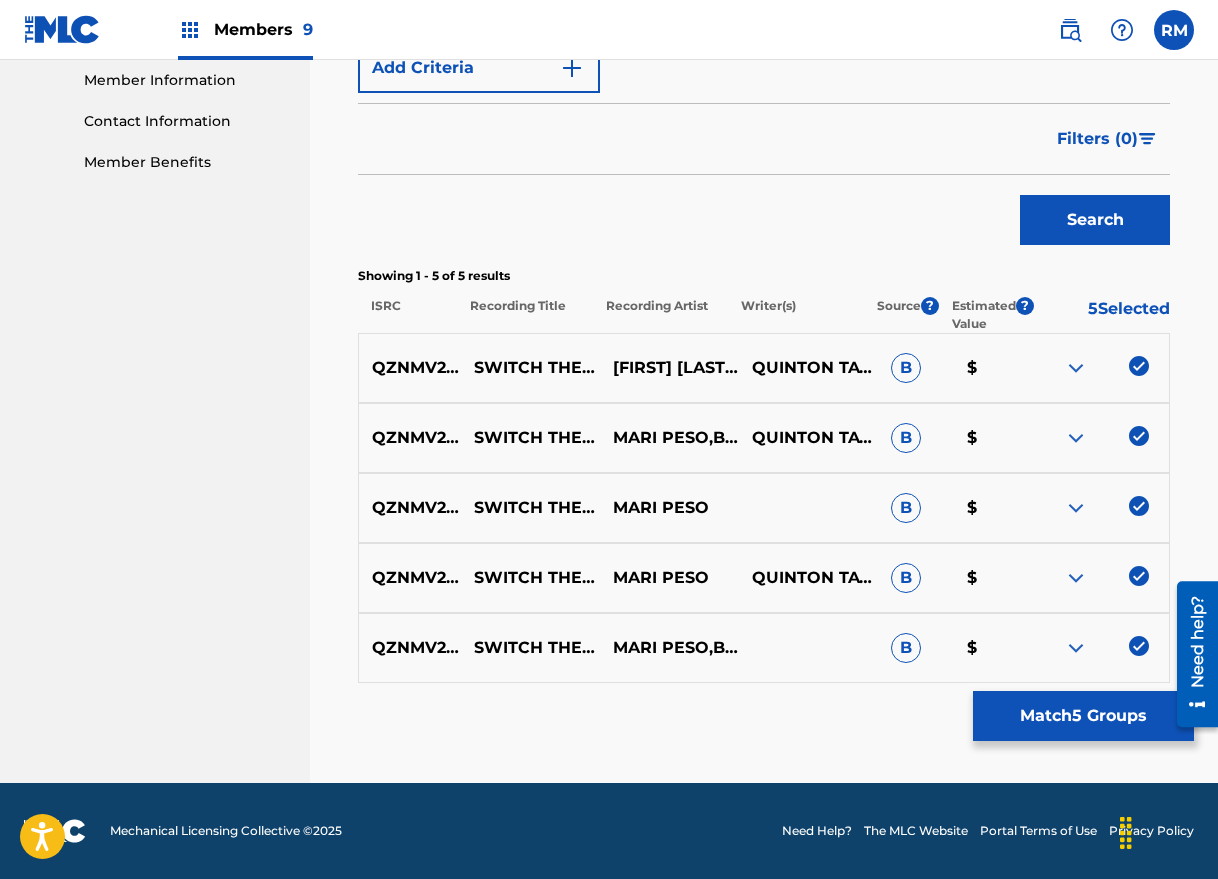 click on "Match  5 Groups" at bounding box center (1083, 716) 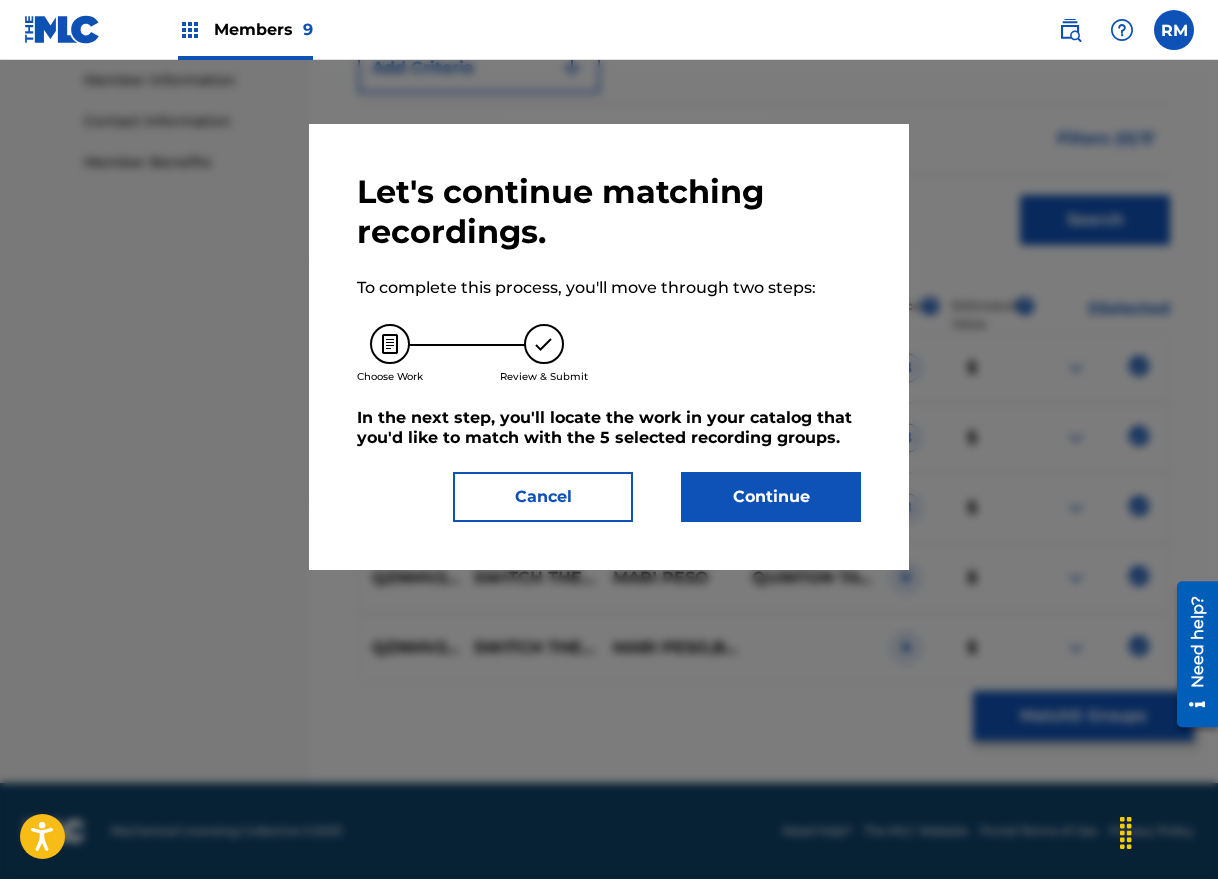 click on "Continue" at bounding box center (771, 497) 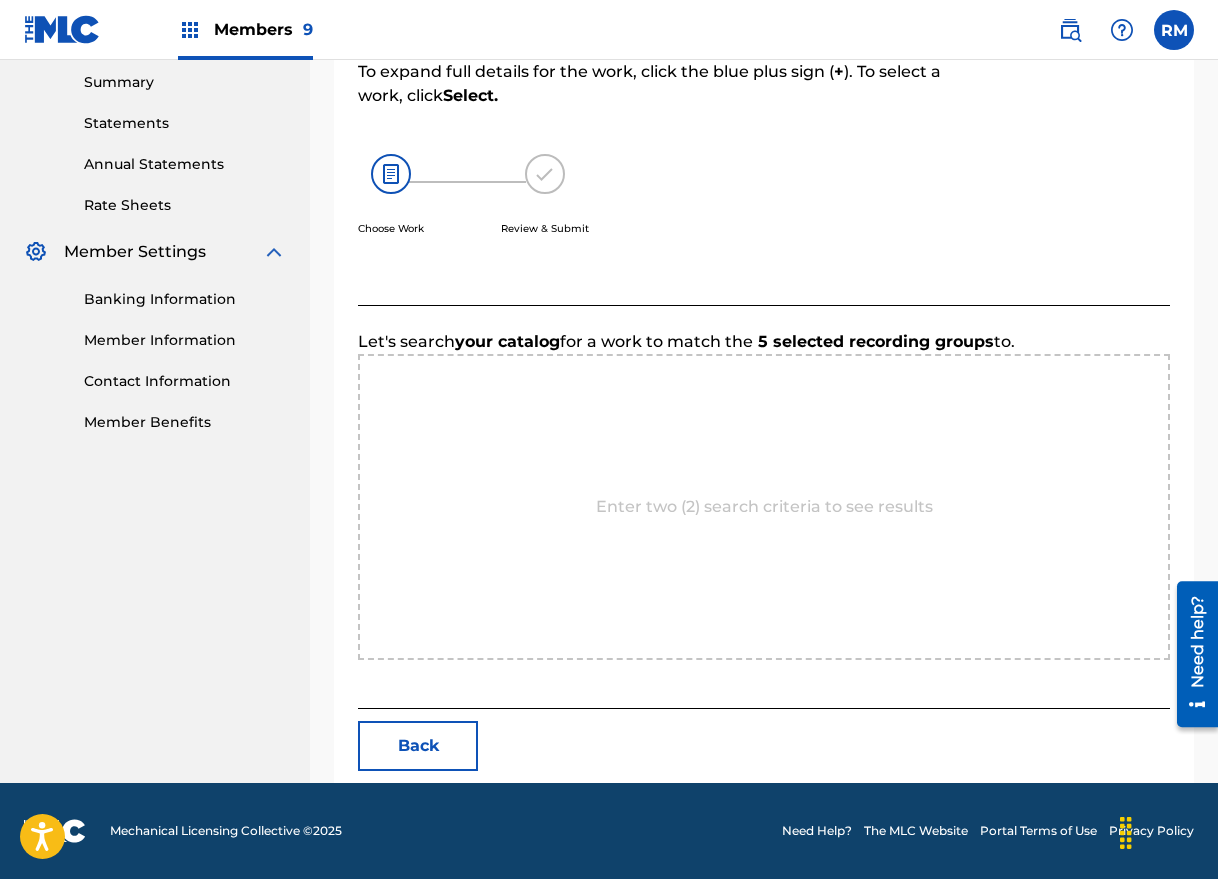 scroll, scrollTop: 559, scrollLeft: 0, axis: vertical 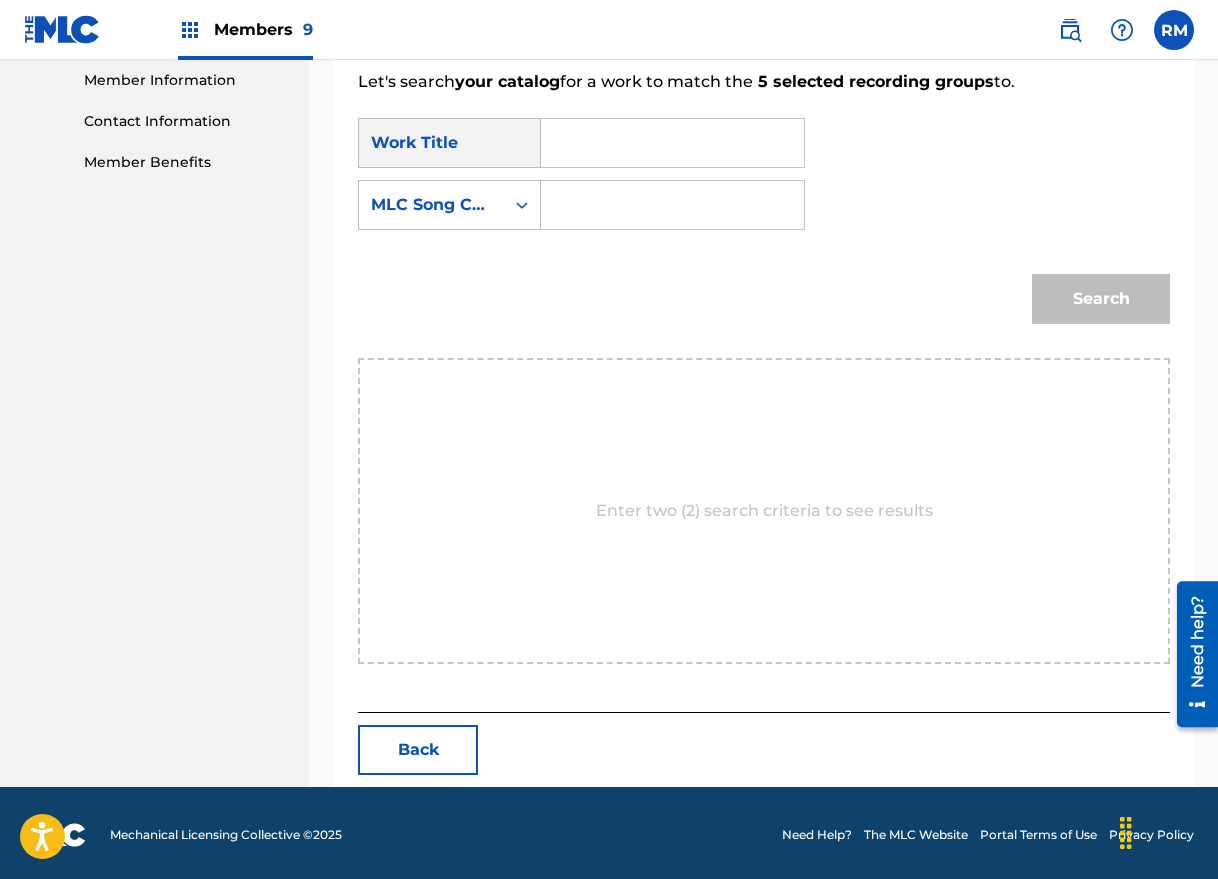 click at bounding box center [672, 143] 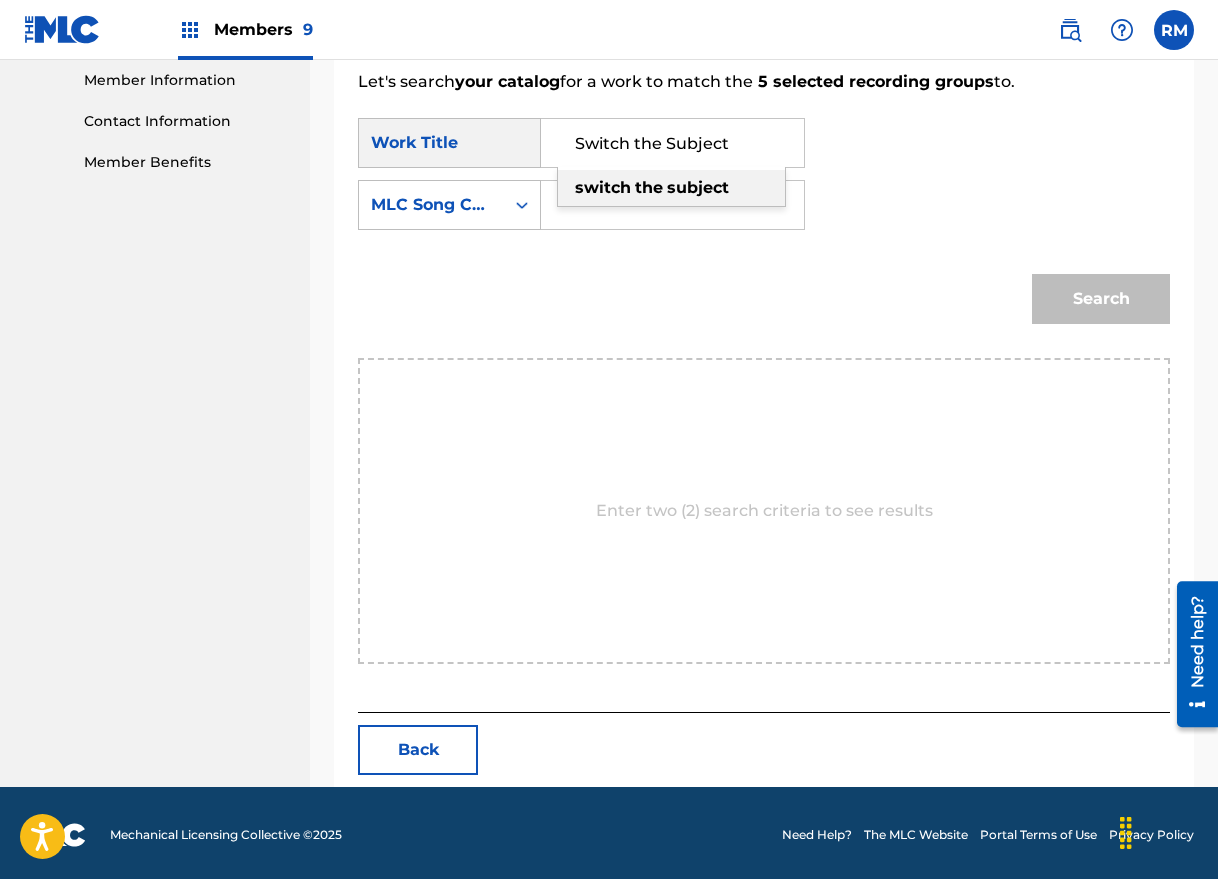 type on "Switch the Subject" 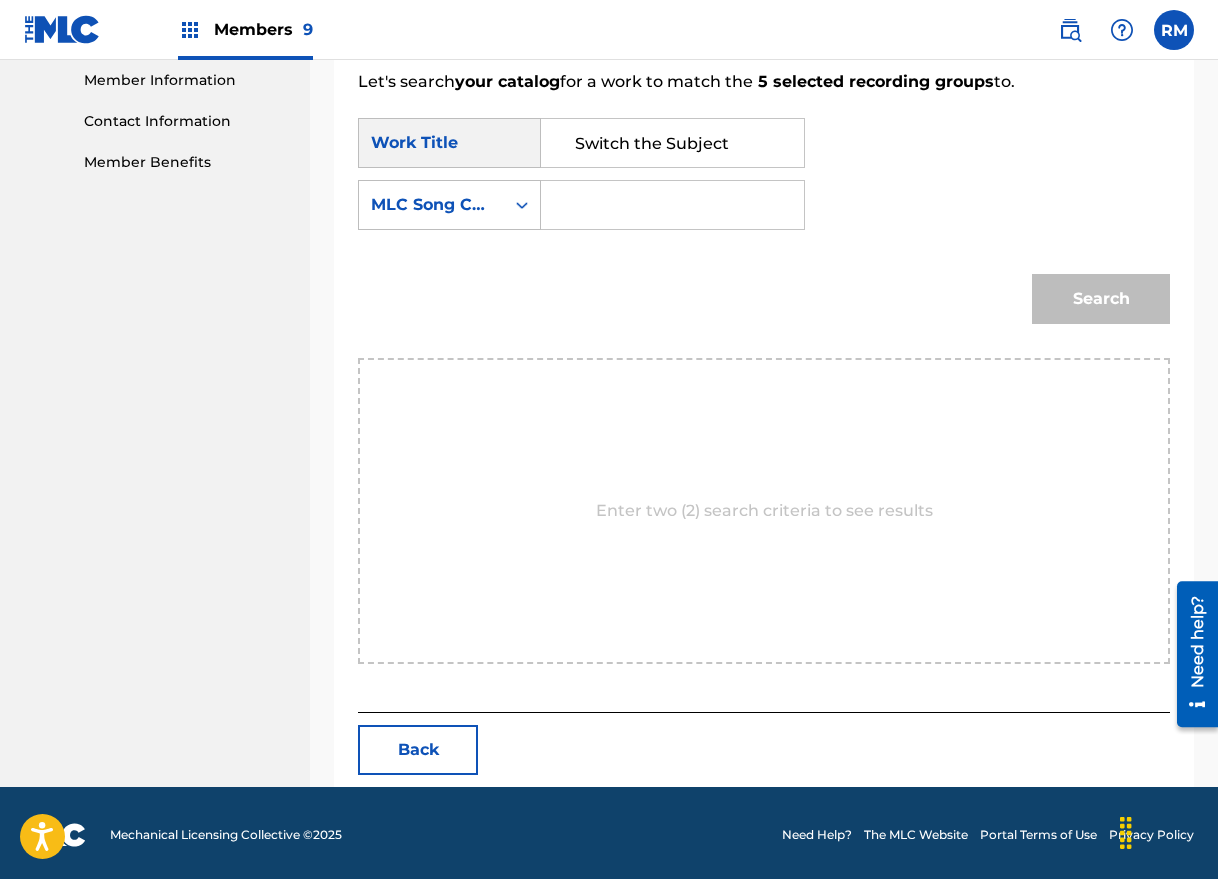 click at bounding box center (672, 205) 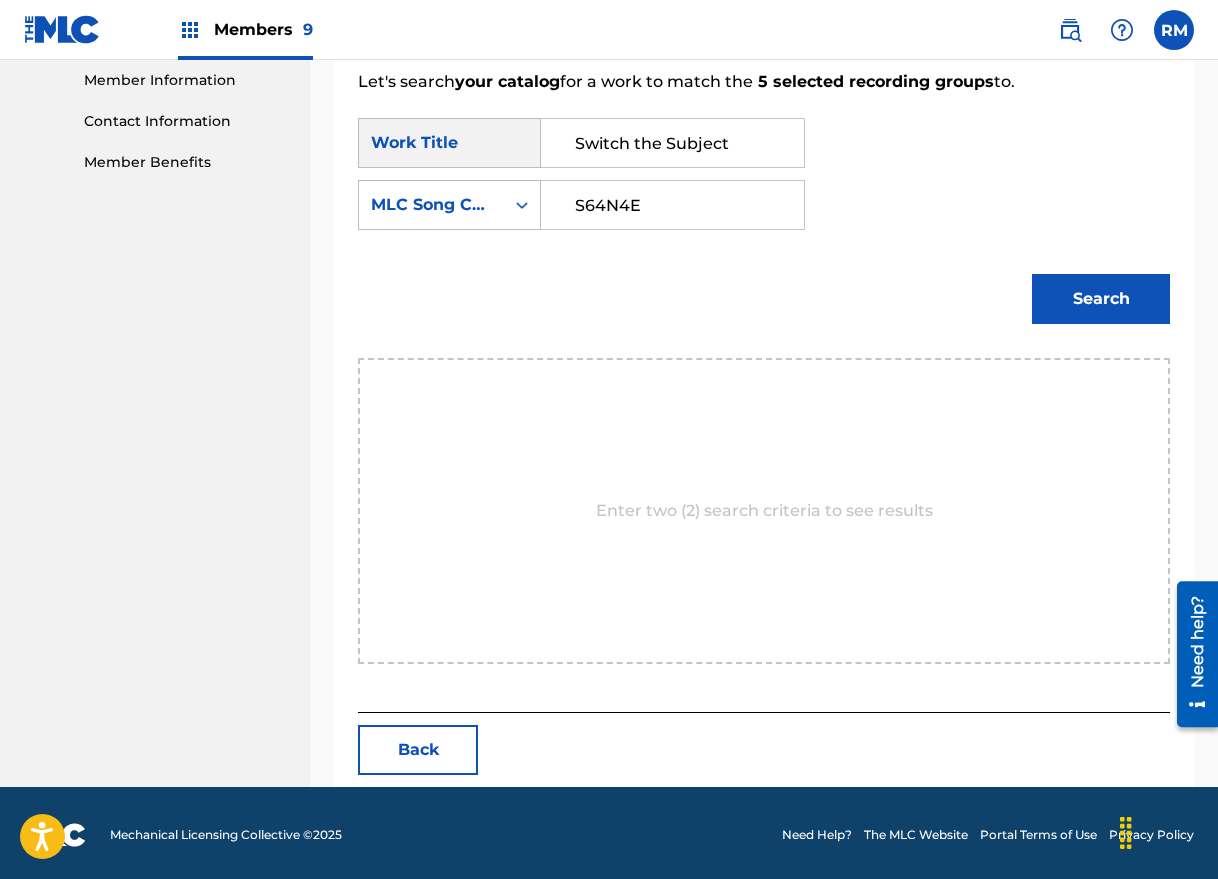 type on "S64N4E" 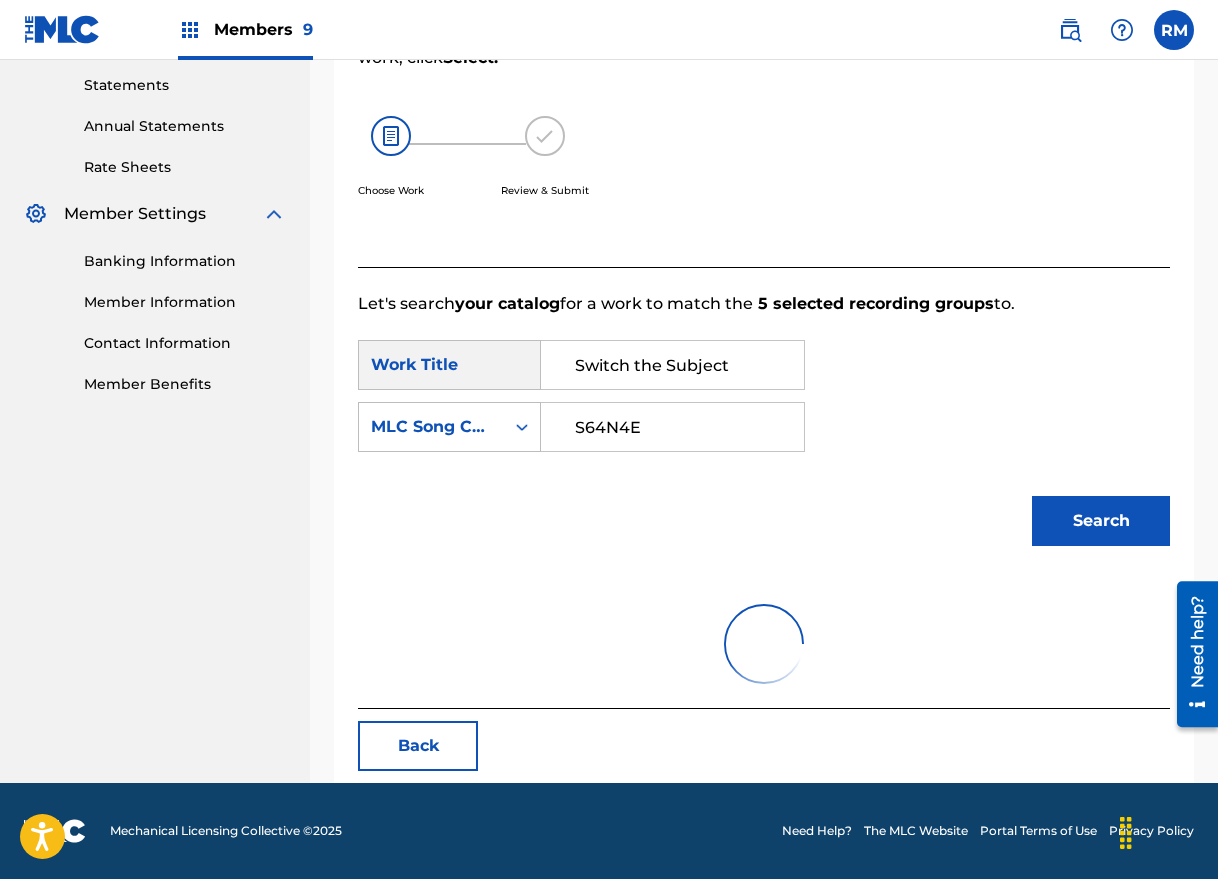 scroll, scrollTop: 504, scrollLeft: 0, axis: vertical 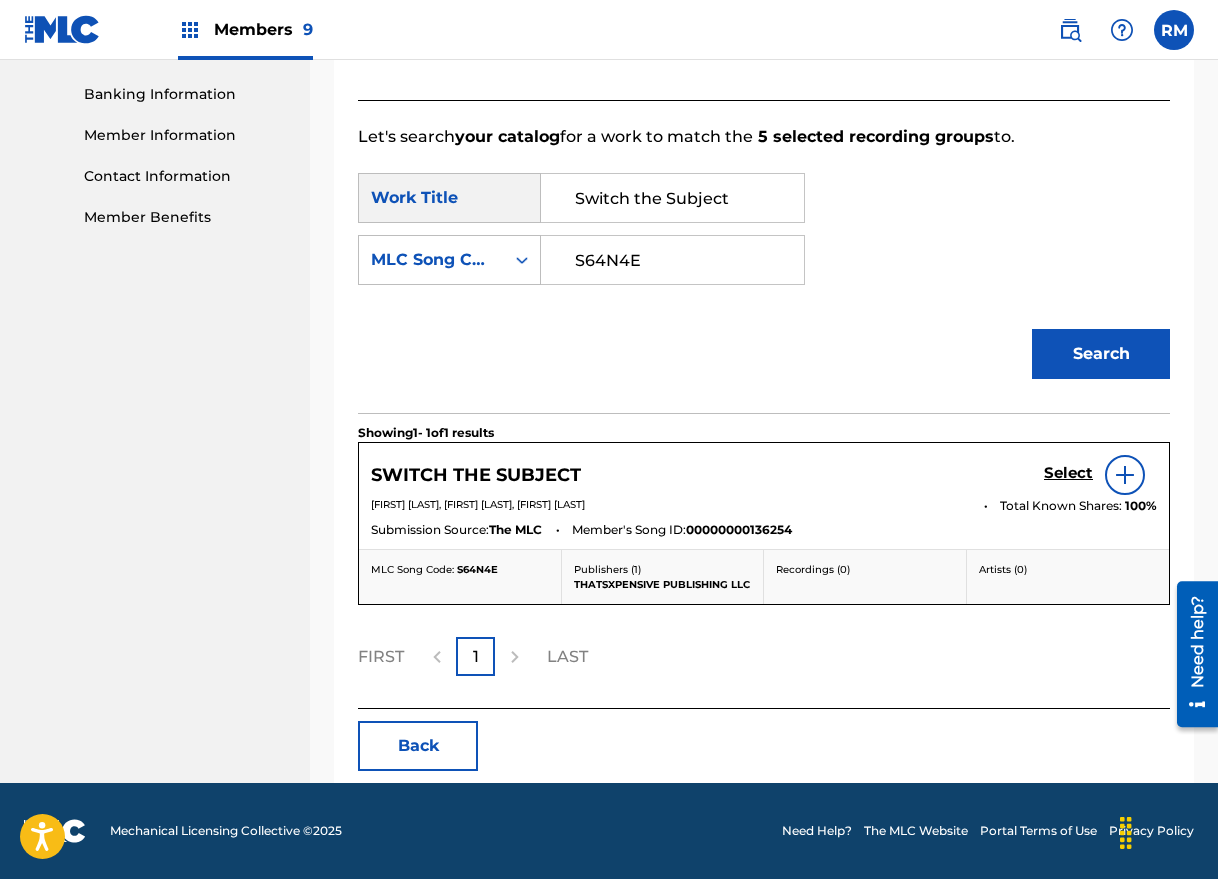 click on "Select" at bounding box center (1068, 473) 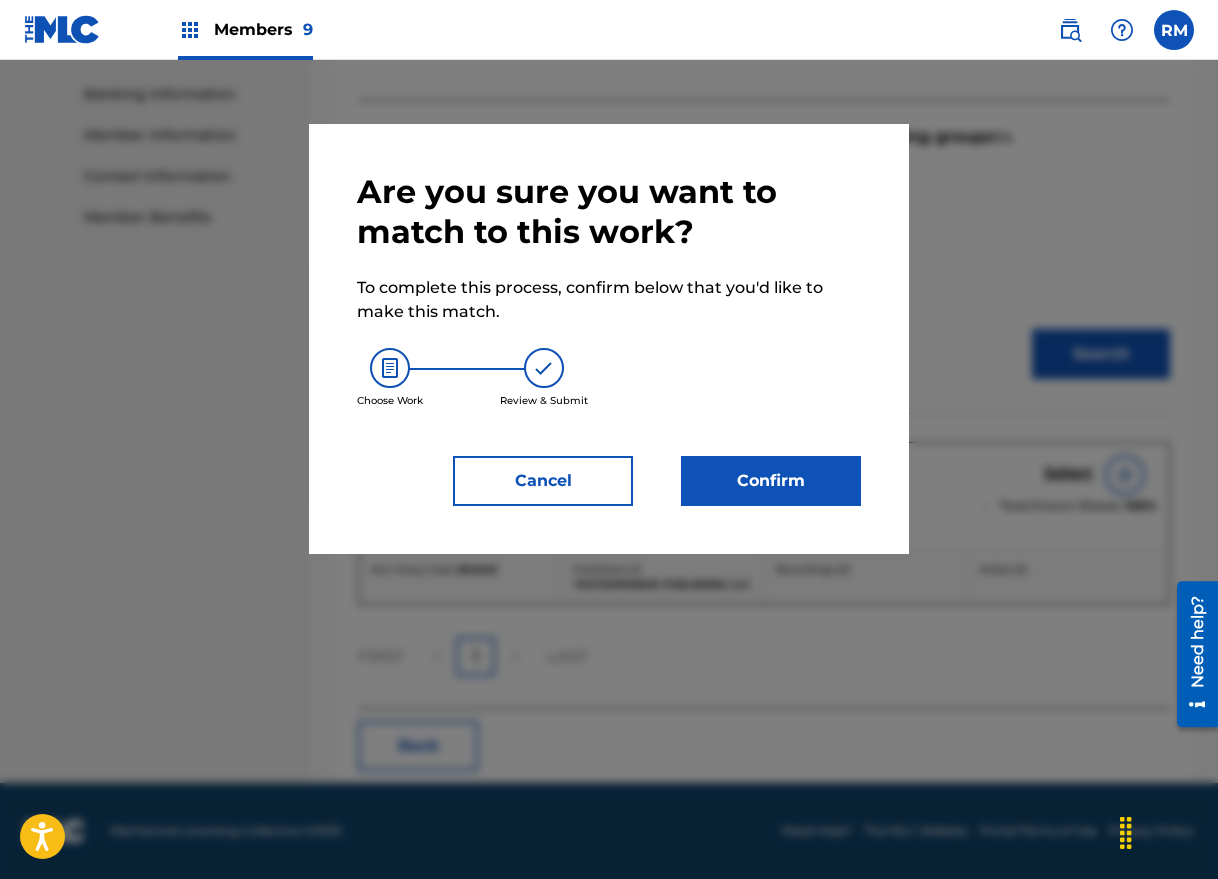 click on "Confirm" at bounding box center [771, 481] 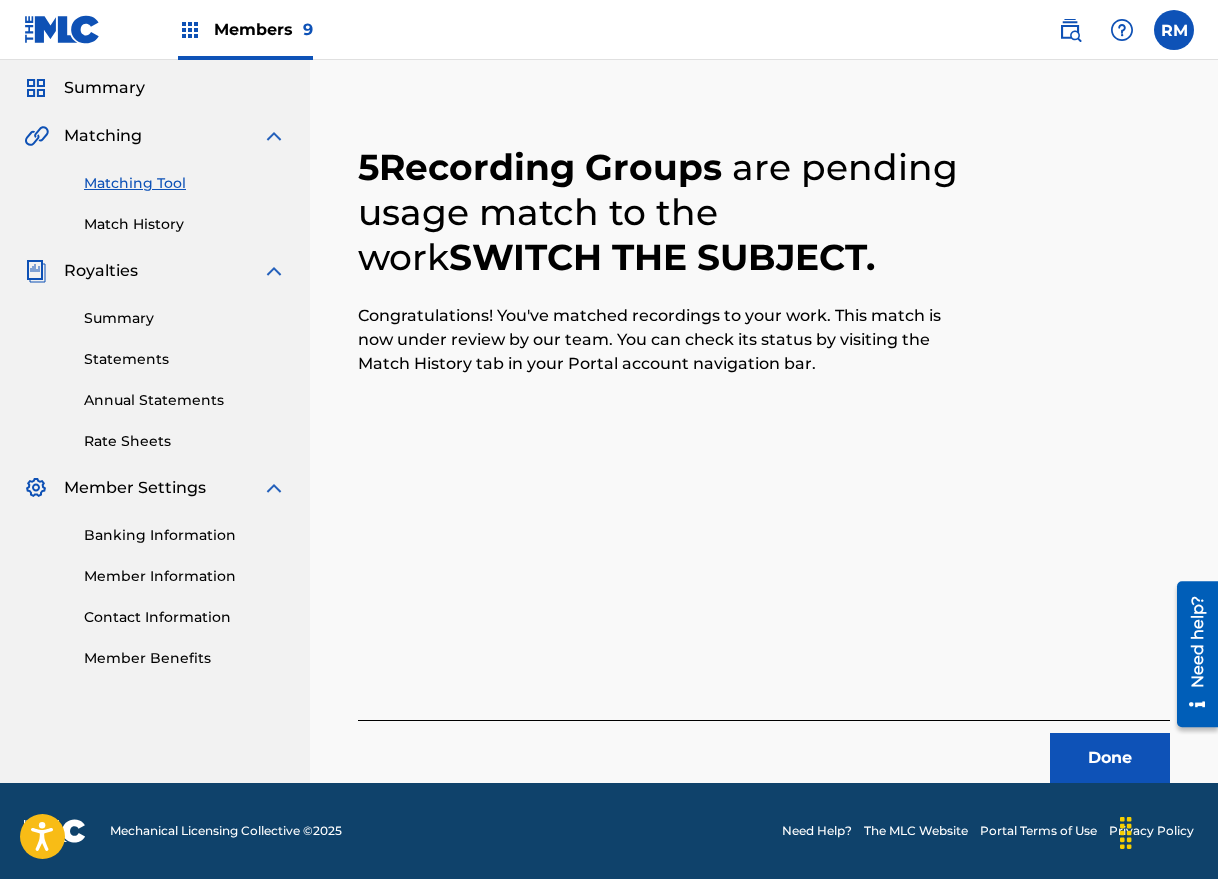 scroll, scrollTop: 63, scrollLeft: 0, axis: vertical 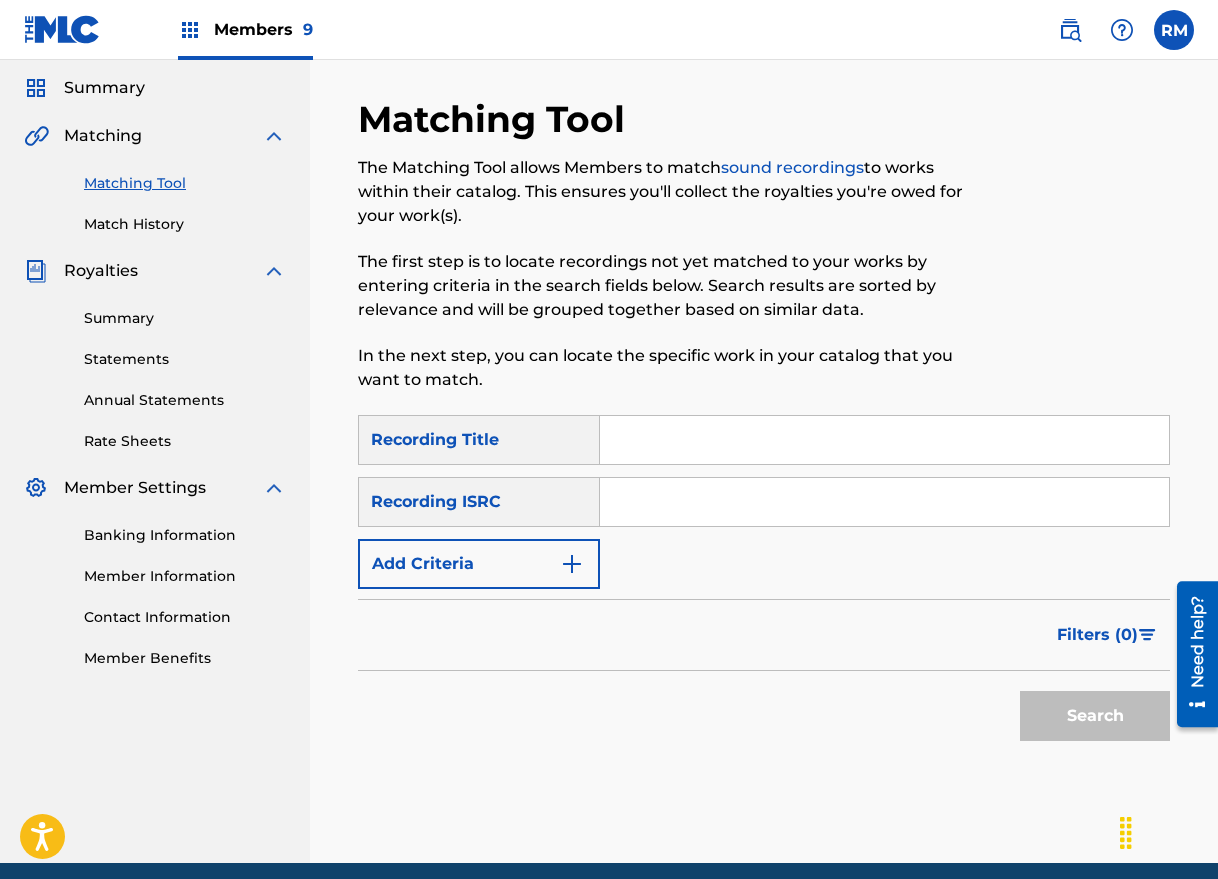 click at bounding box center (884, 502) 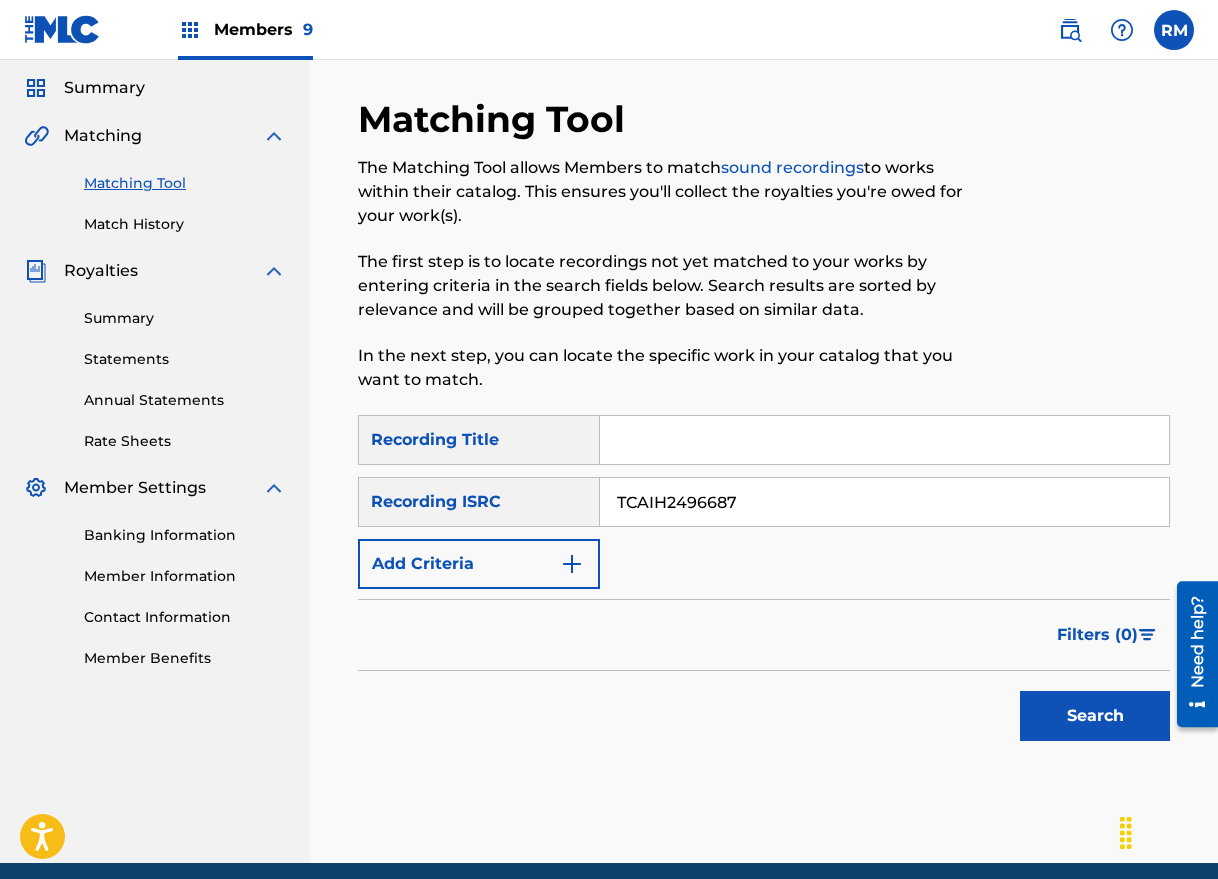 type on "TCAIH2496687" 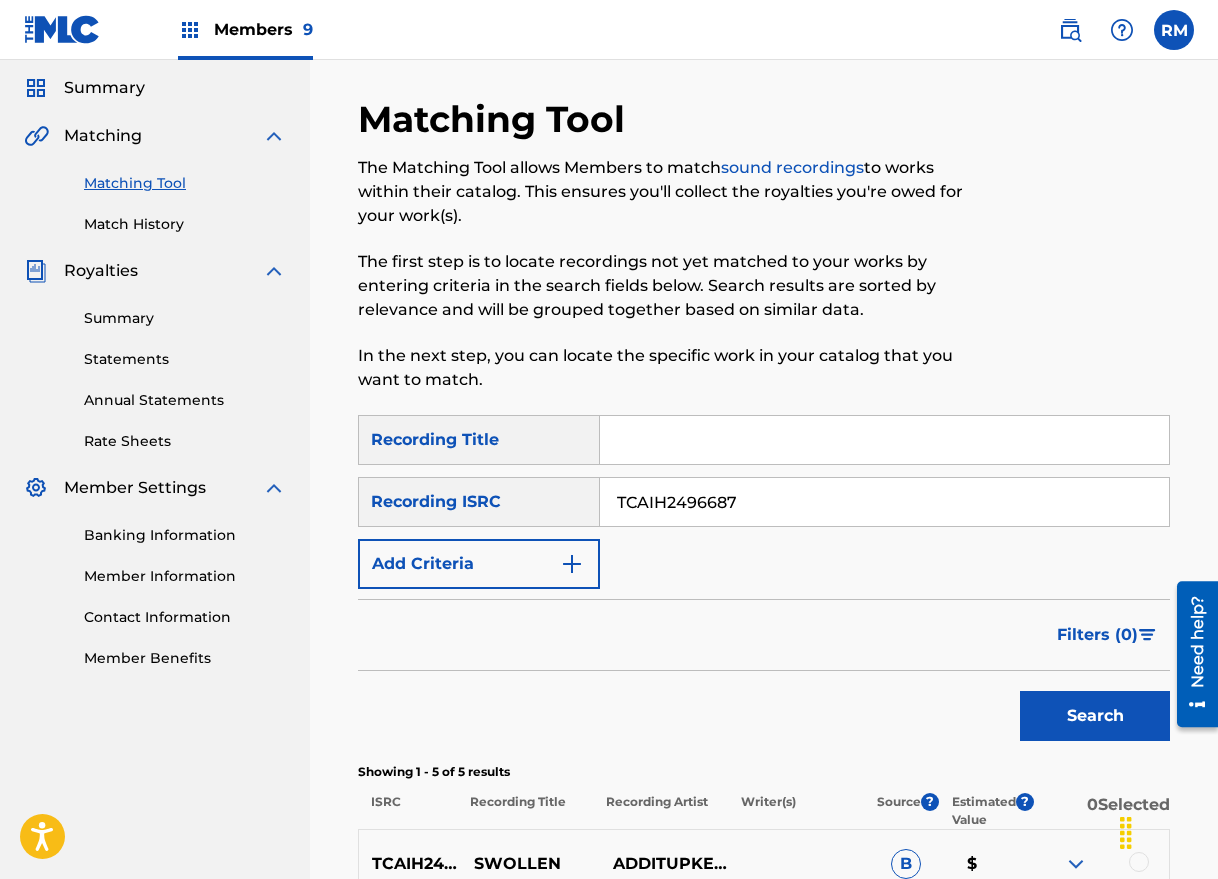 click on "Filters ( 0 )" at bounding box center (764, 635) 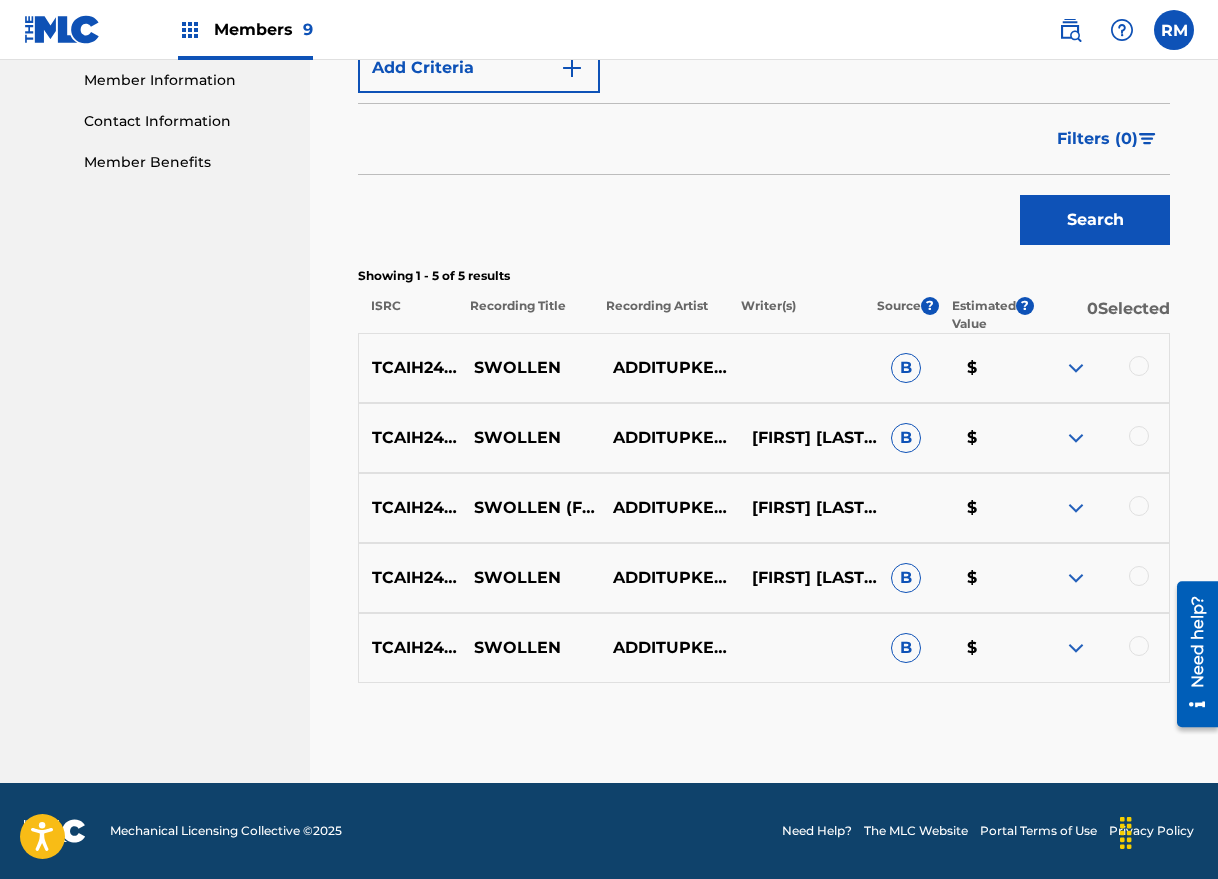 click at bounding box center [1139, 366] 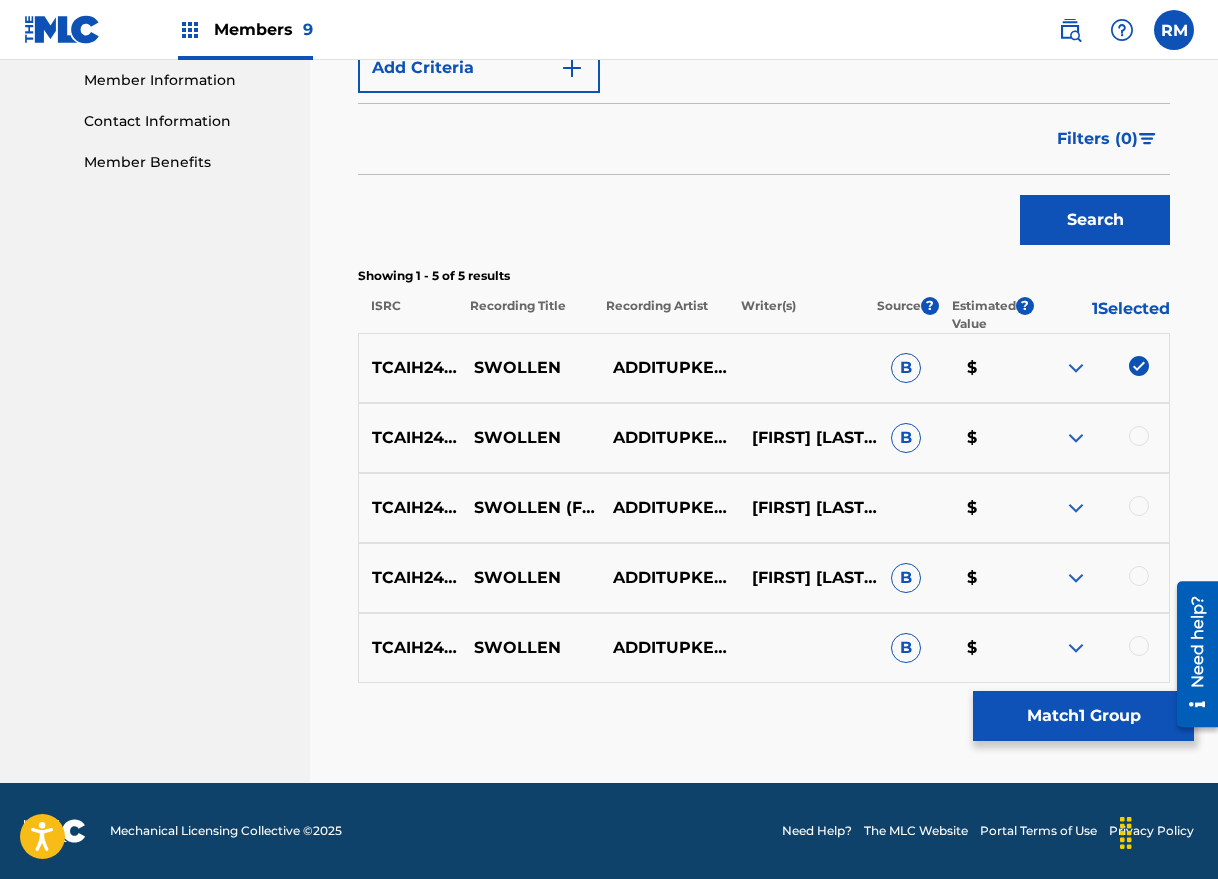click at bounding box center [1139, 436] 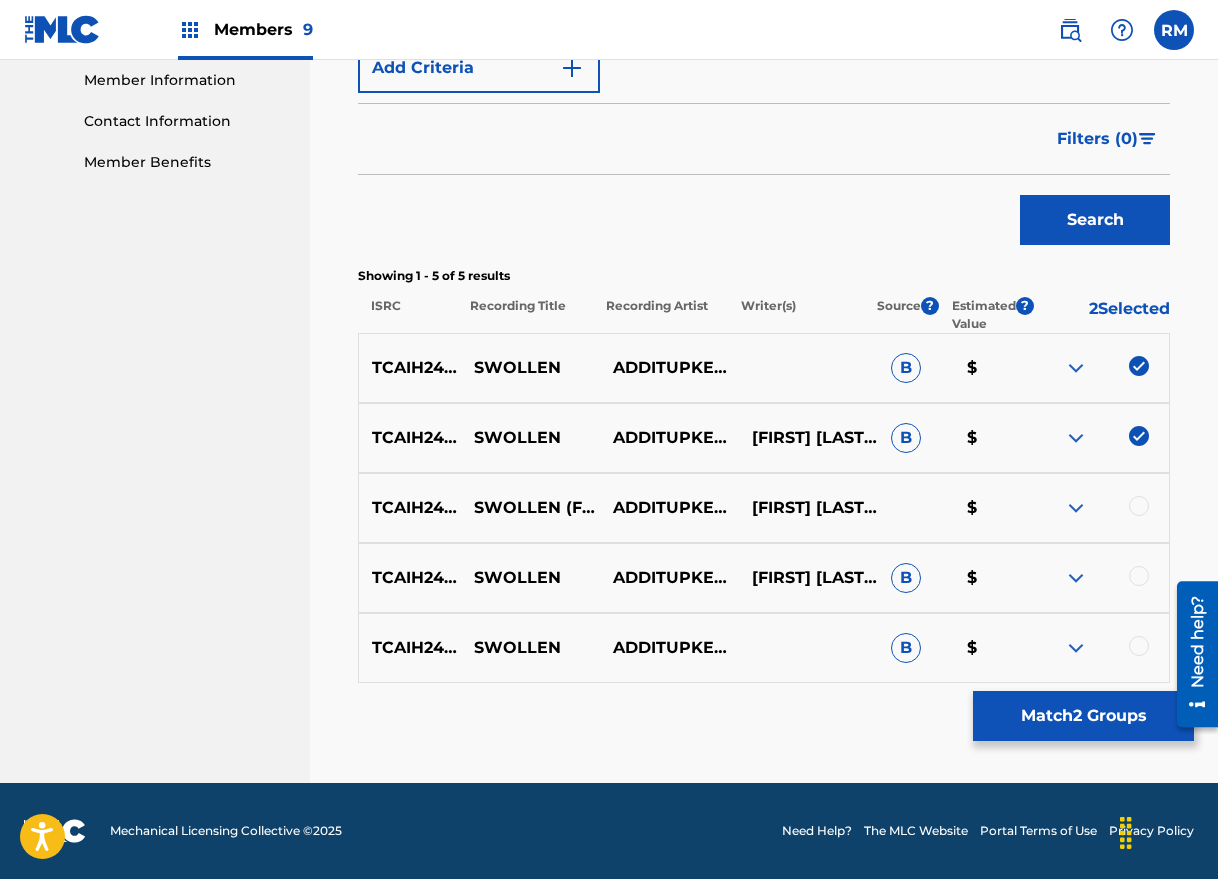 click at bounding box center [1139, 506] 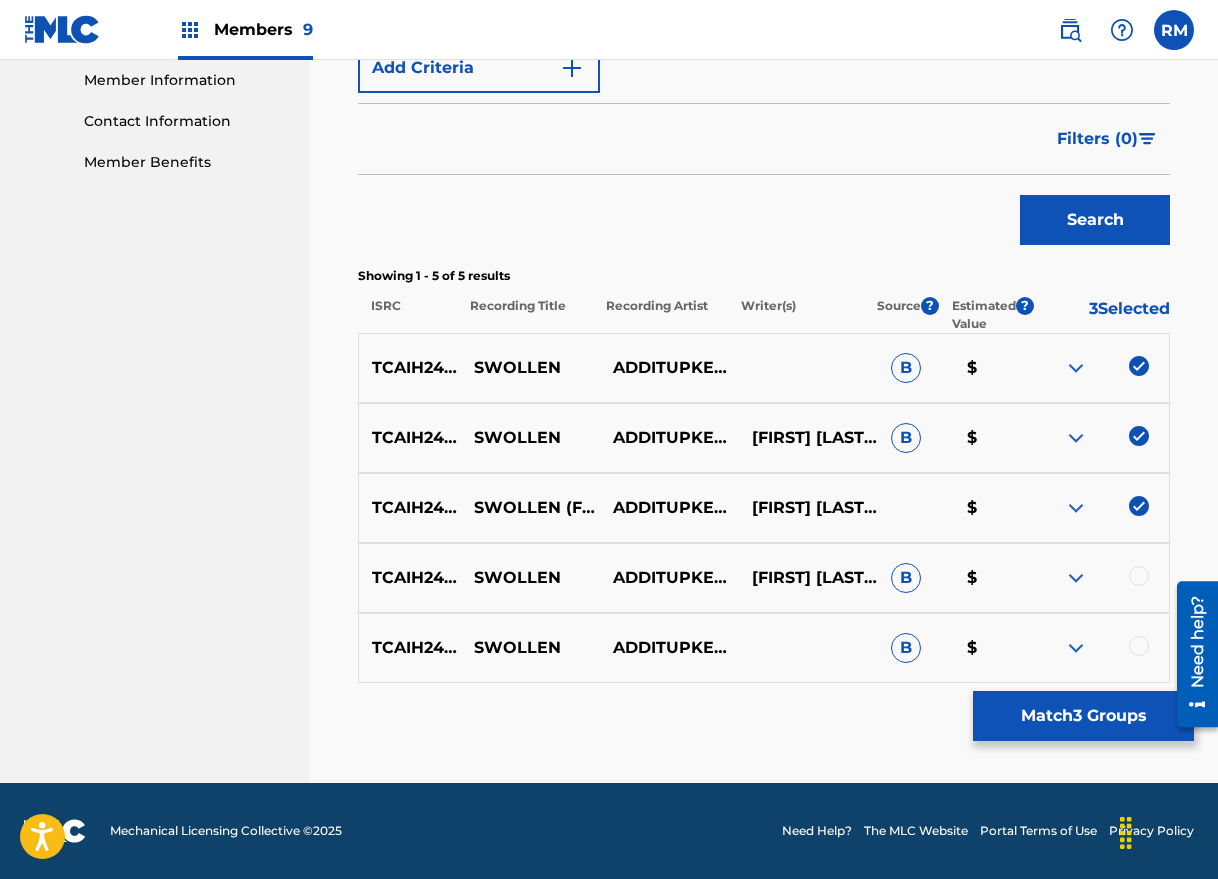 click at bounding box center (1139, 576) 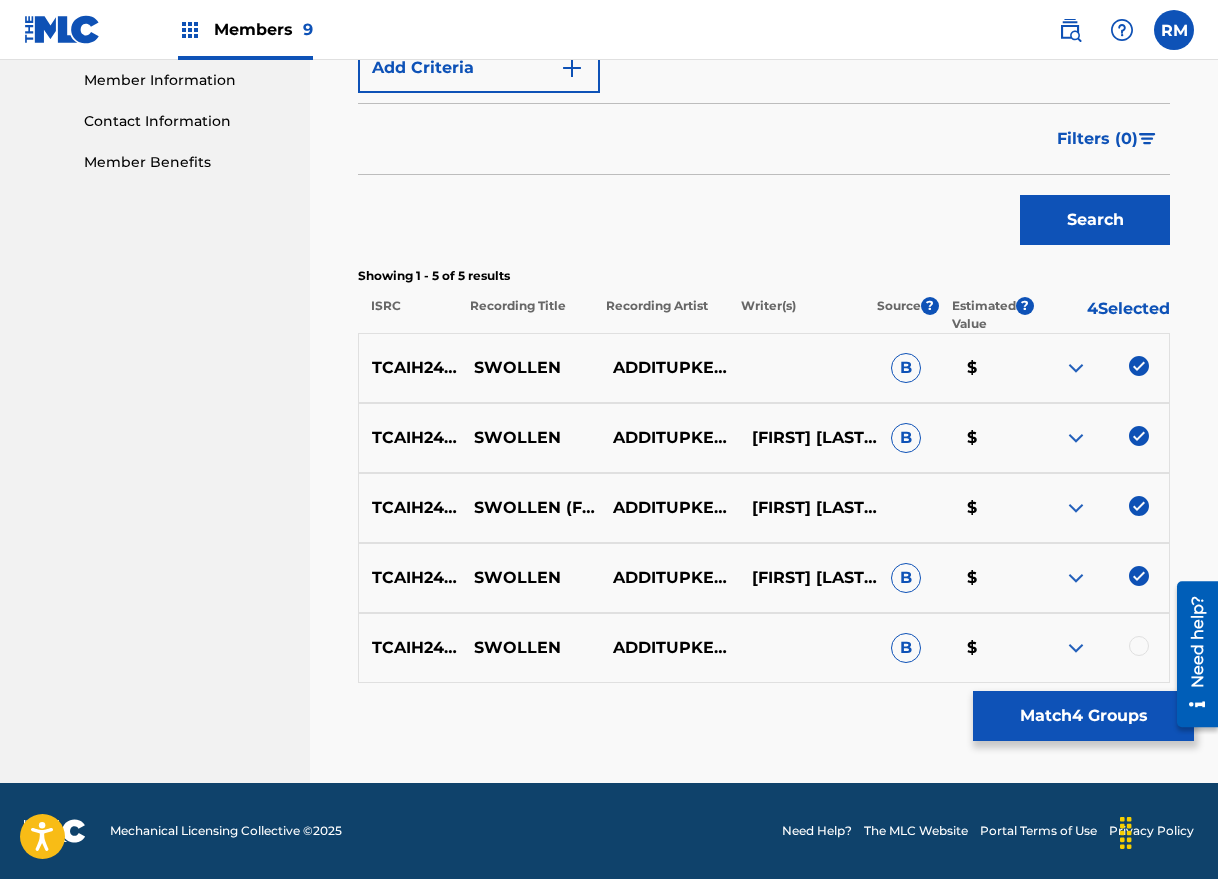 click at bounding box center (1139, 646) 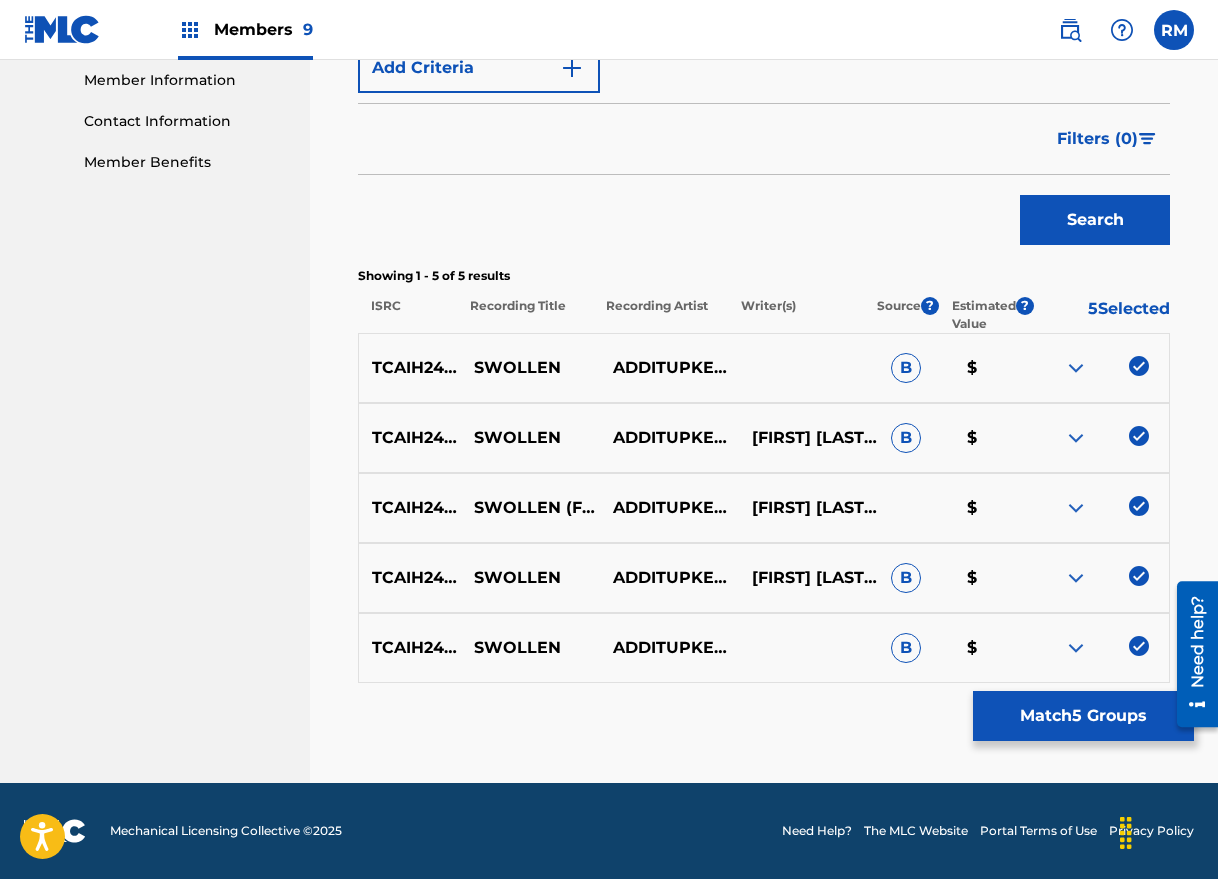 click on "Match  5 Groups" at bounding box center (1083, 716) 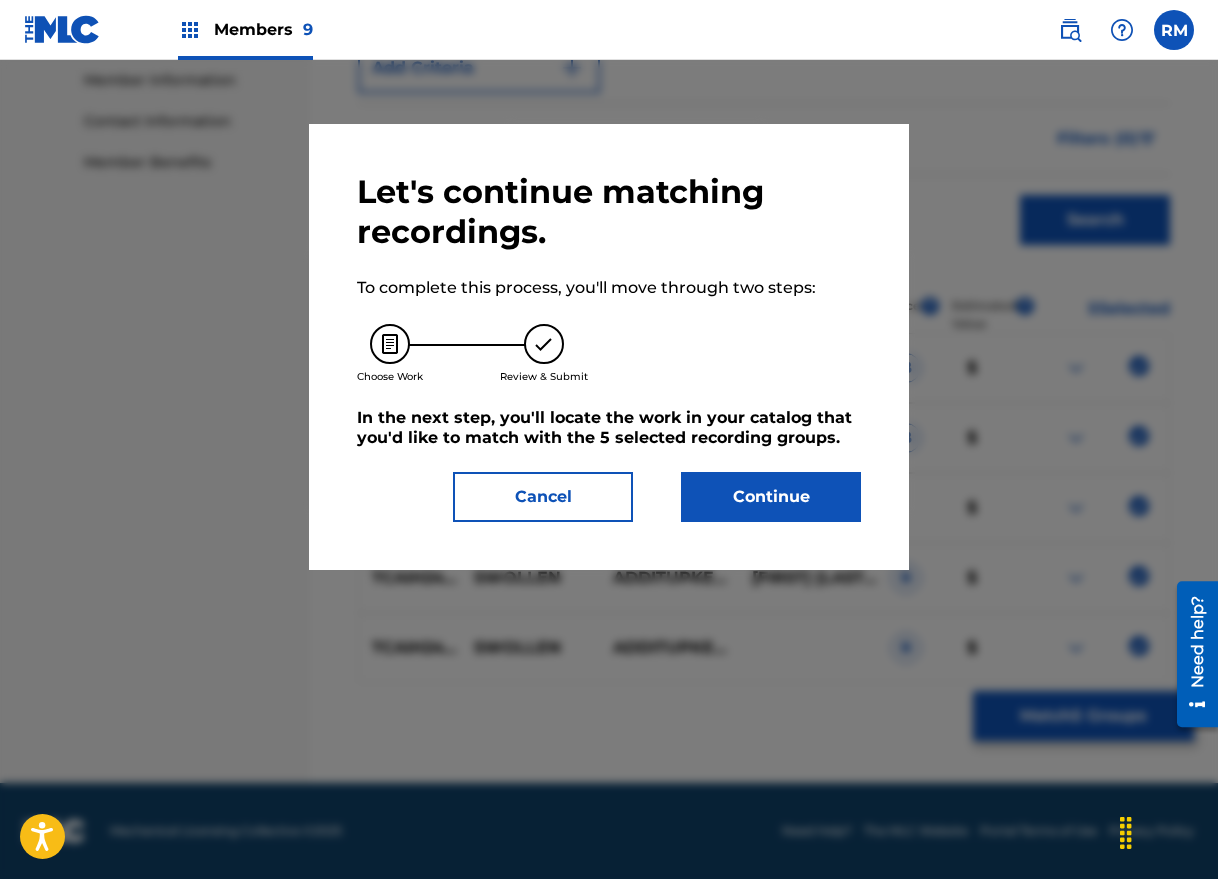 drag, startPoint x: 736, startPoint y: 494, endPoint x: 1219, endPoint y: 496, distance: 483.00415 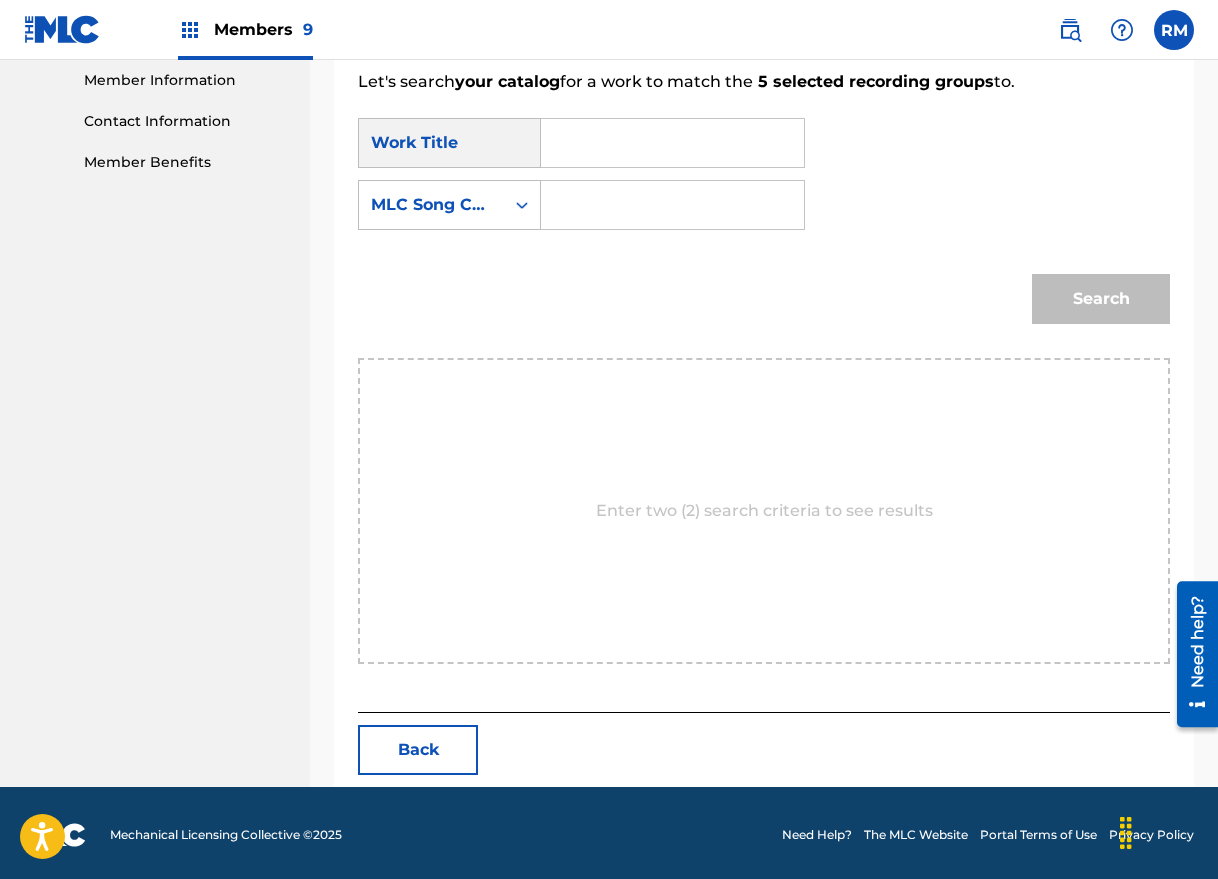 click at bounding box center (672, 143) 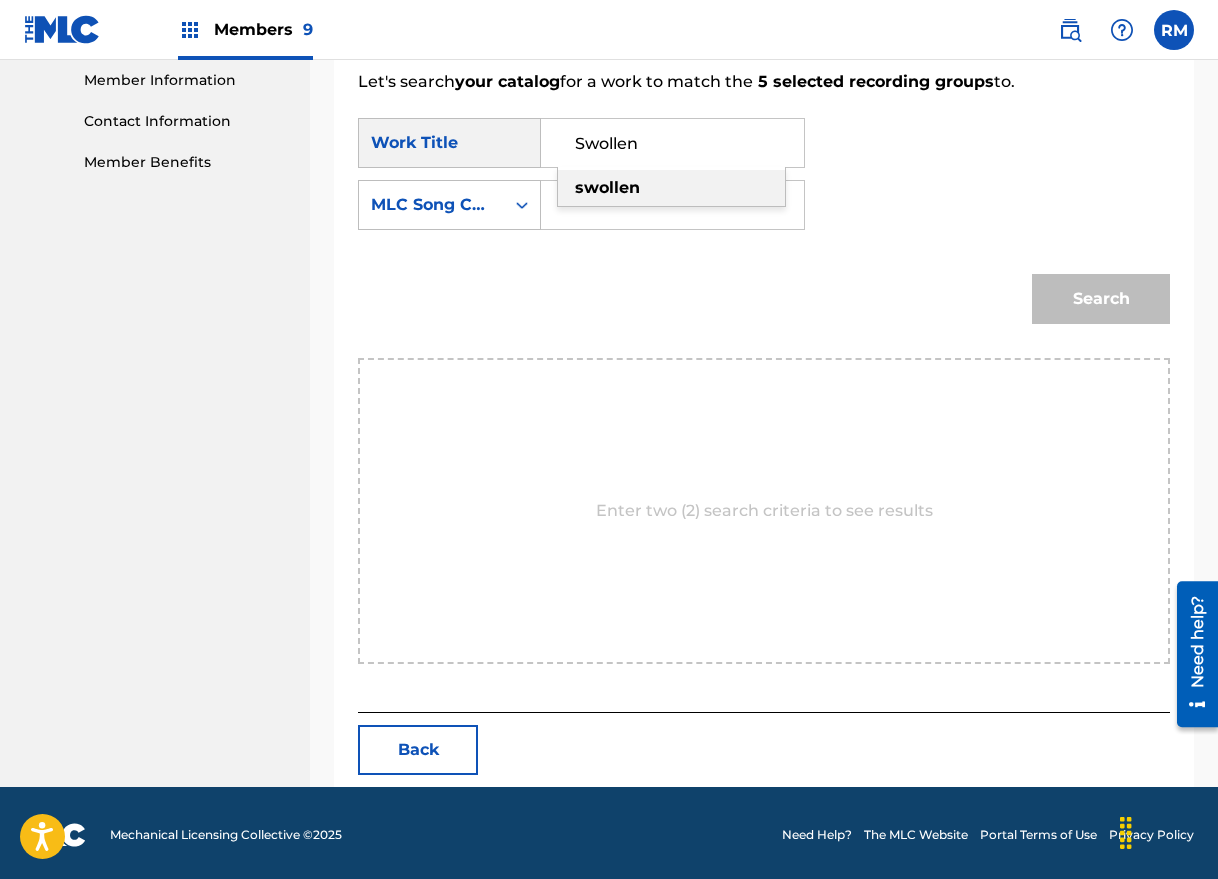 type on "Swollen" 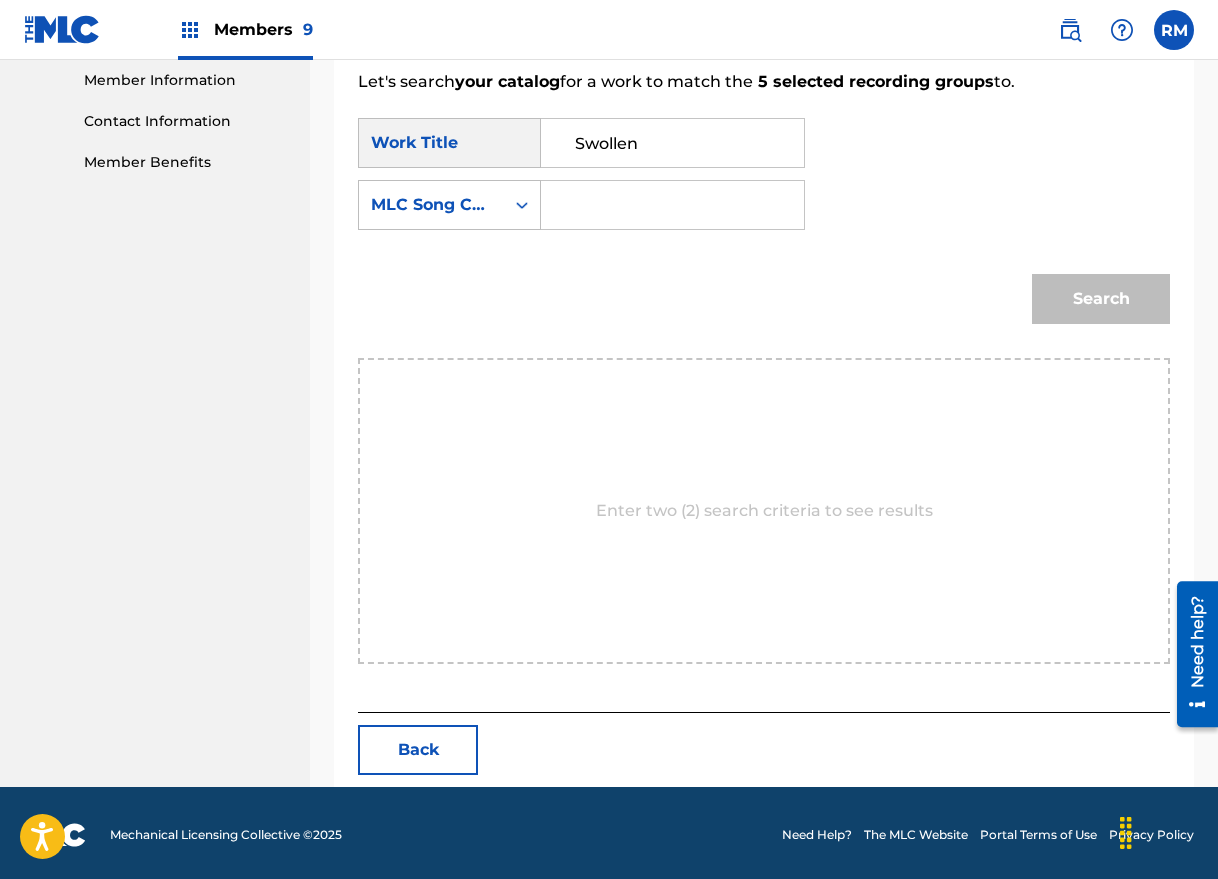 click at bounding box center [672, 205] 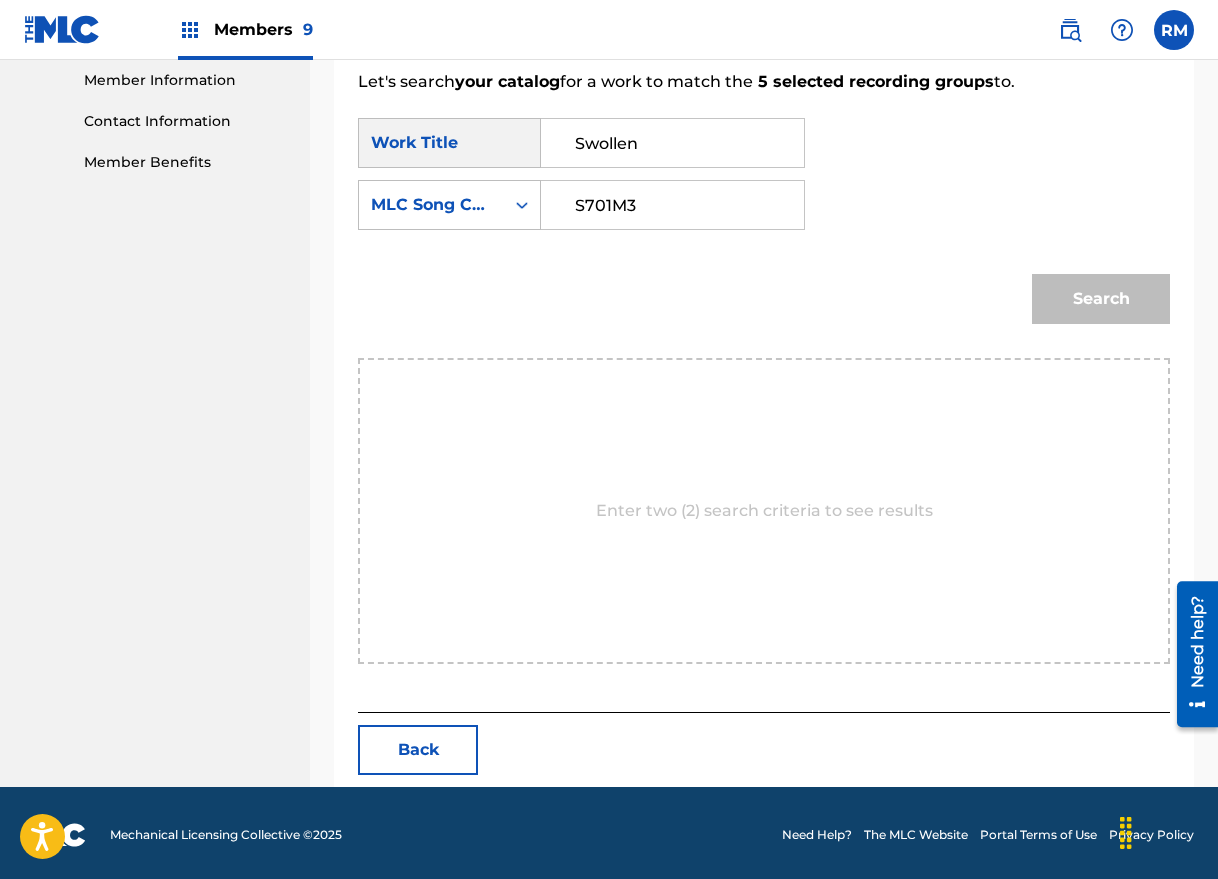 type on "S701M3" 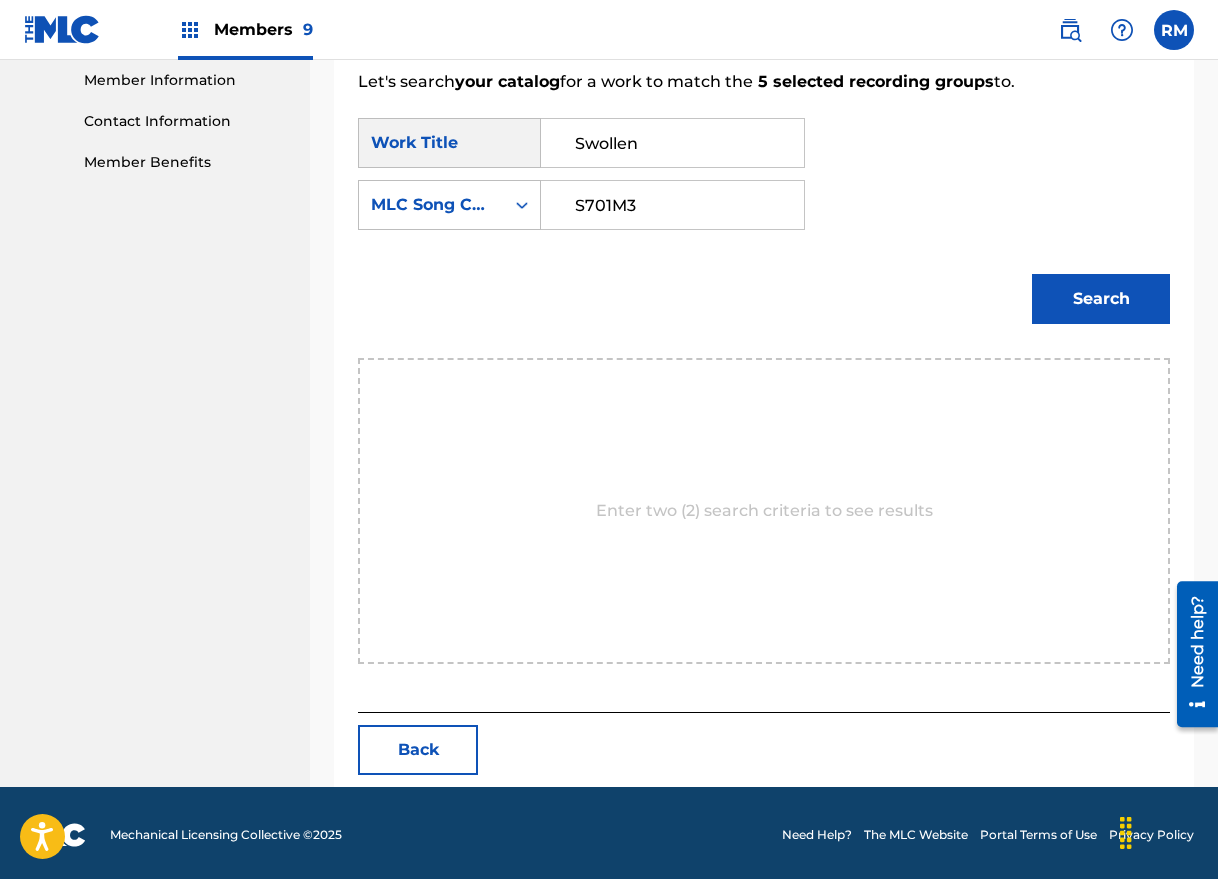 click on "Search" at bounding box center [1101, 299] 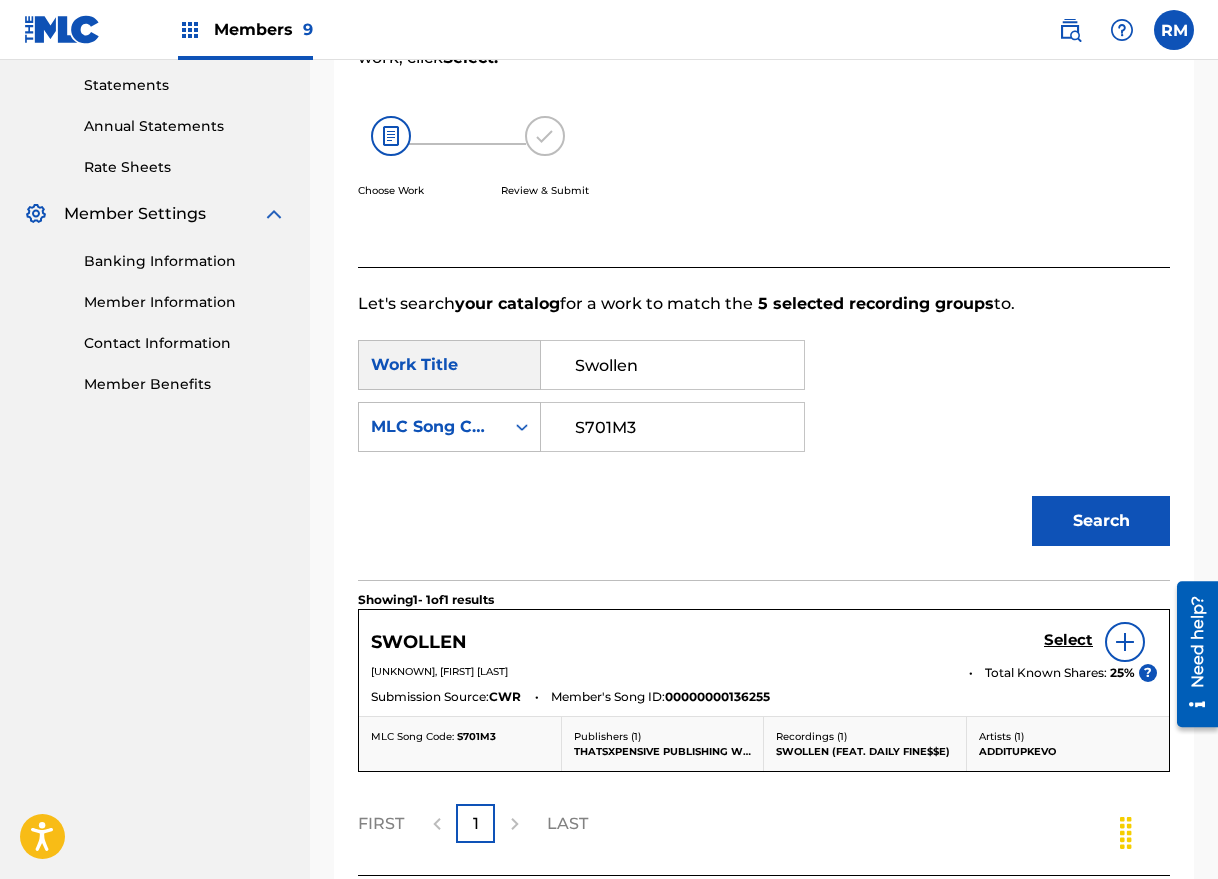 scroll, scrollTop: 504, scrollLeft: 0, axis: vertical 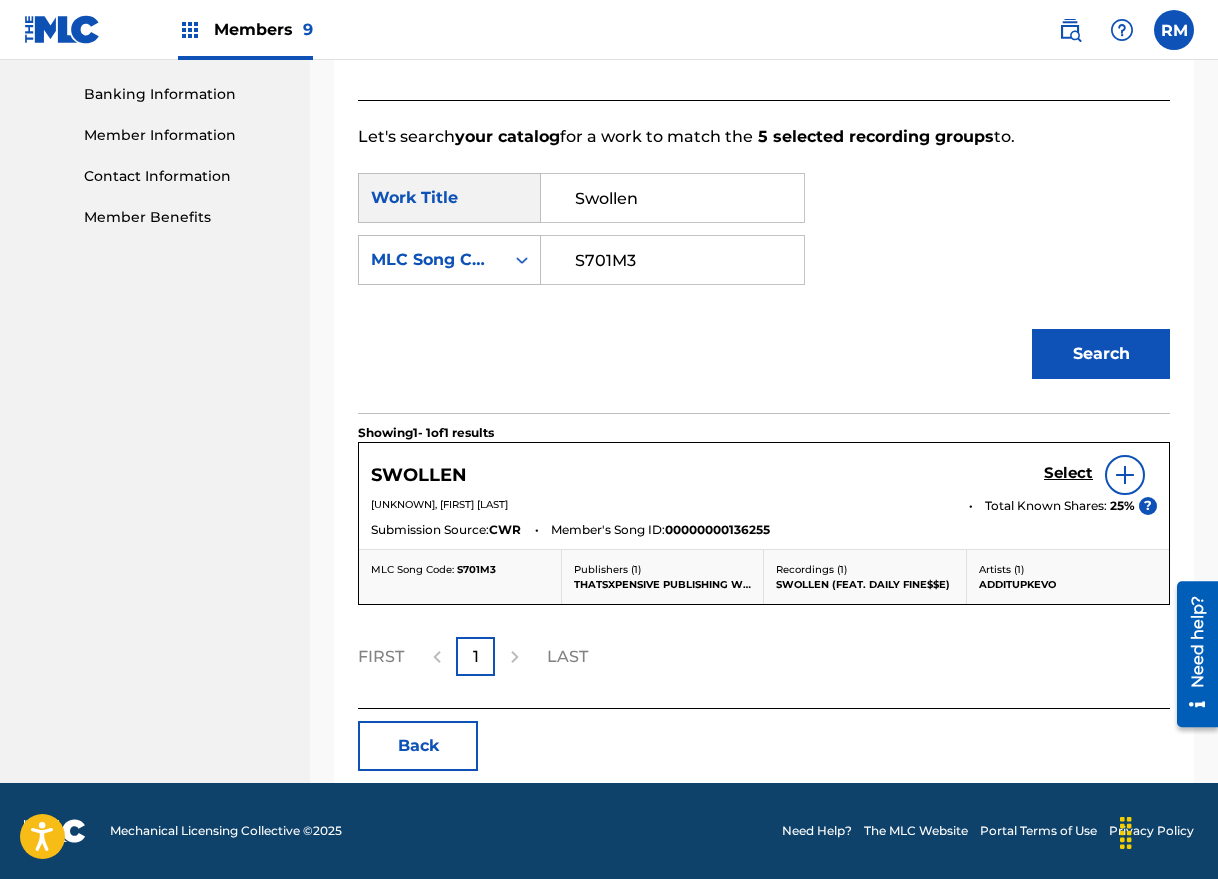 click on "Select" at bounding box center [1068, 473] 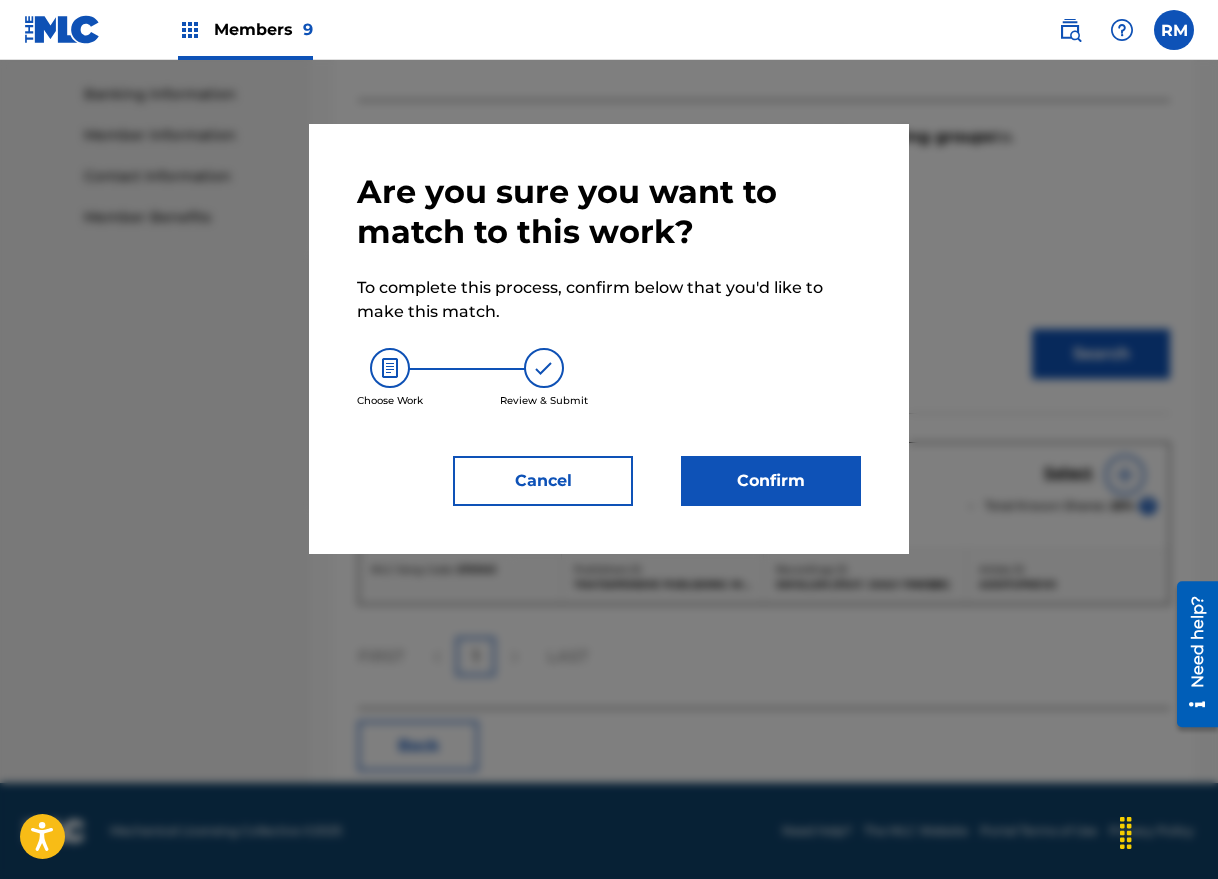 click on "Confirm" at bounding box center (771, 481) 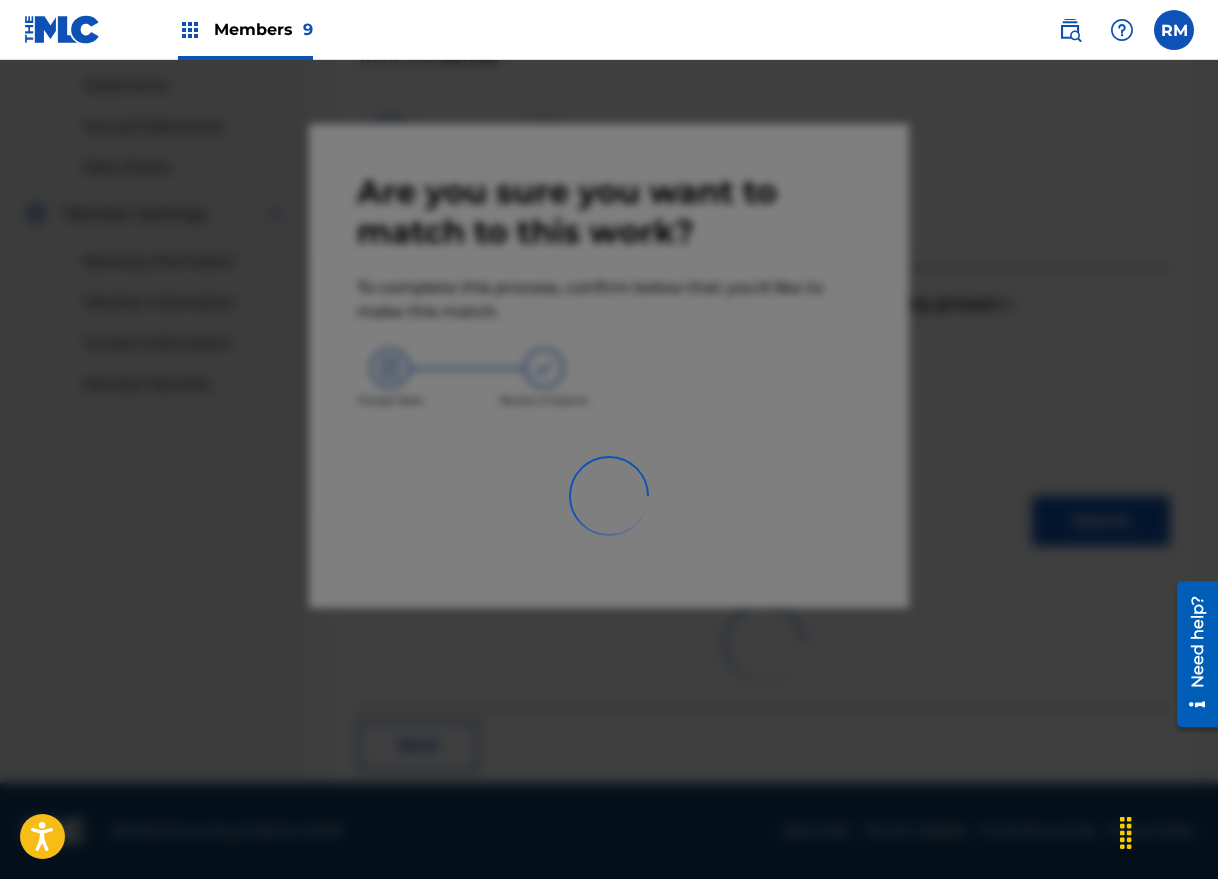 scroll, scrollTop: 63, scrollLeft: 0, axis: vertical 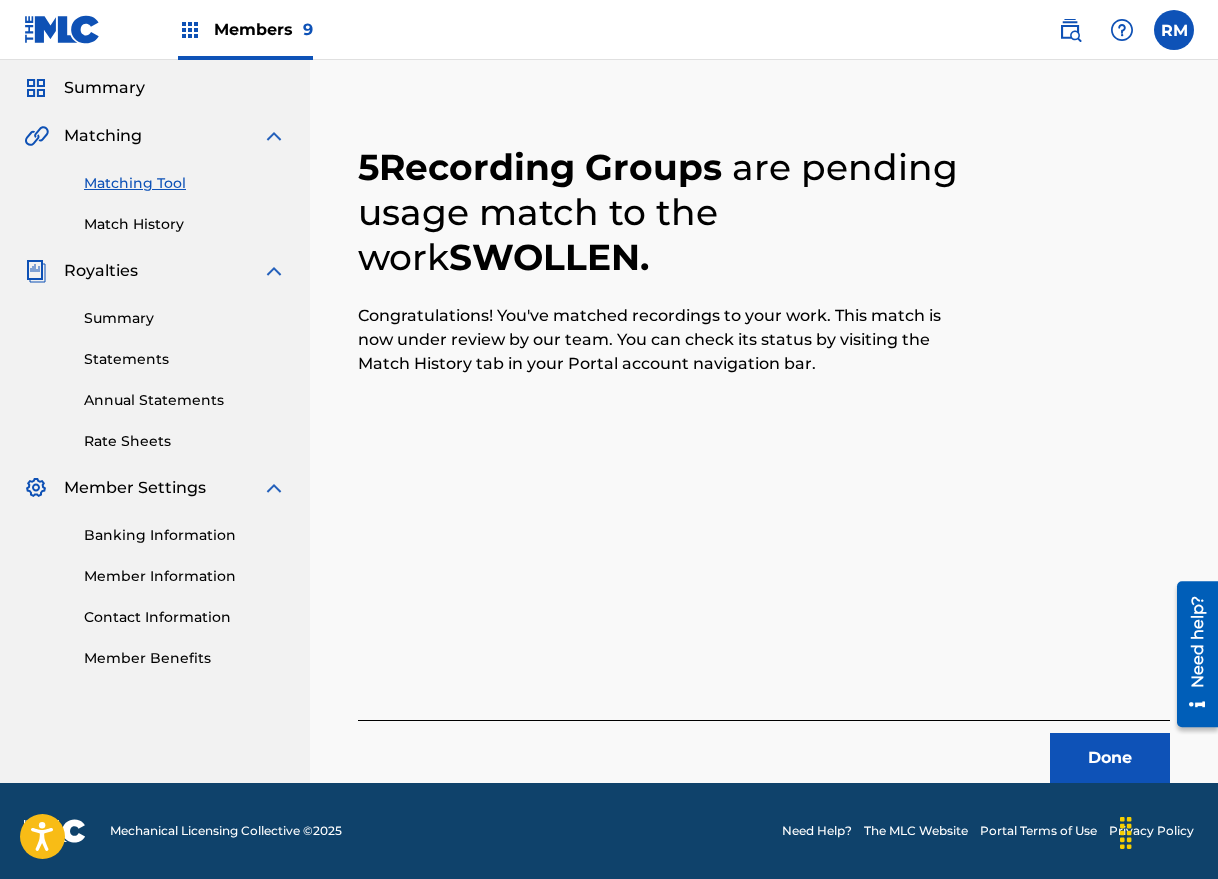 click on "Done" at bounding box center (1110, 758) 